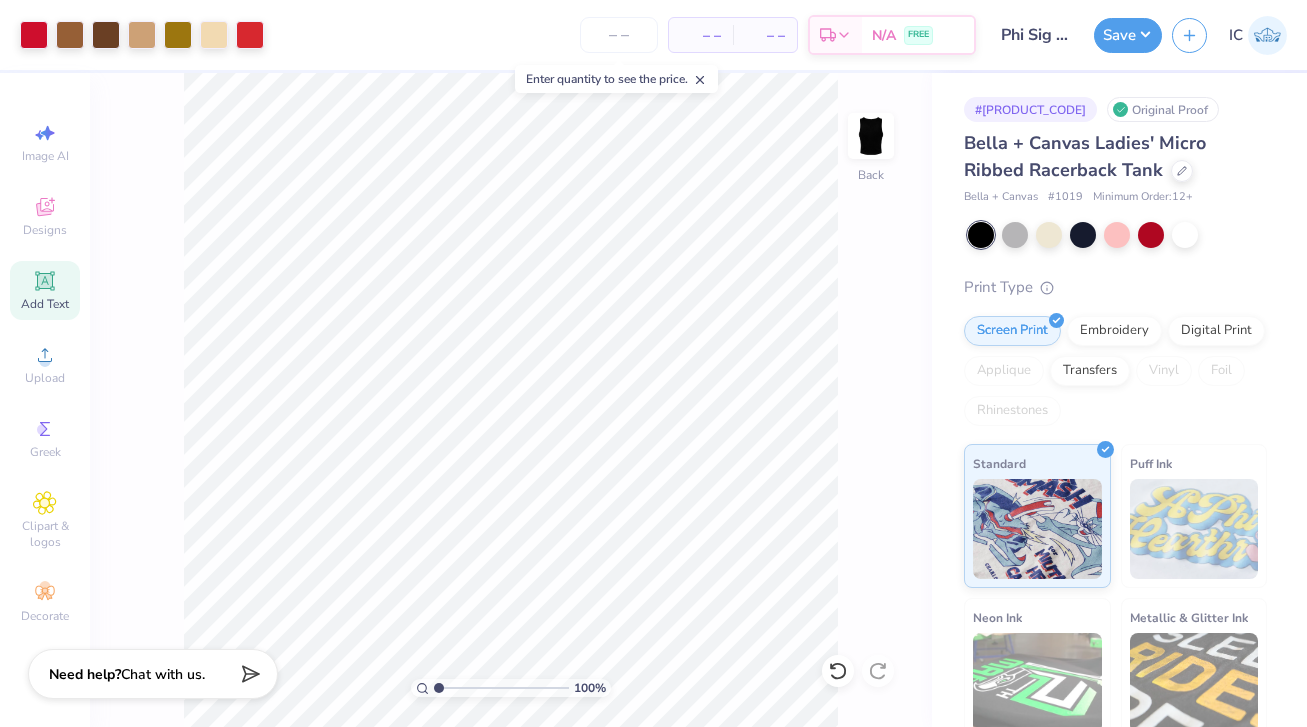 scroll, scrollTop: 0, scrollLeft: 0, axis: both 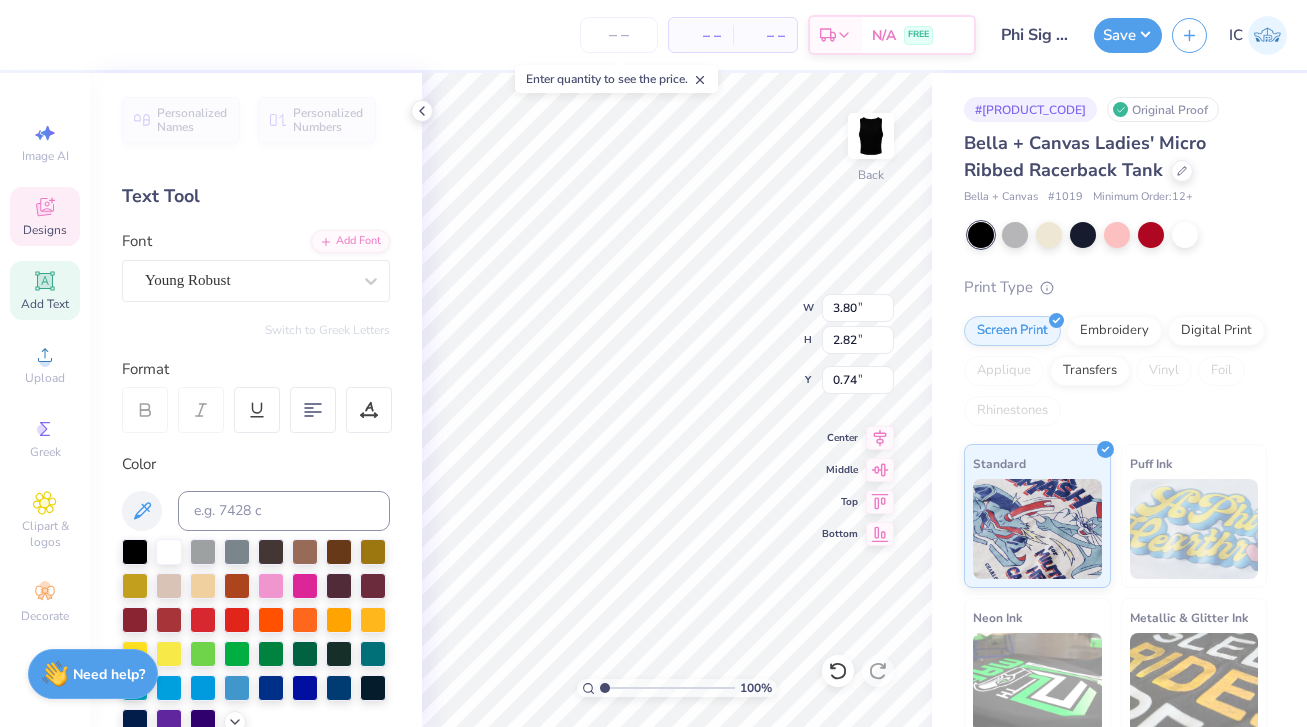 type on "0.74" 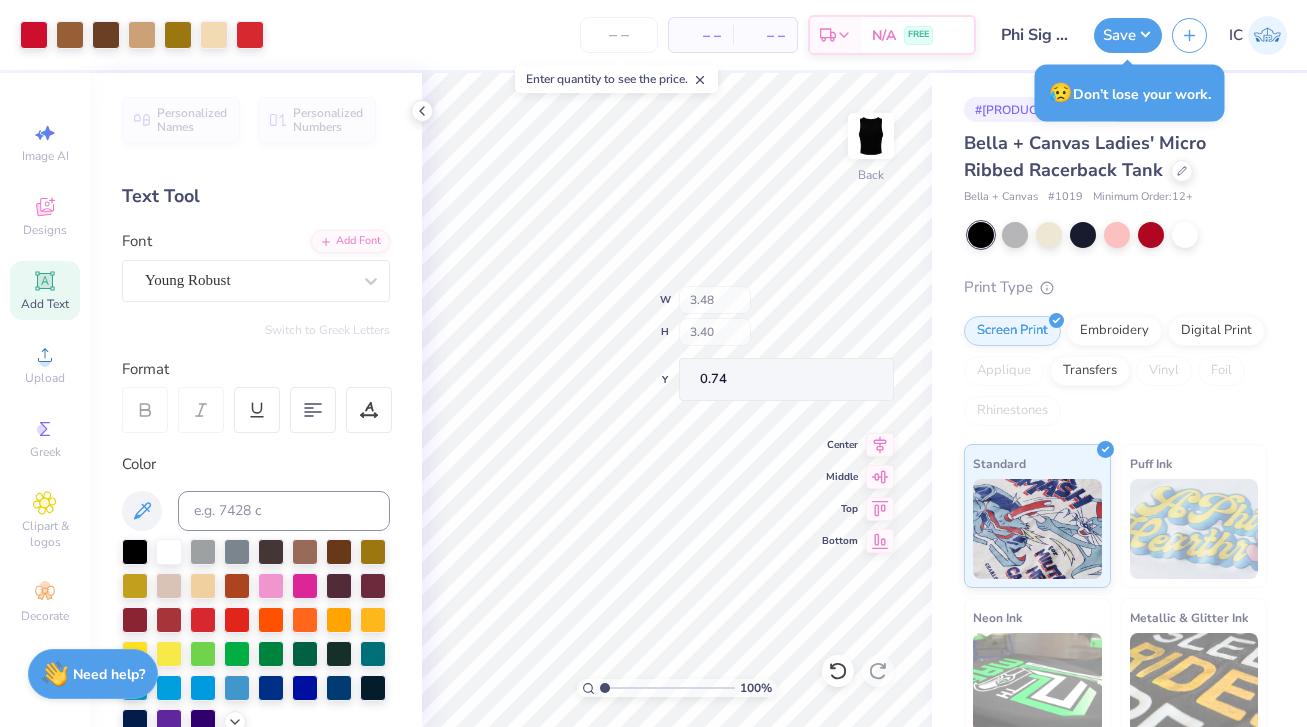 type on "3.48" 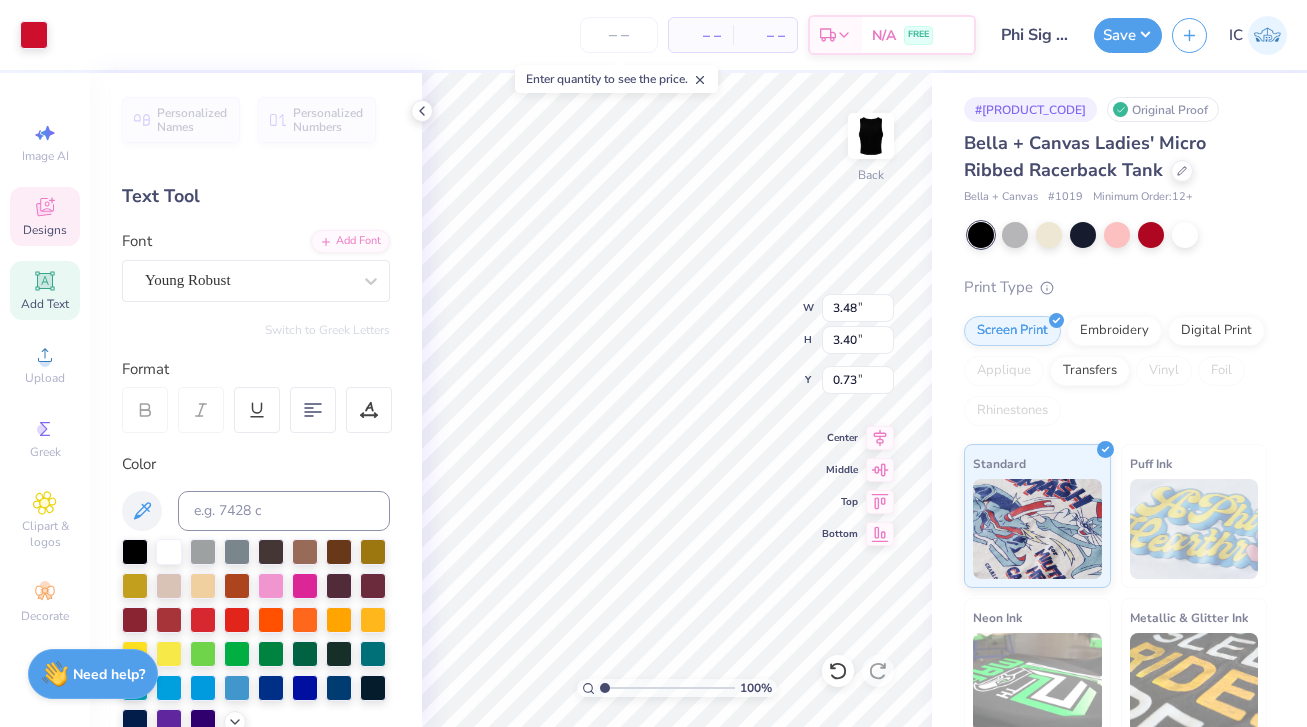 type on "3.48" 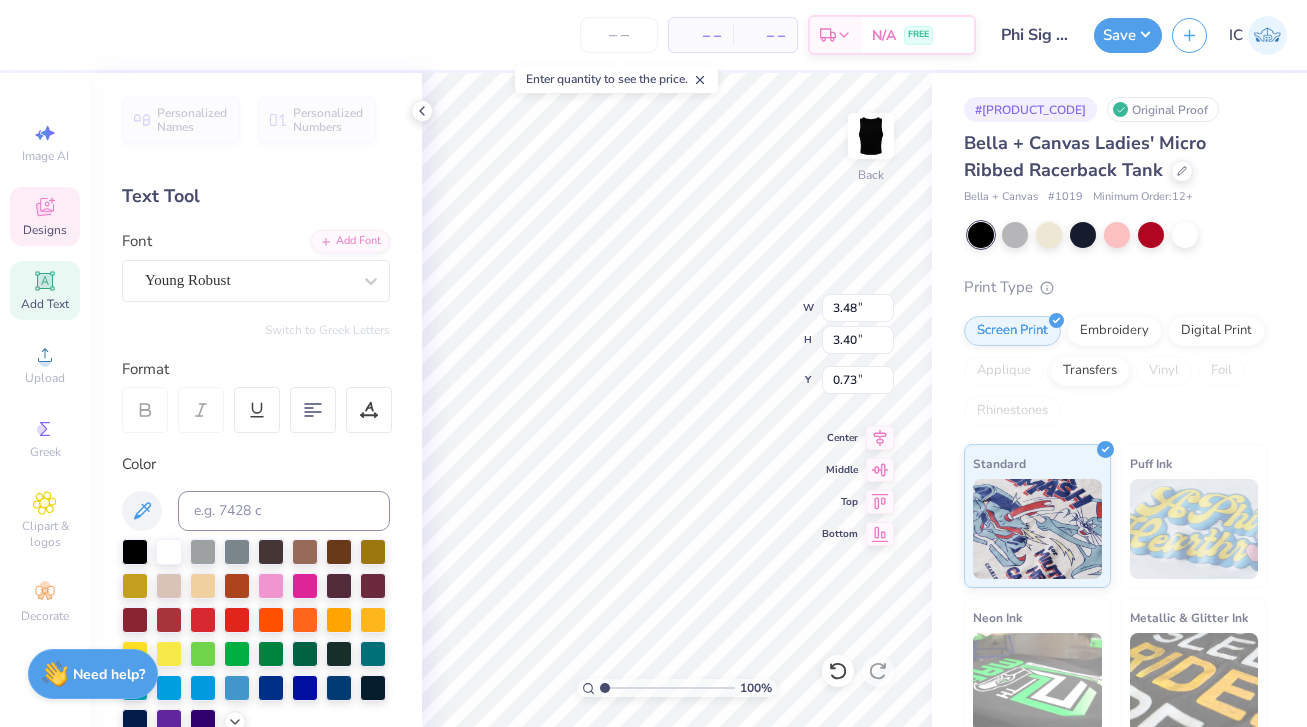 type on "0.78" 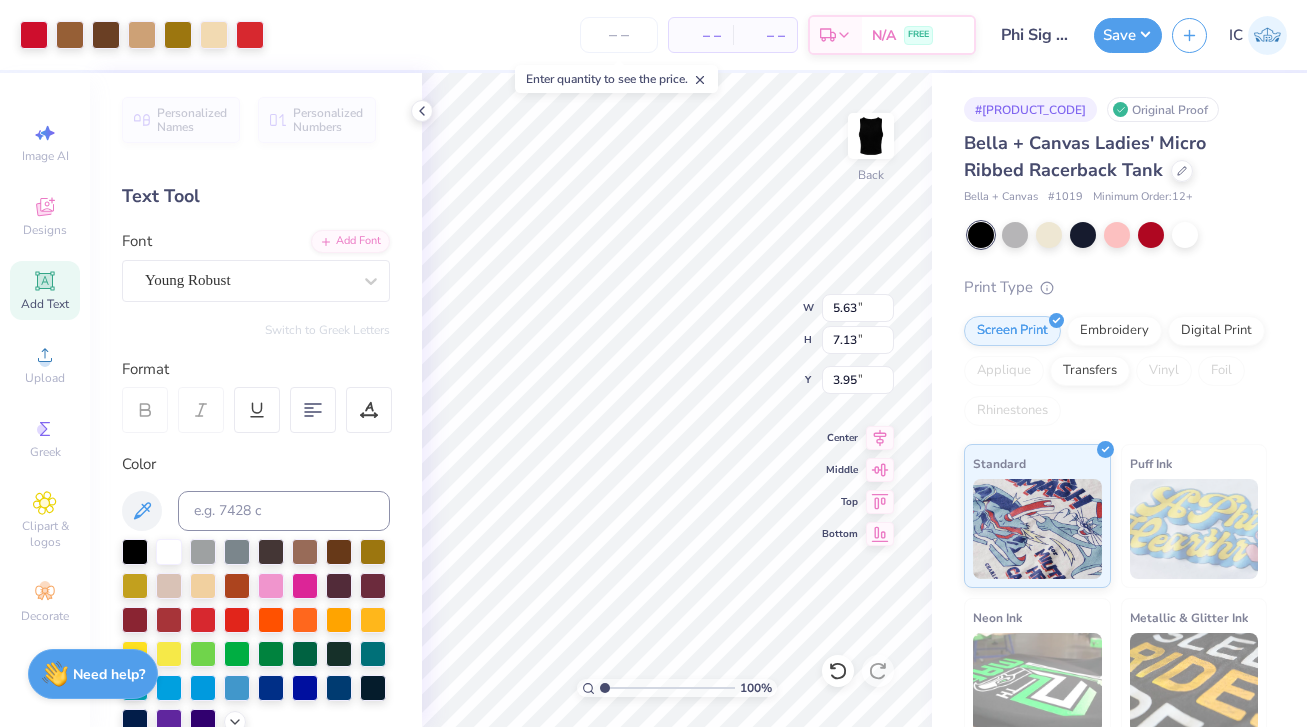 type on "5.66" 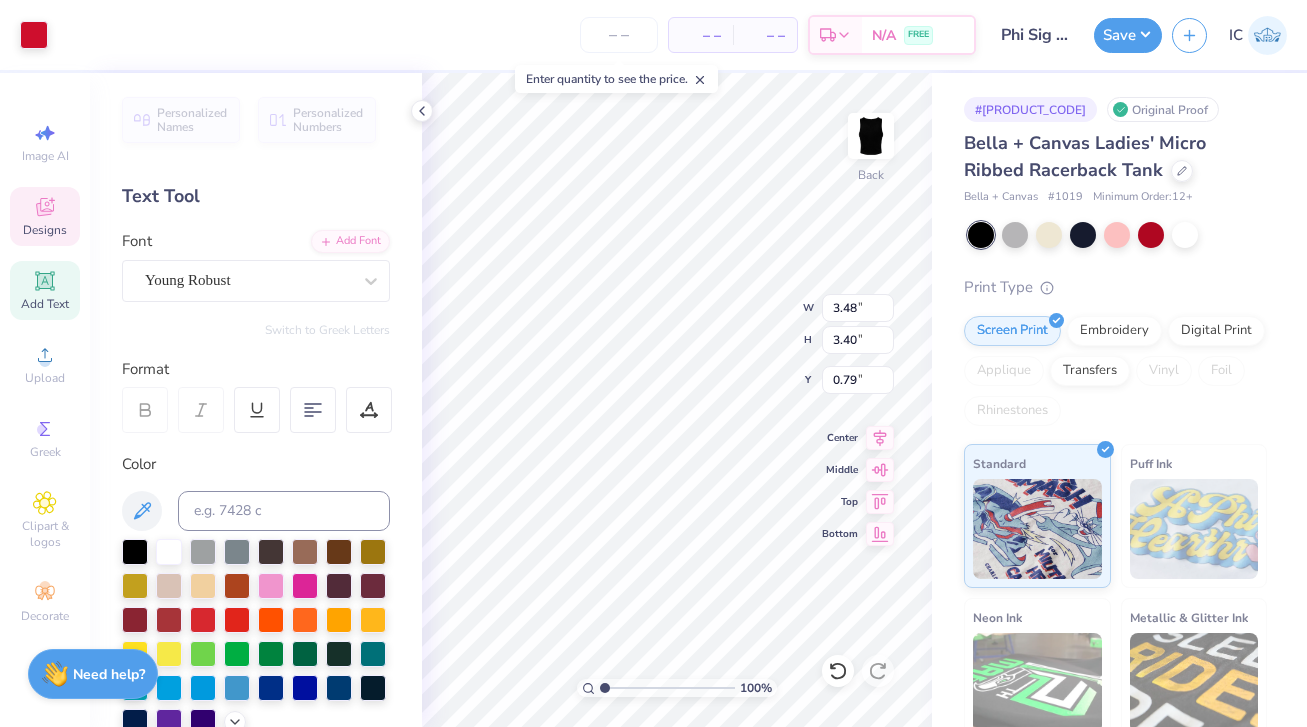 type on "3.48" 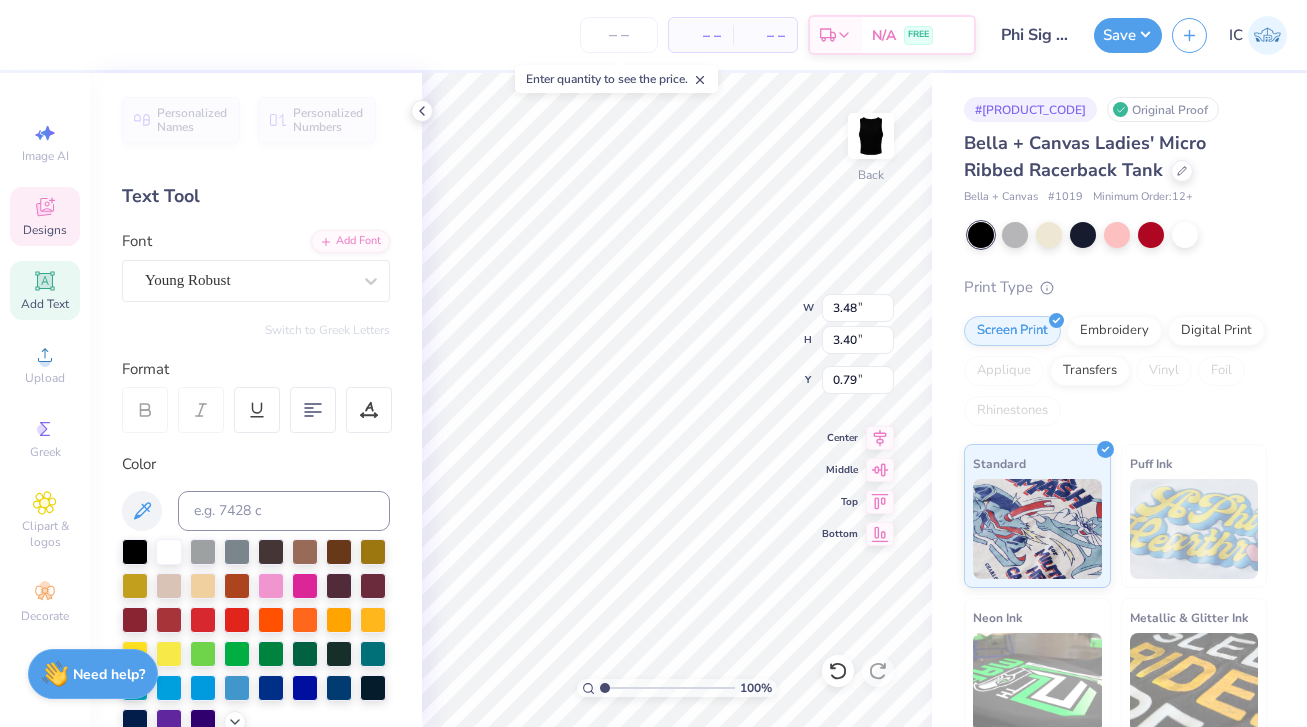 type on "3.58" 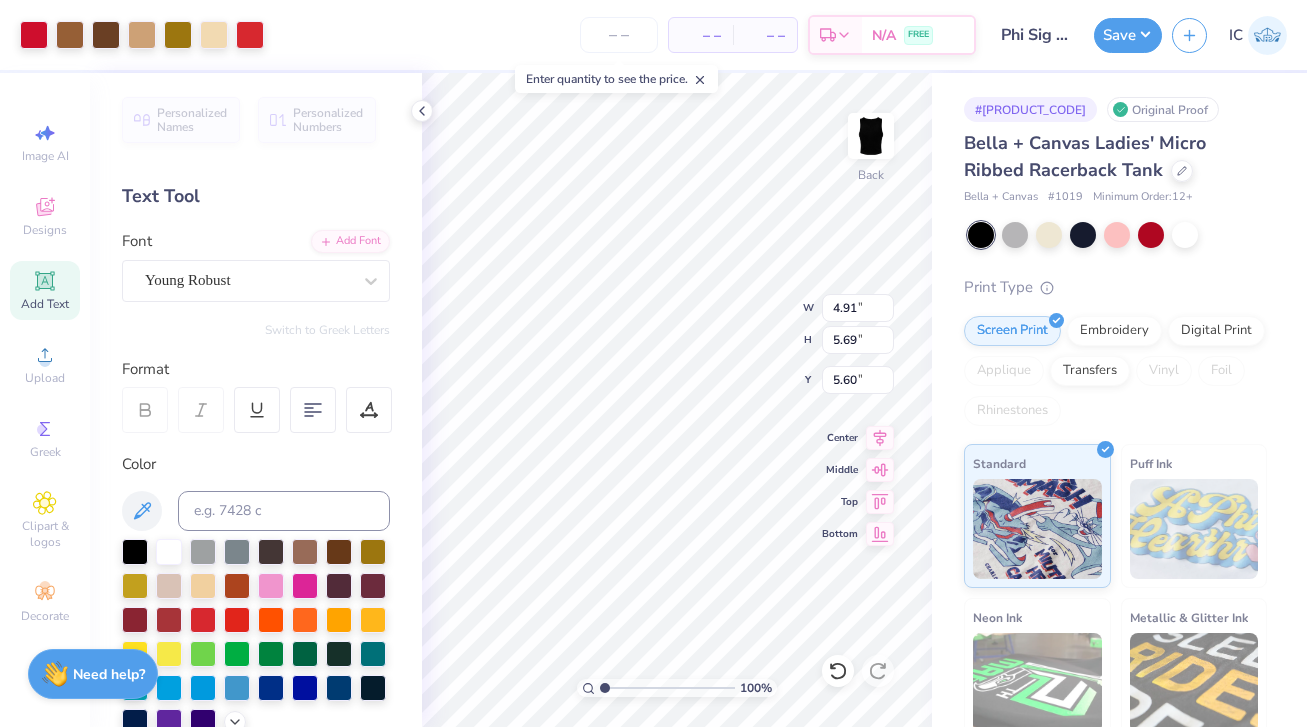 type on "4.91" 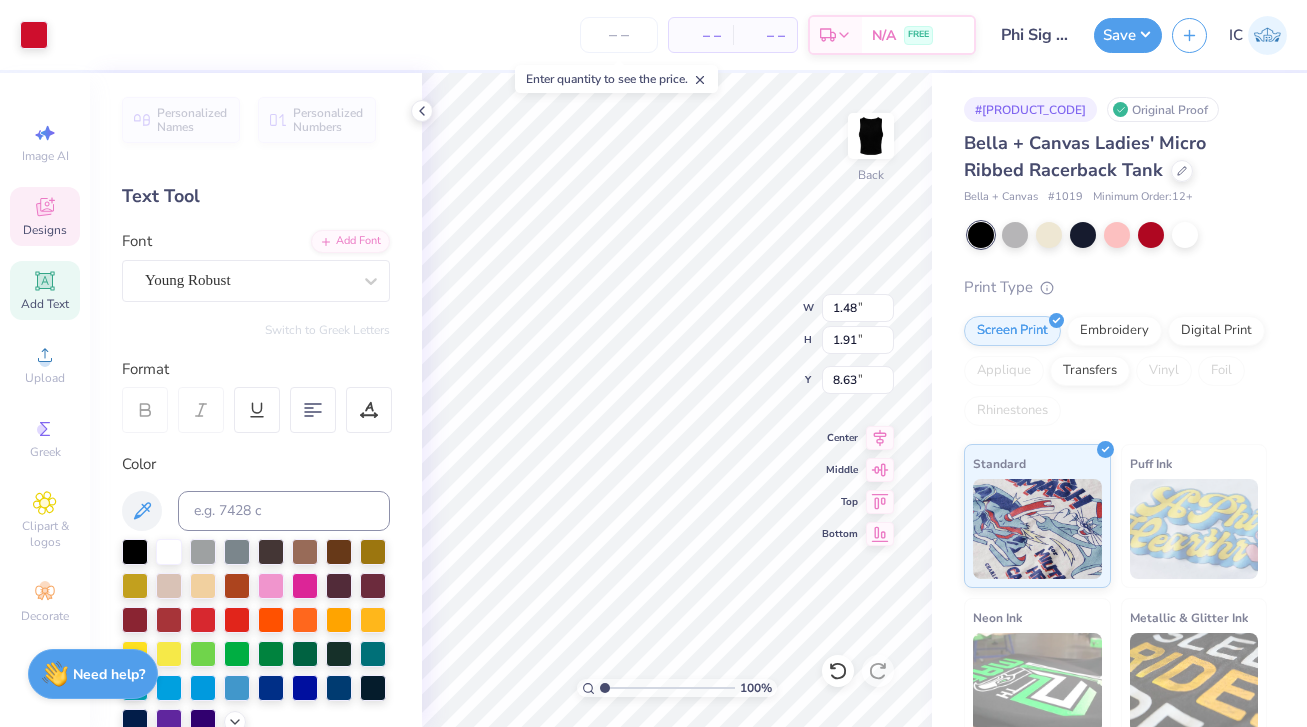 type on "8.63" 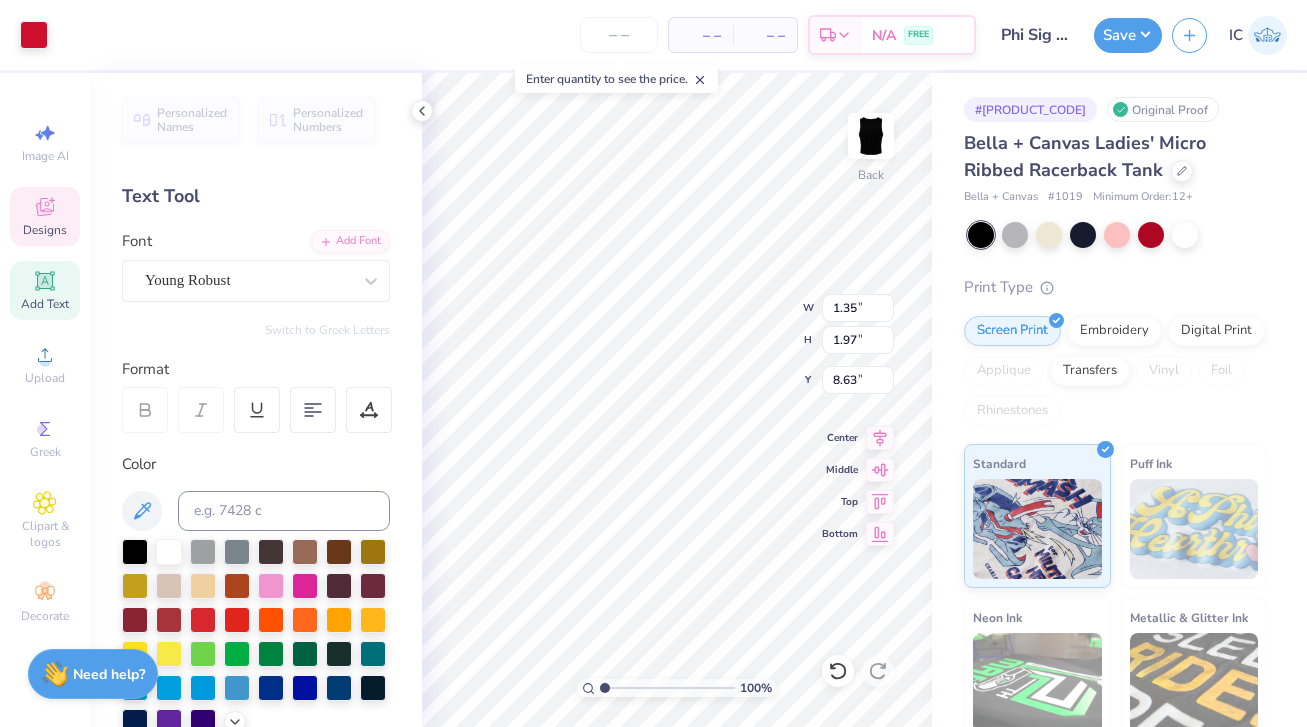 type on "1.35" 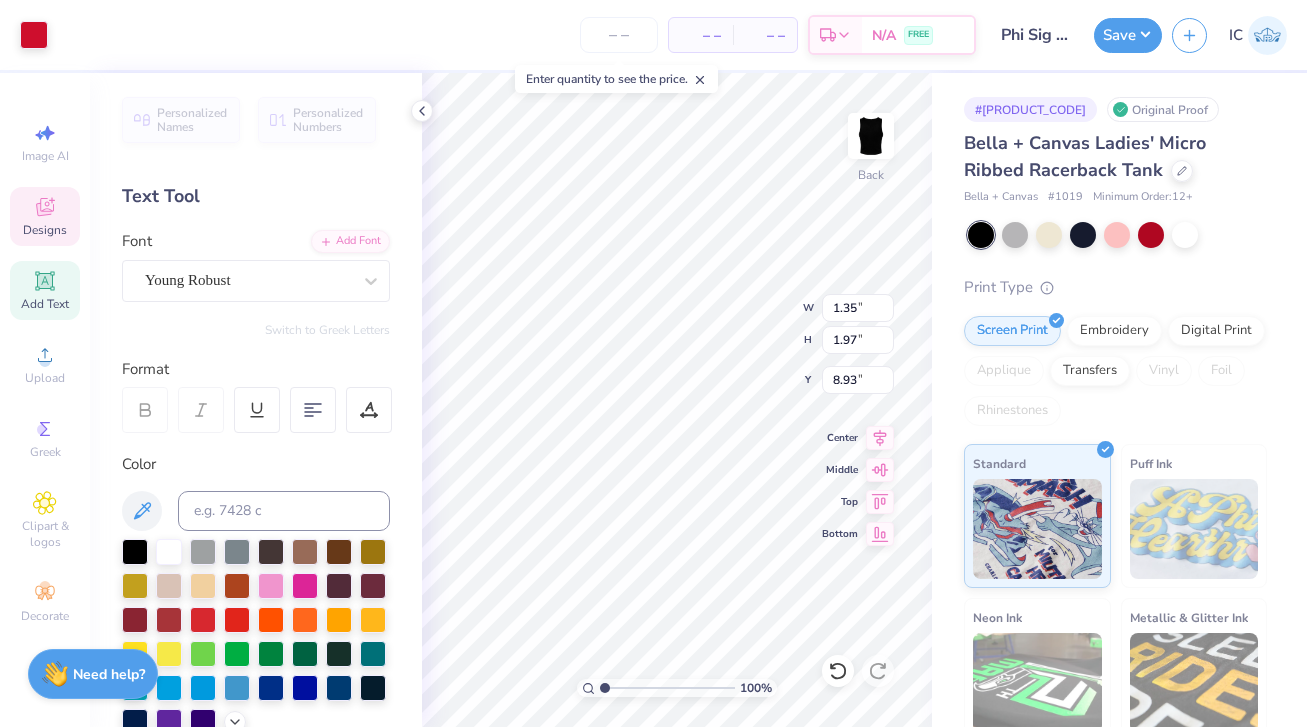 type on "8.93" 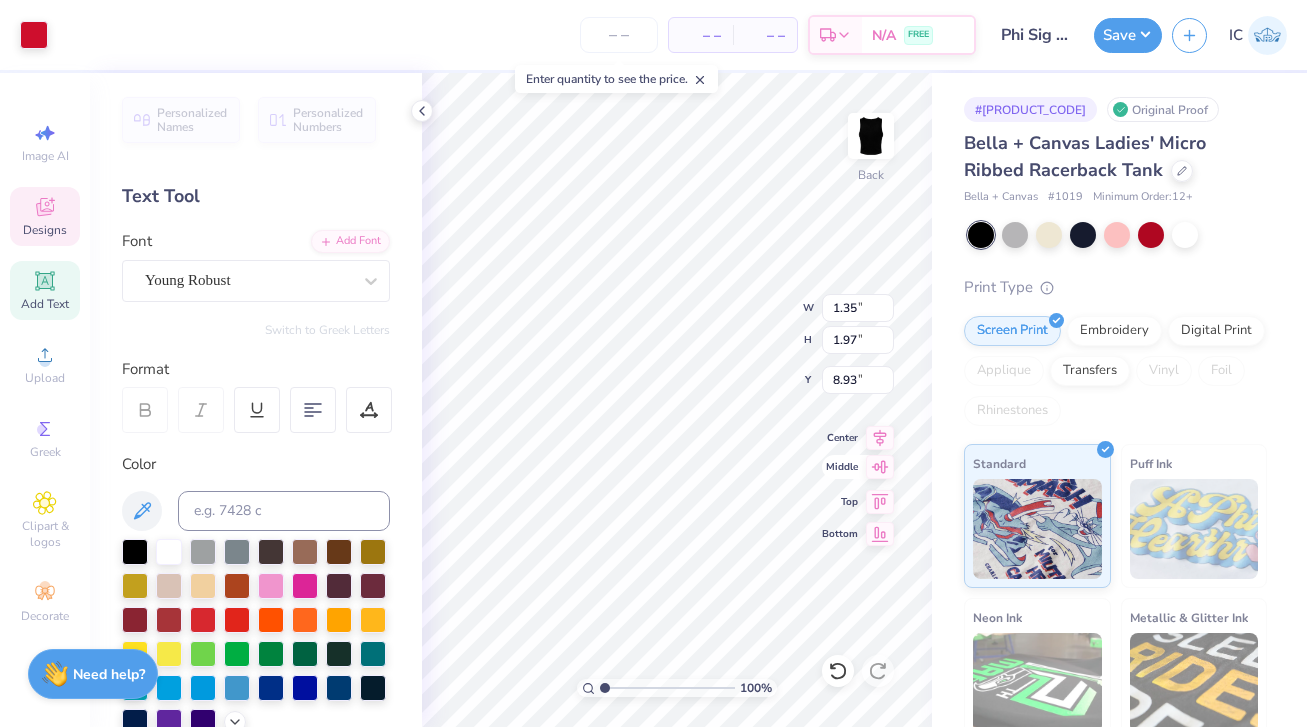 type on "1.38" 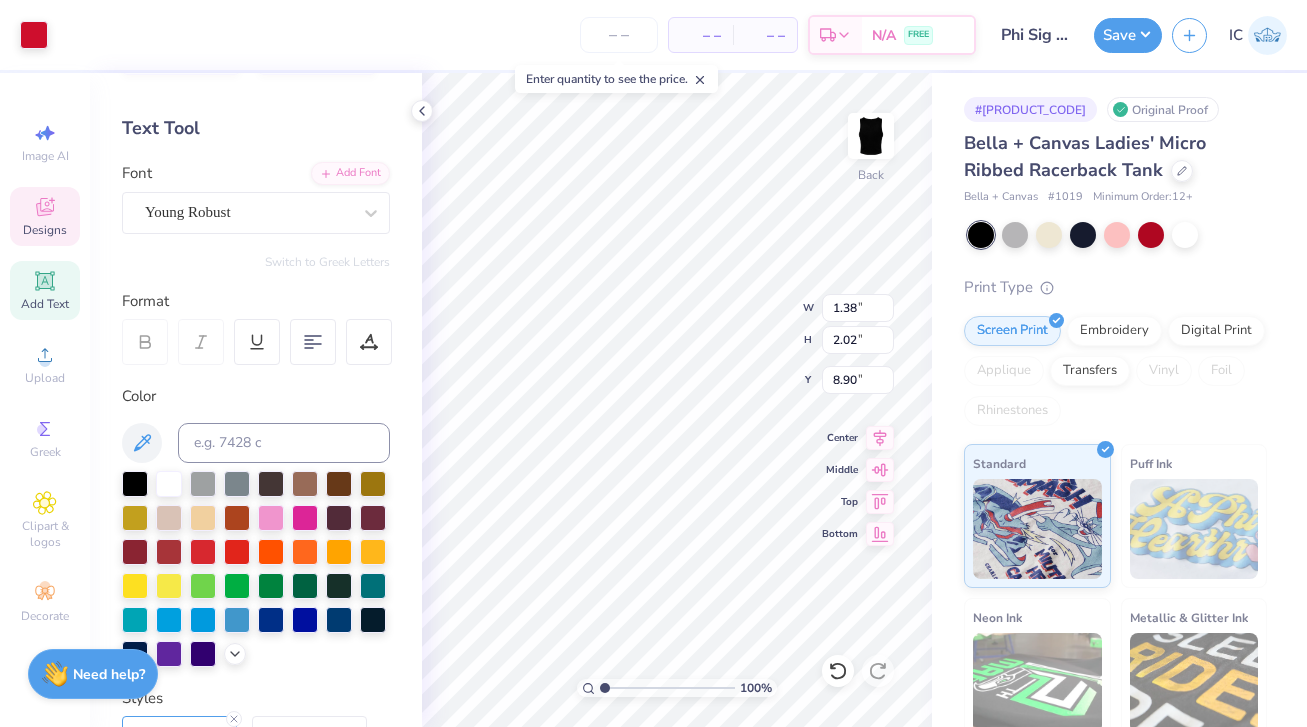 scroll, scrollTop: 65, scrollLeft: 0, axis: vertical 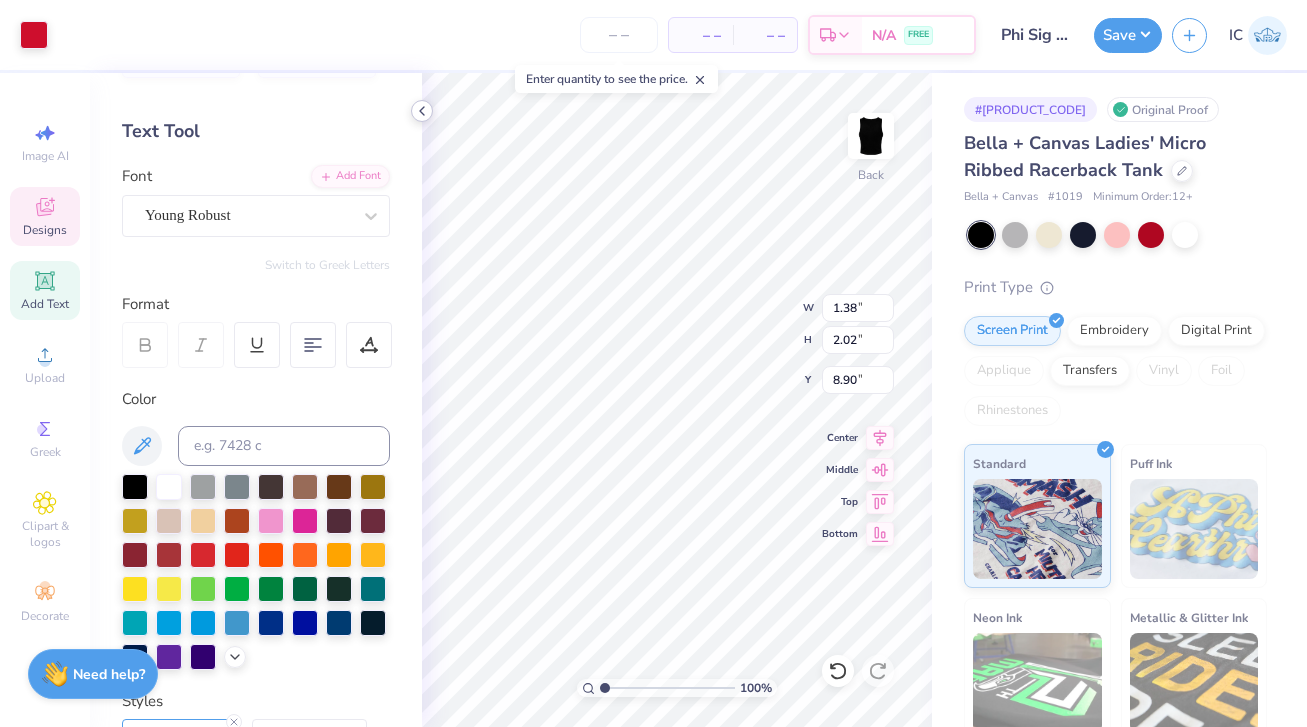 click 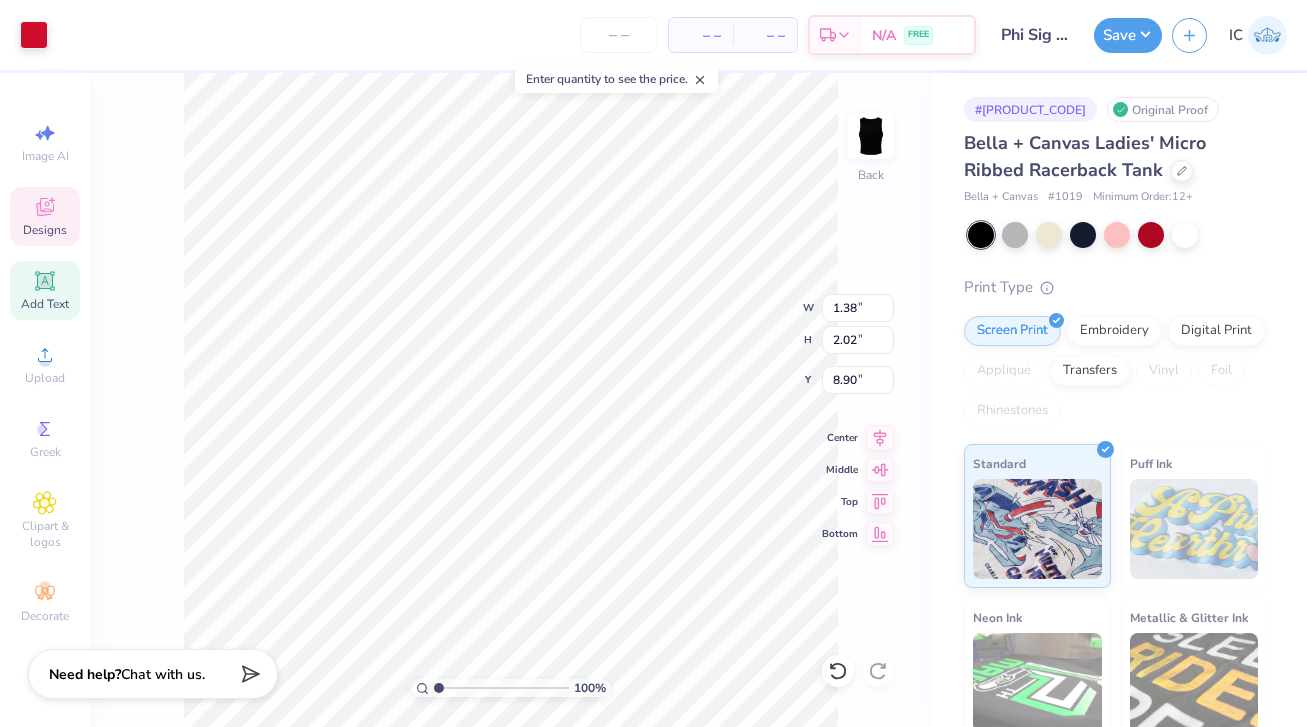 type on "8.57" 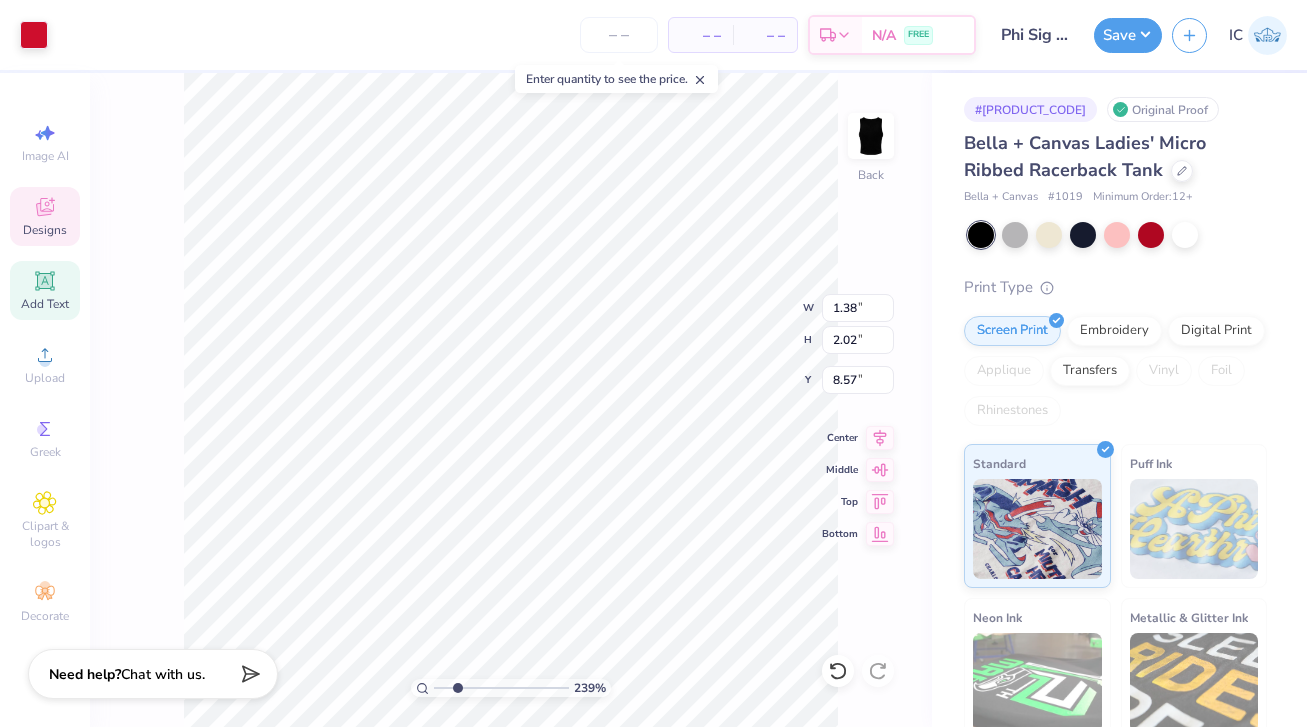 type on "2.39" 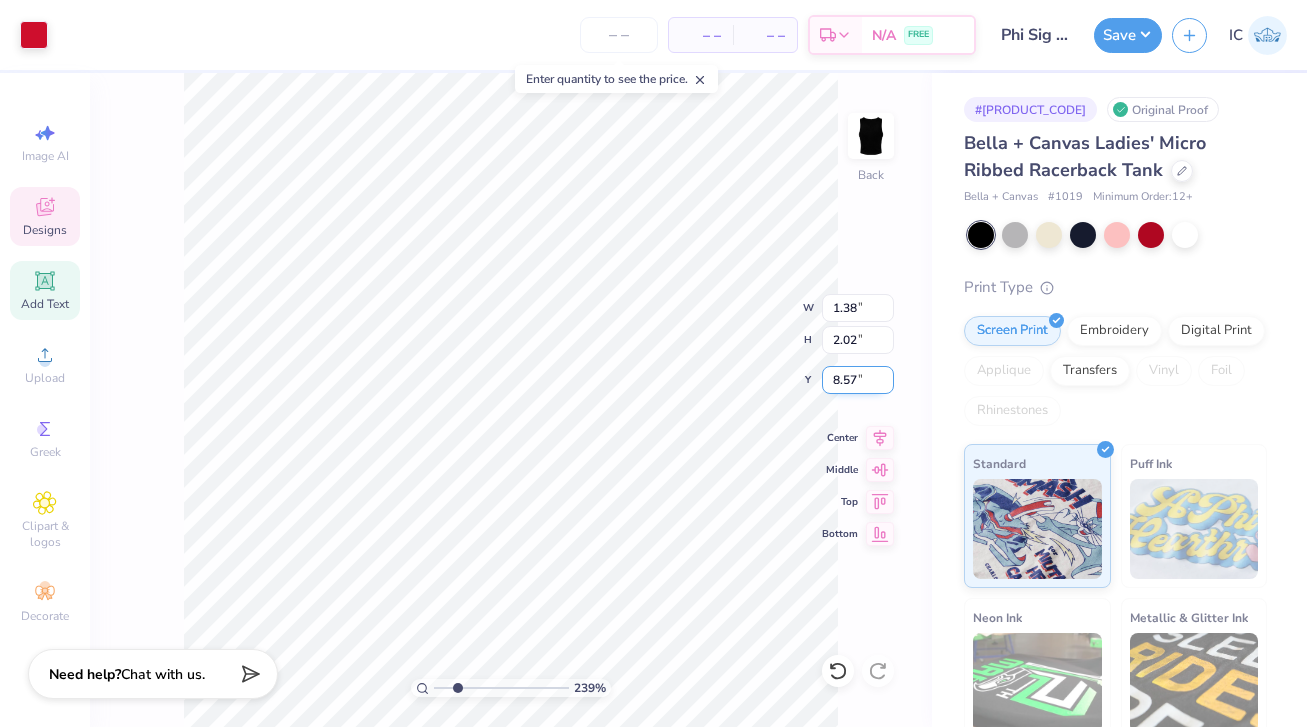 type on "1.47" 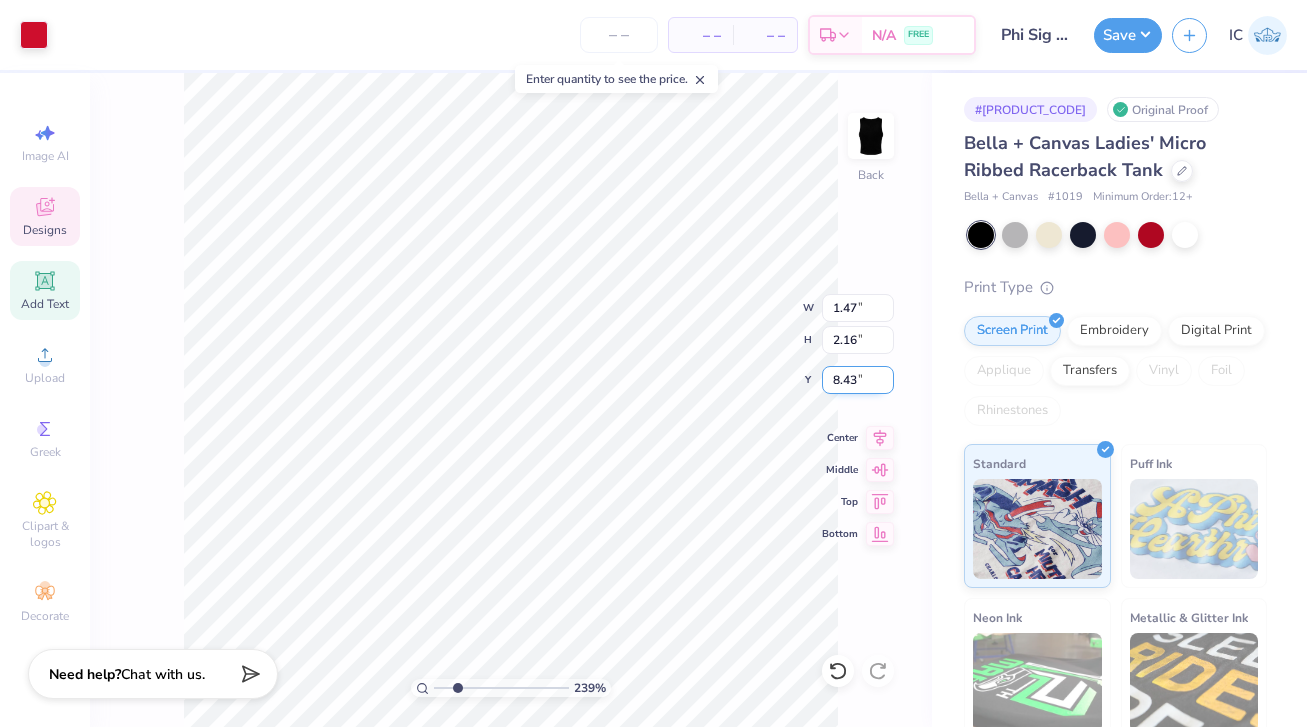 click on "8.43" at bounding box center [858, 380] 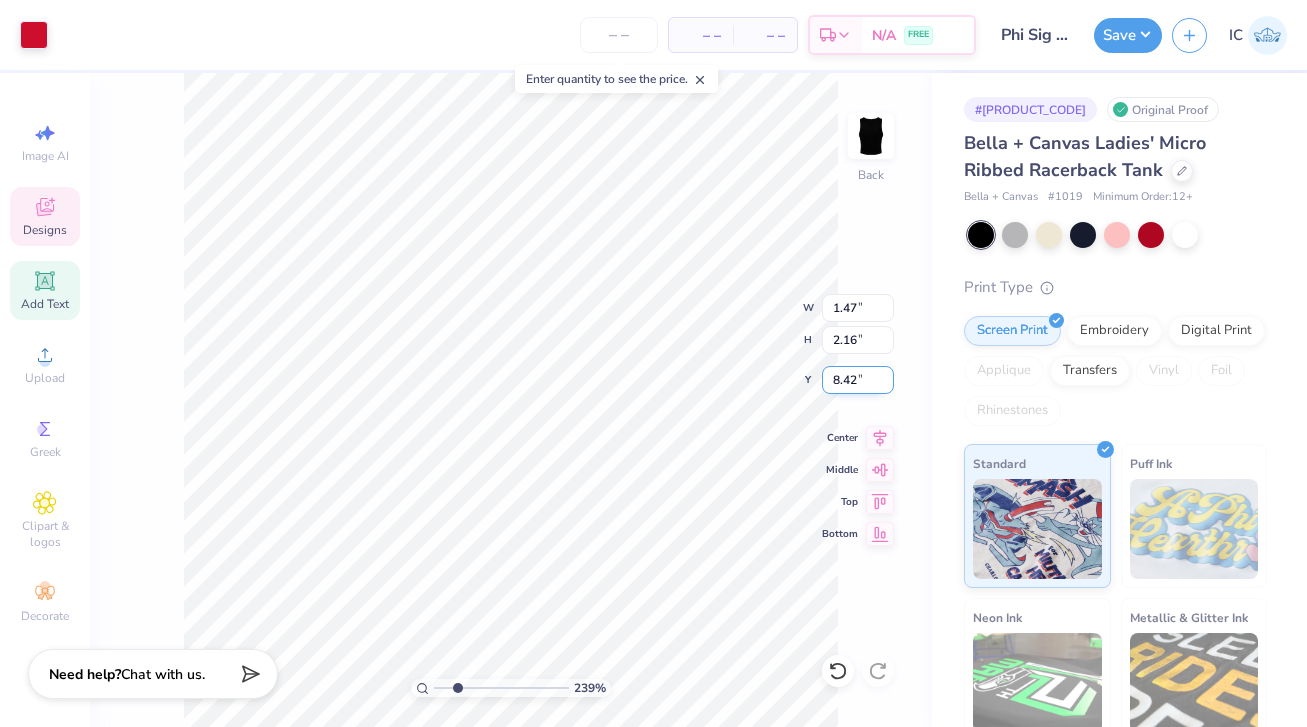 click on "8.42" at bounding box center (858, 380) 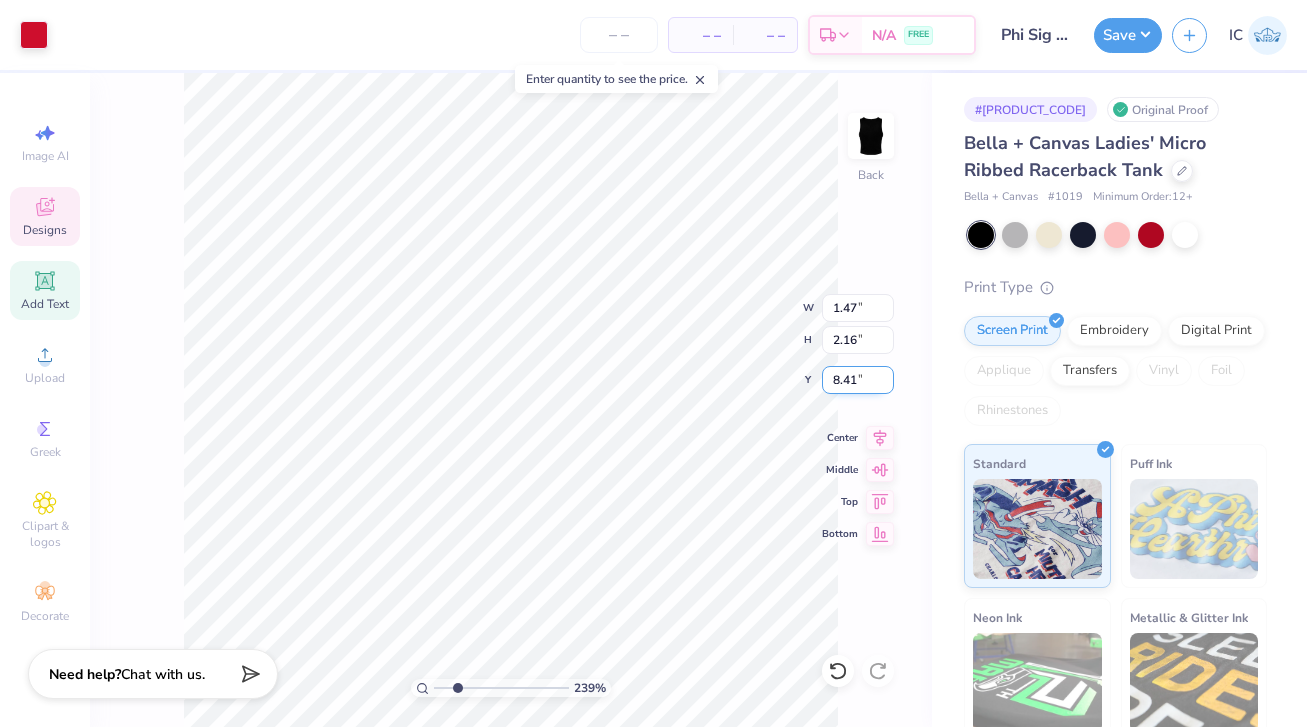 click on "8.41" at bounding box center [858, 380] 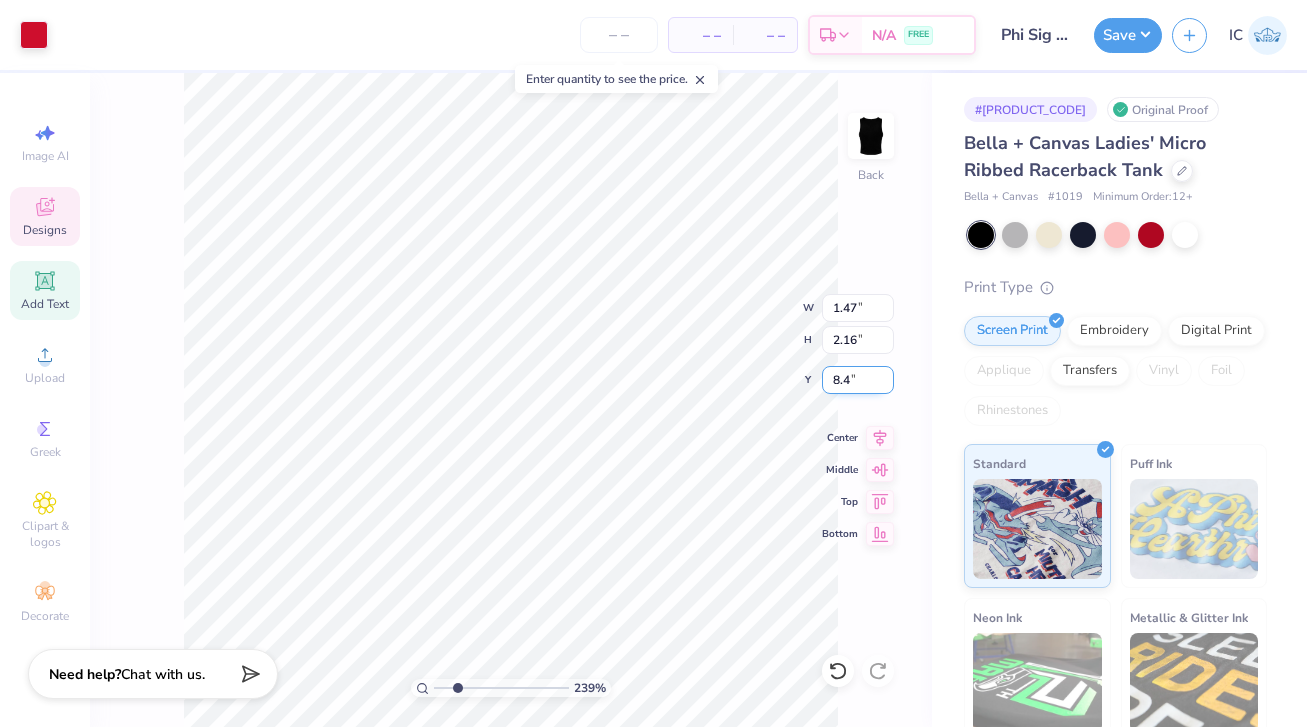 click on "8.4" at bounding box center (858, 380) 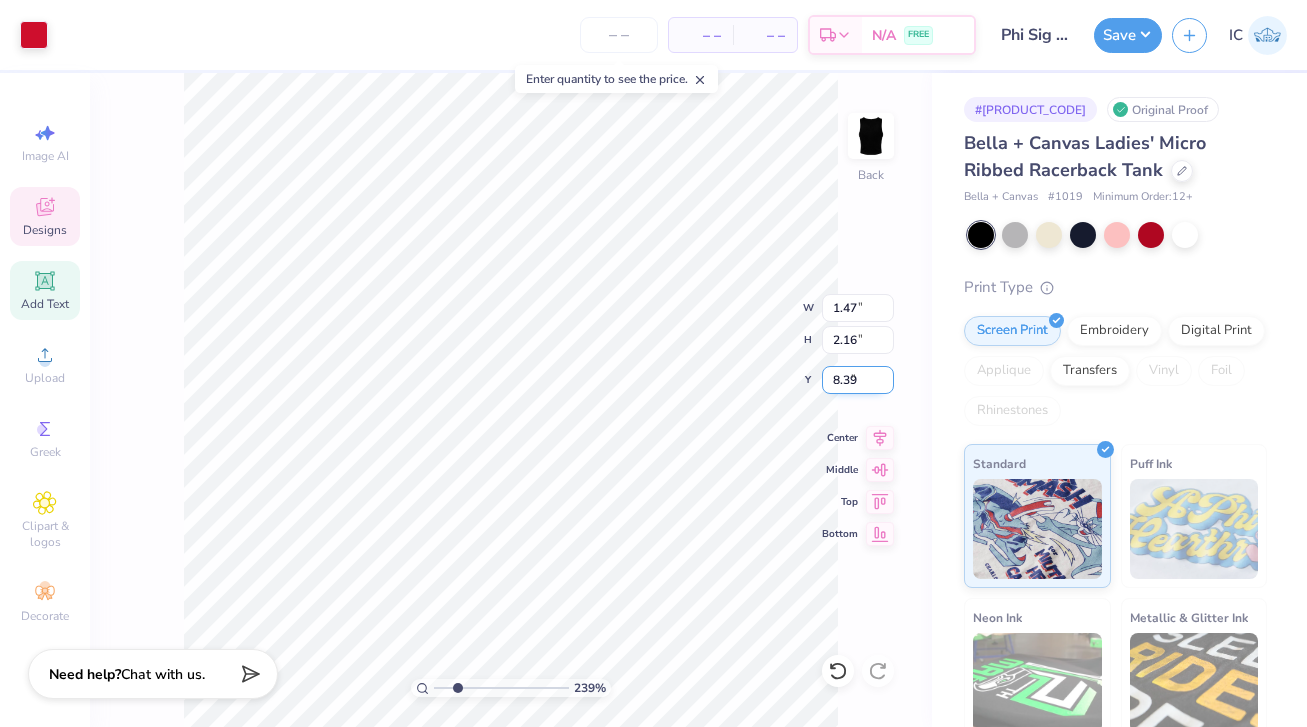type on "8.39" 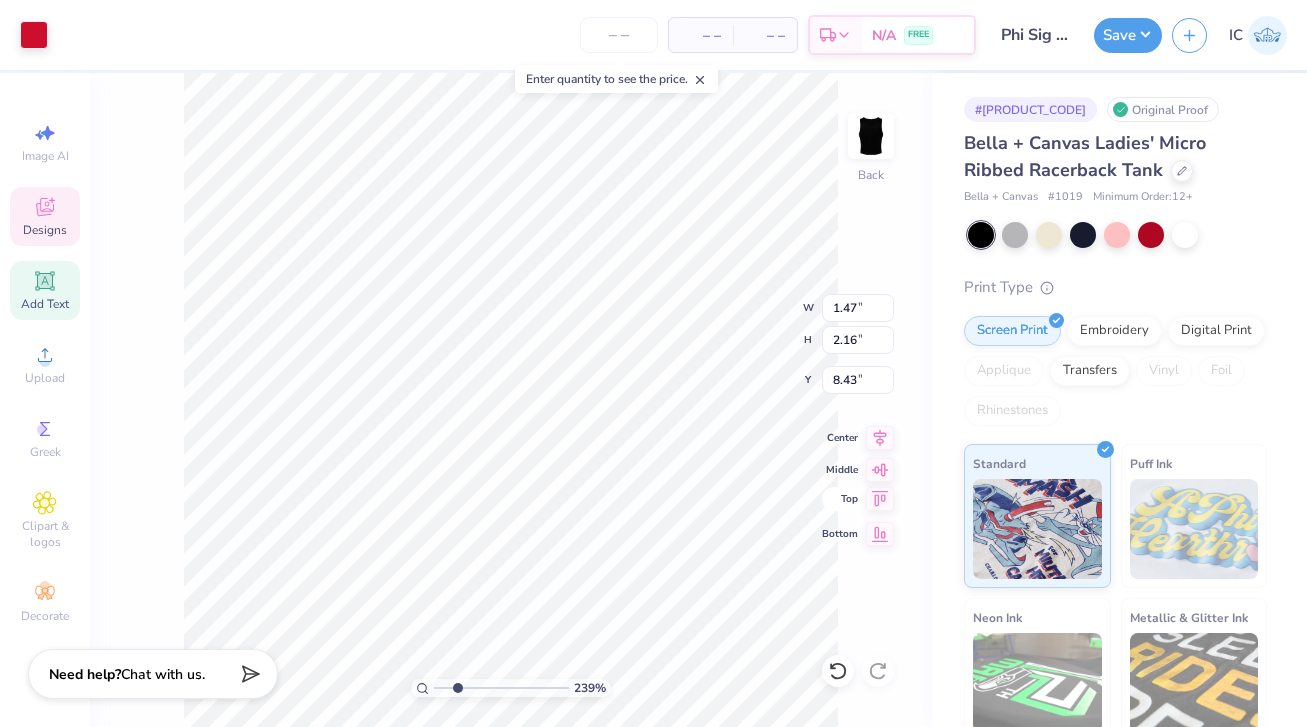 click 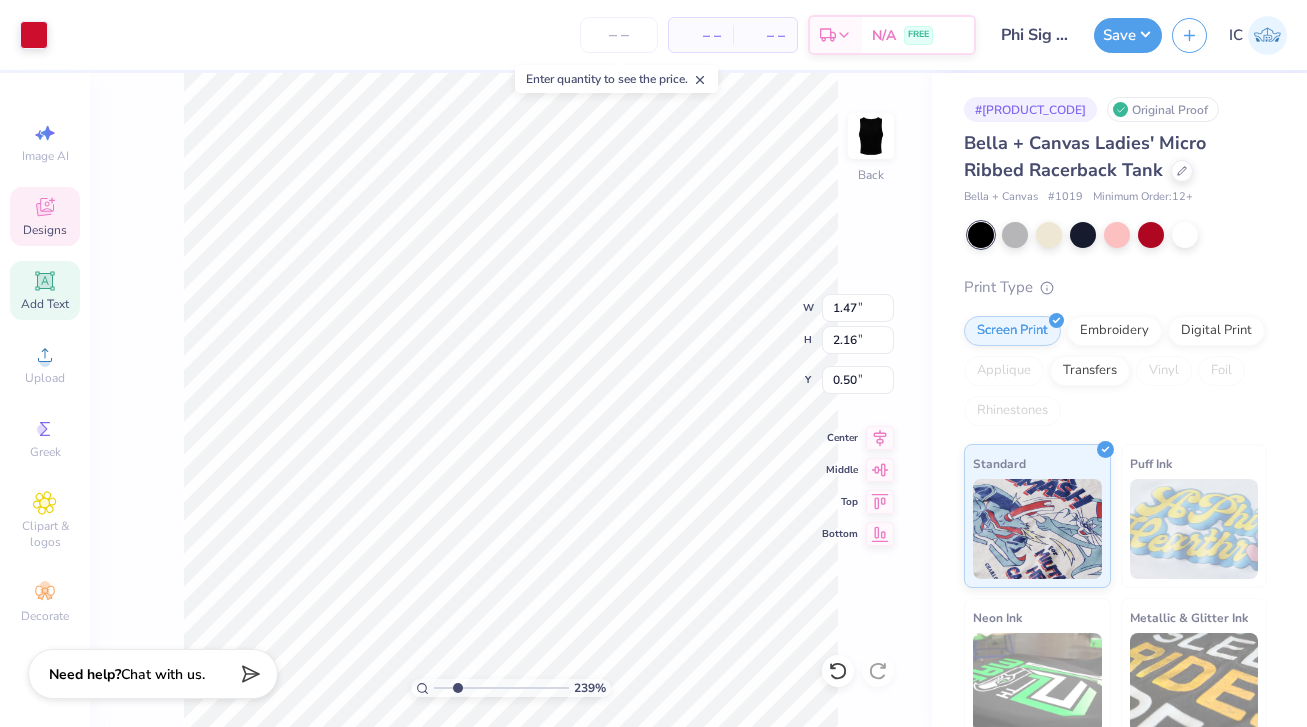 type on "0.50" 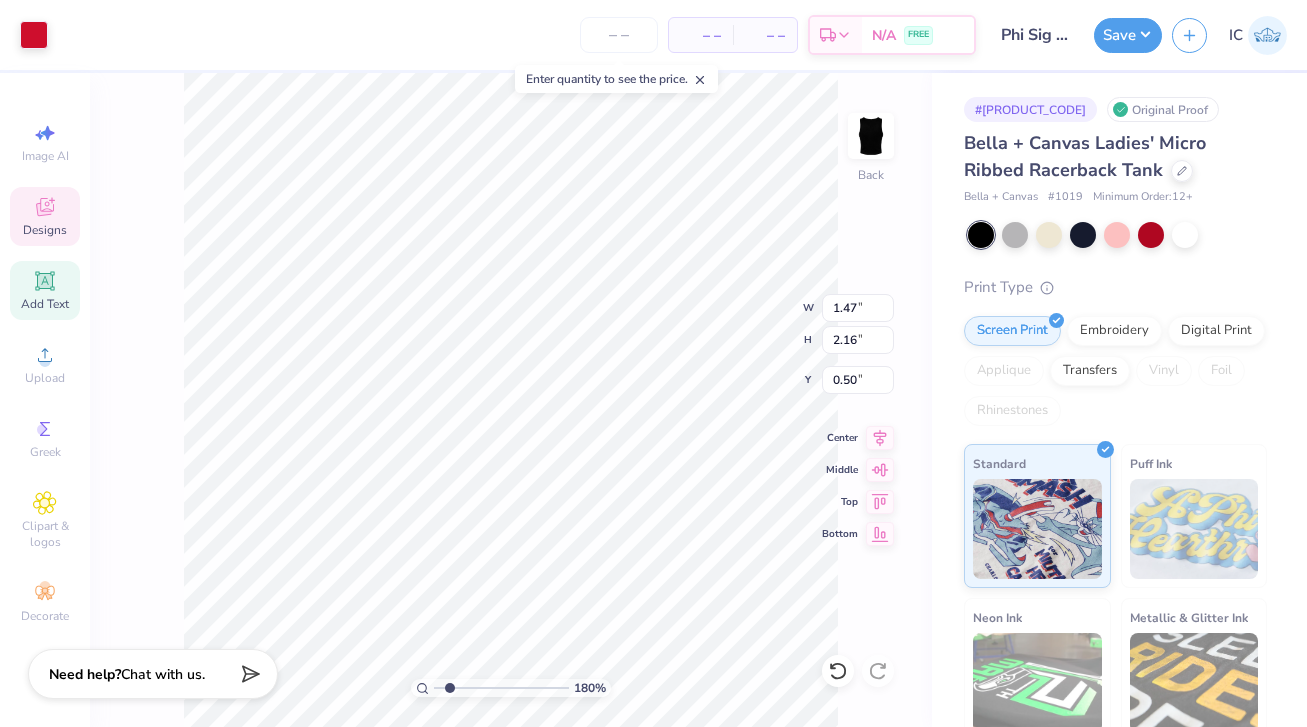 type on "1.8" 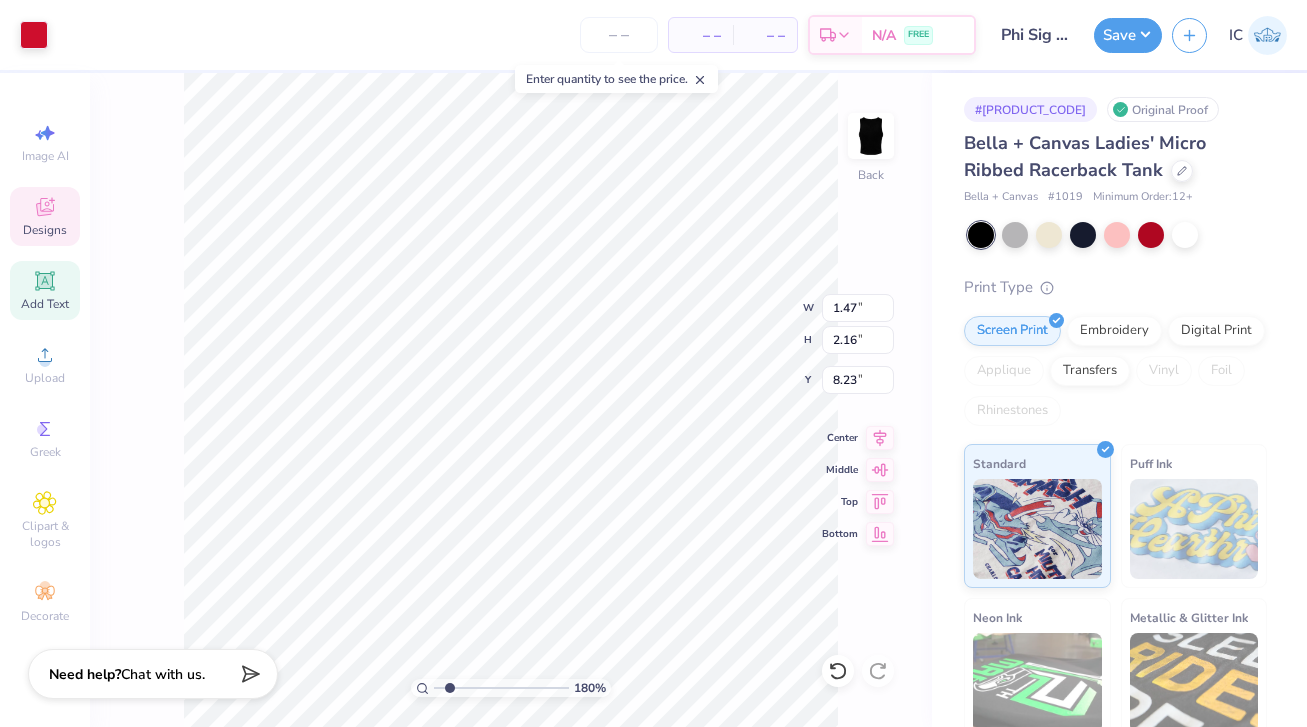 click 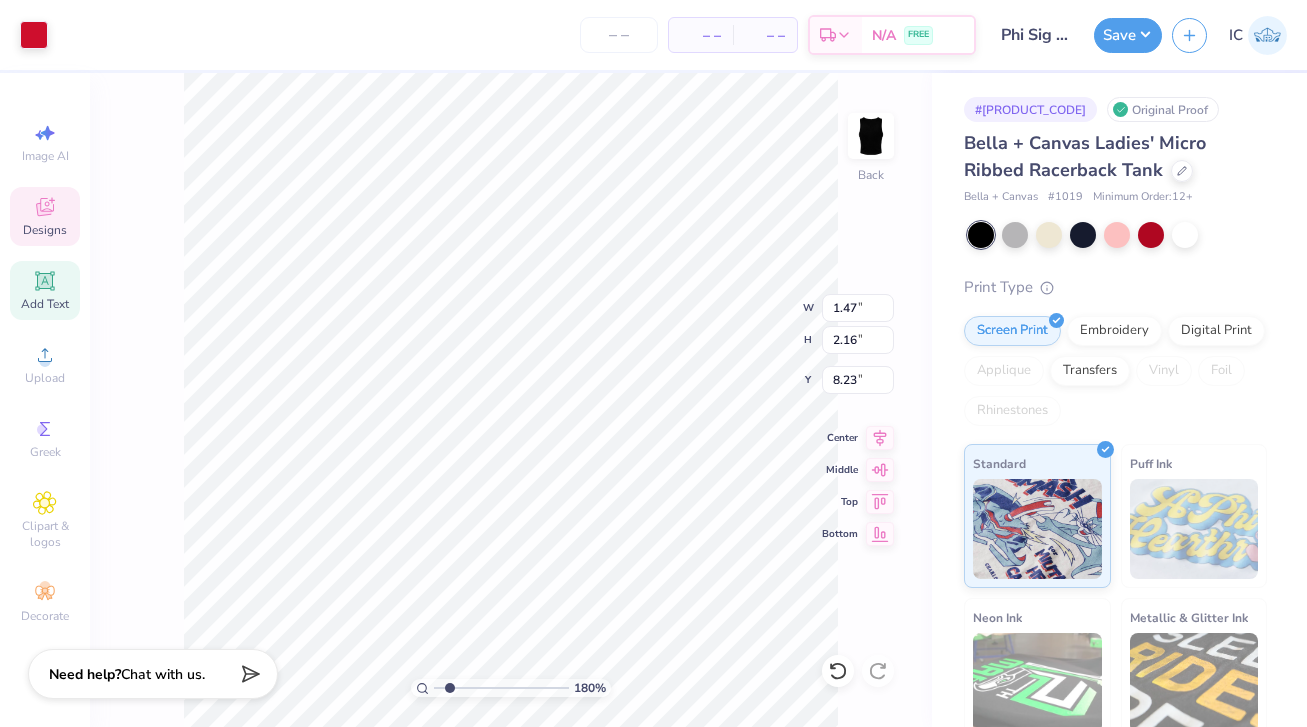 click 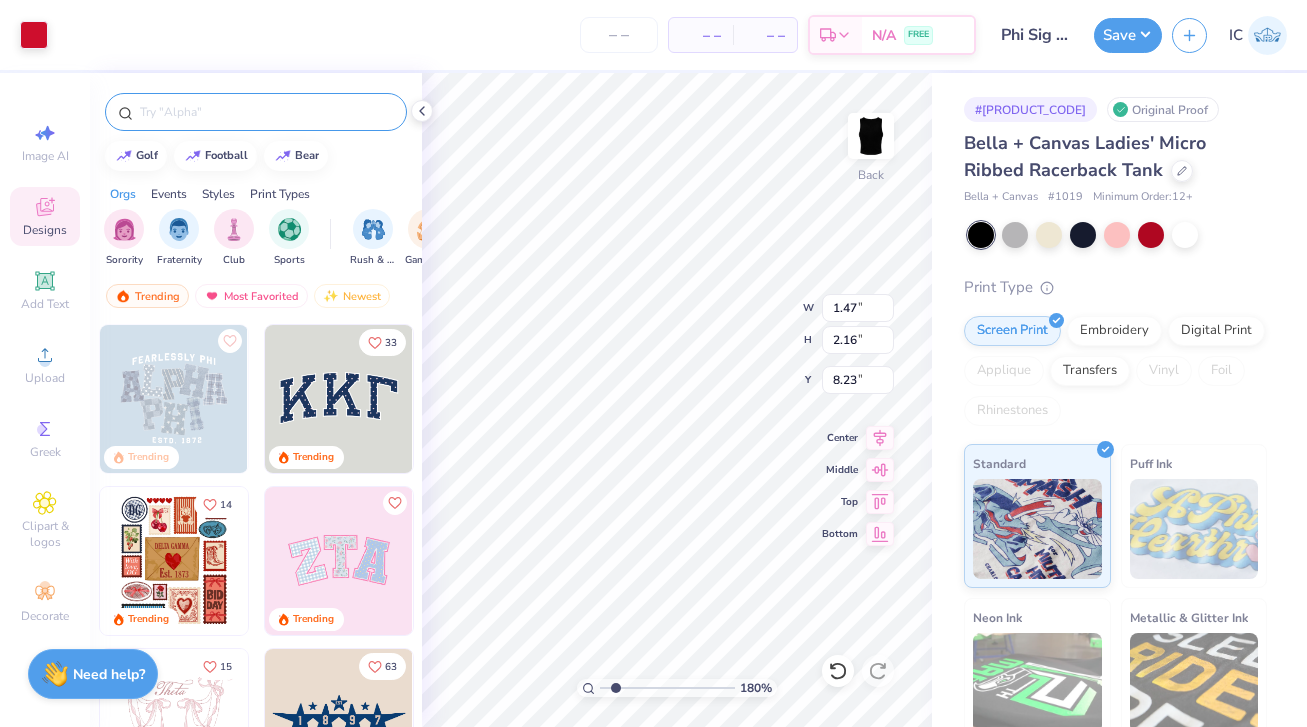 click at bounding box center (266, 112) 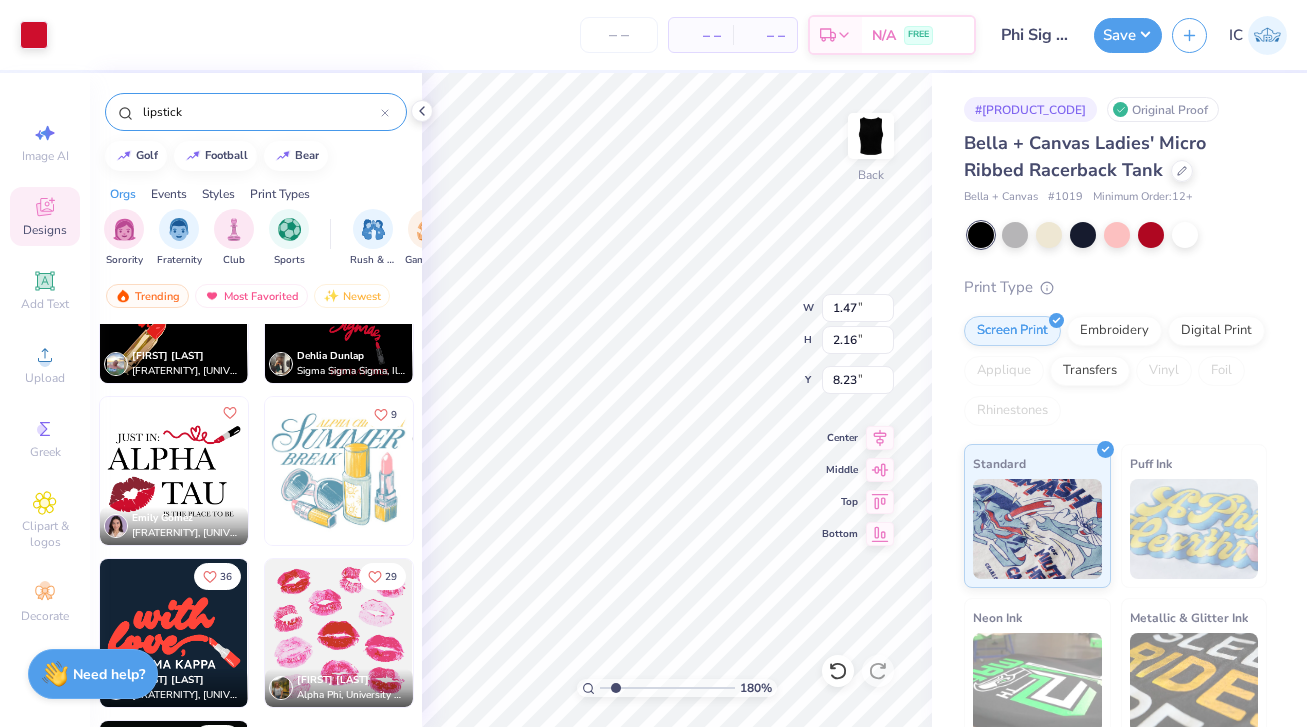 scroll, scrollTop: 170, scrollLeft: 0, axis: vertical 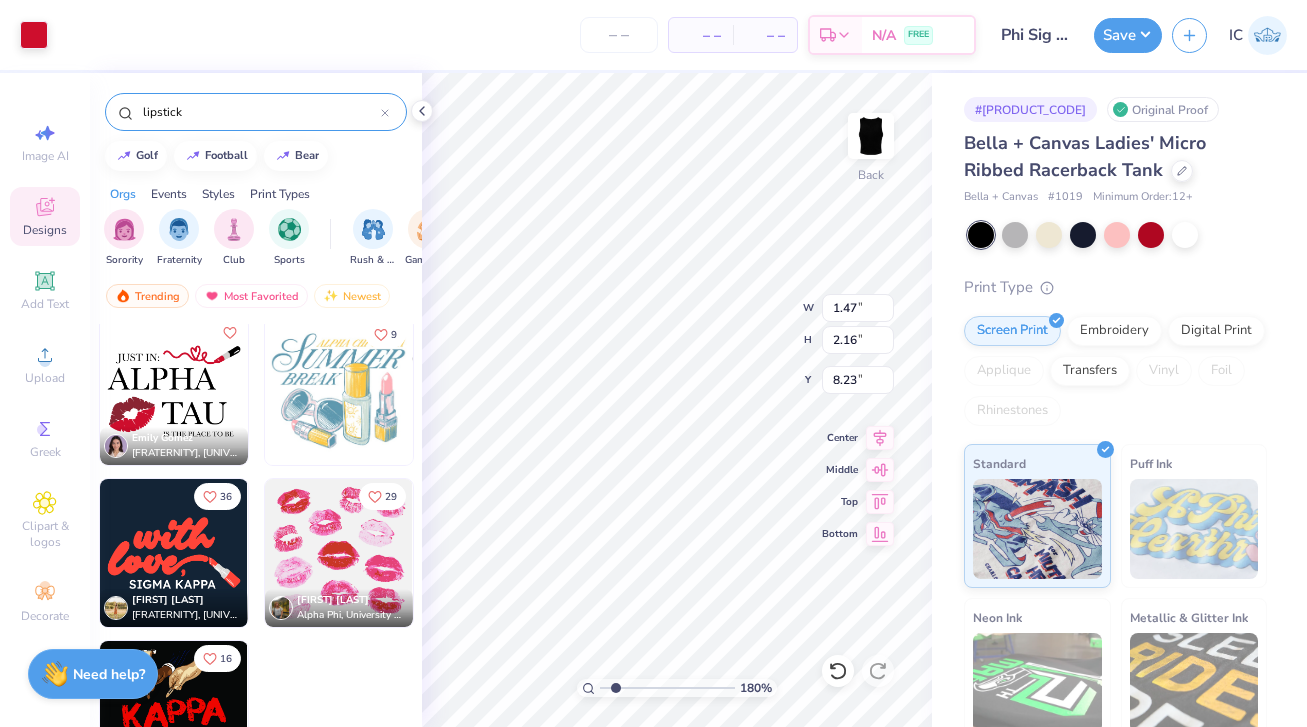 type on "lipstick" 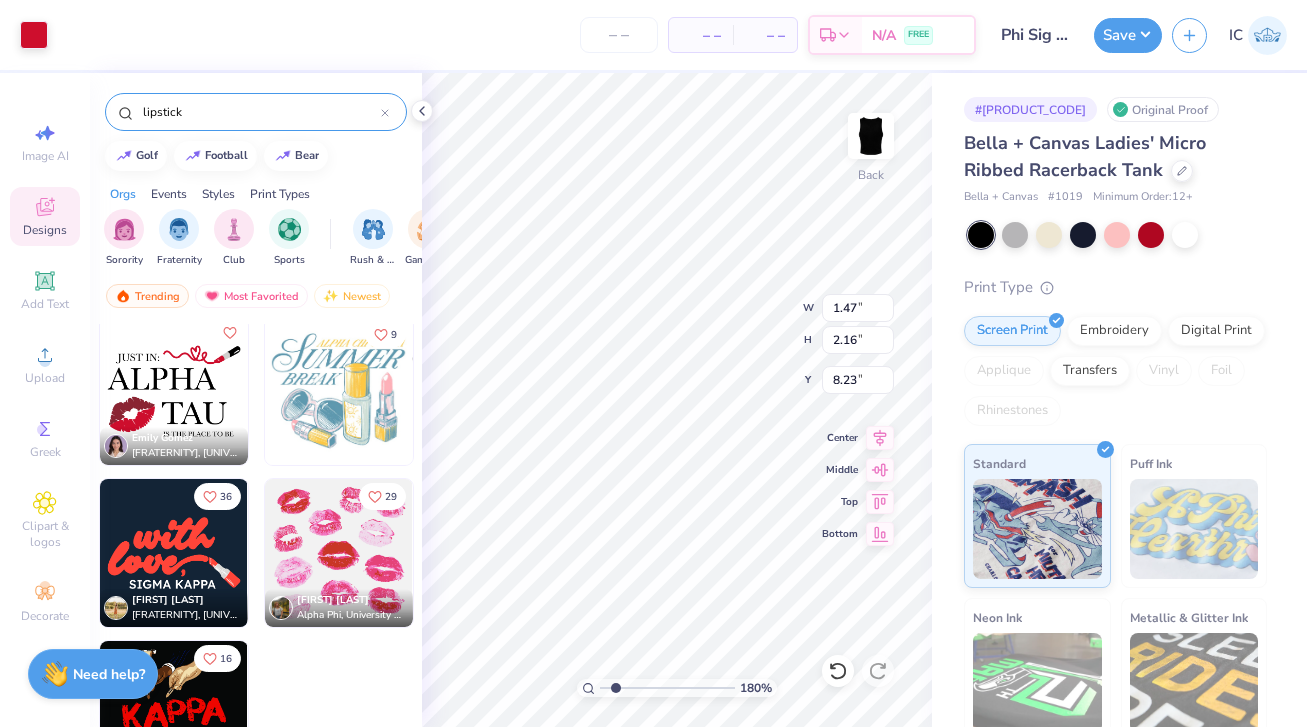 click at bounding box center (339, 720) 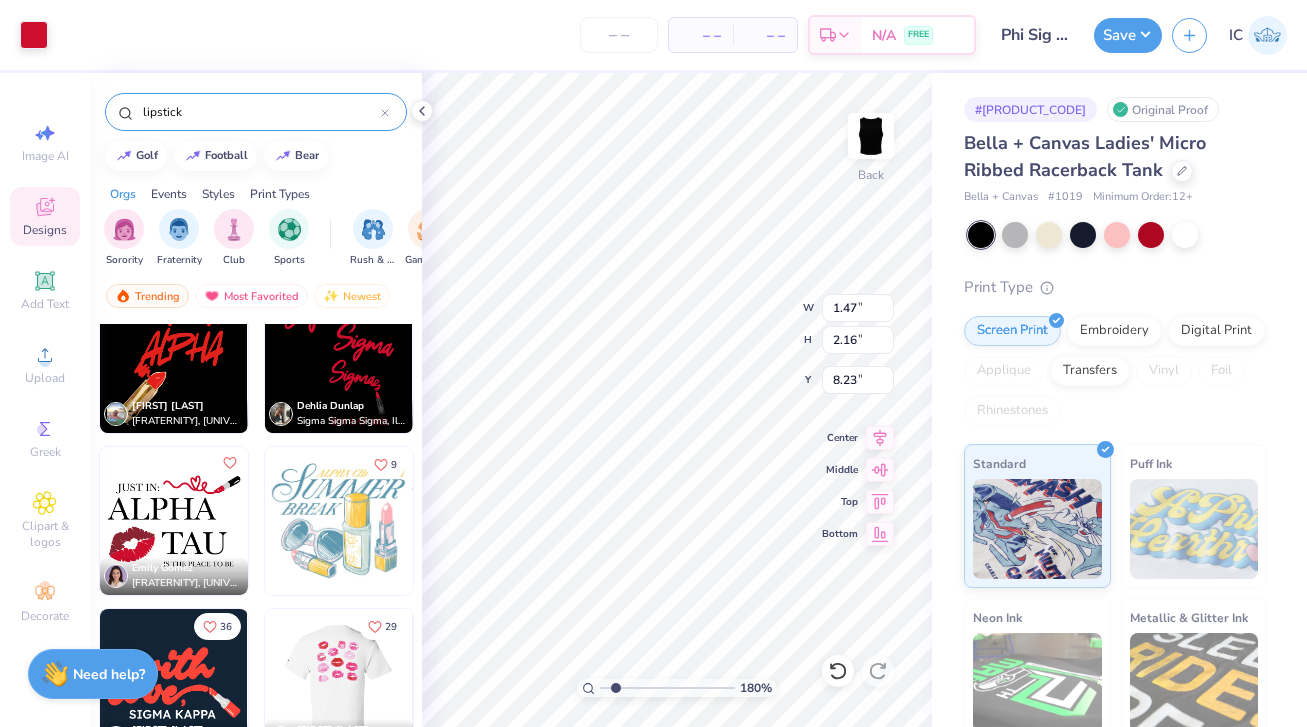 scroll, scrollTop: 0, scrollLeft: 0, axis: both 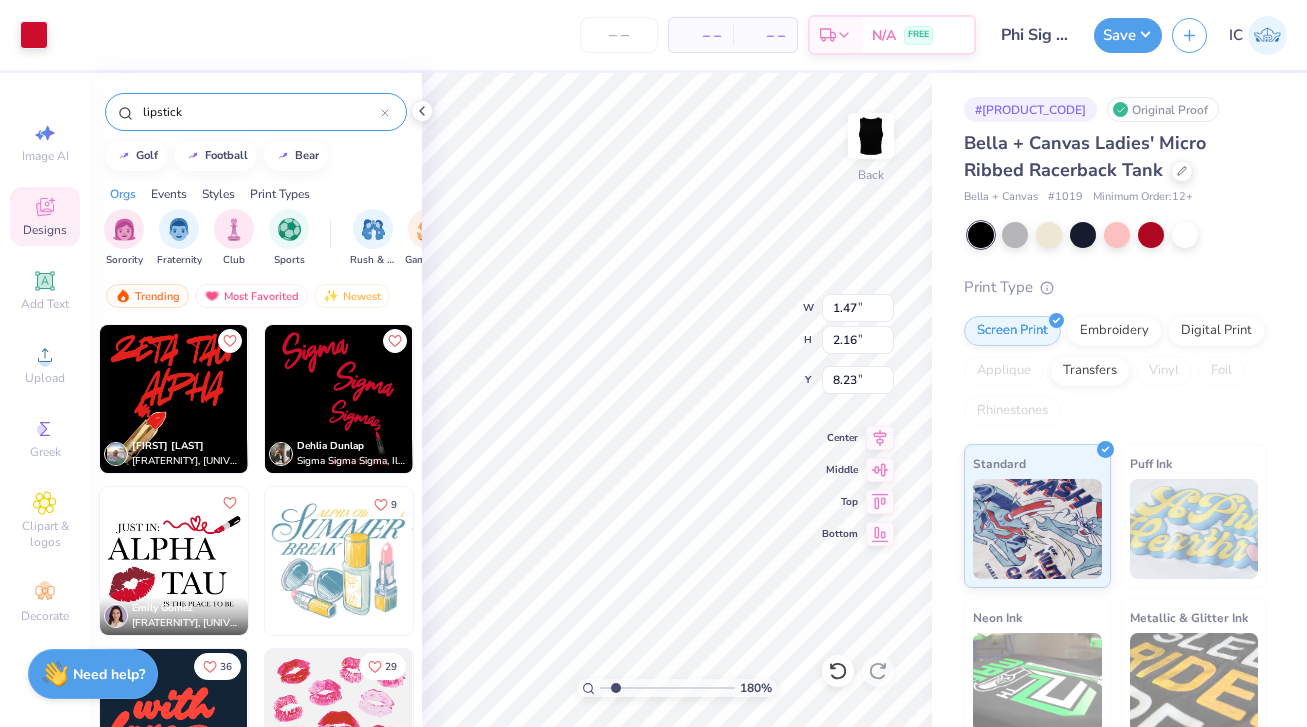 click 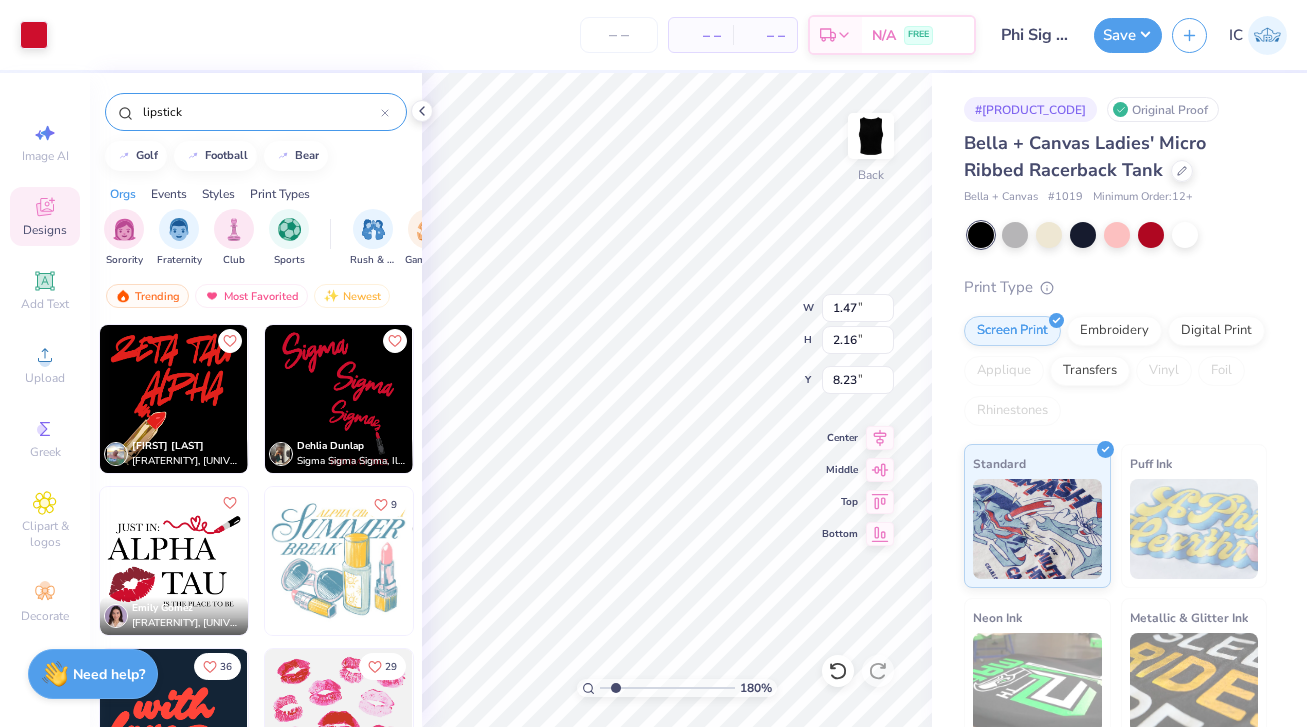 type 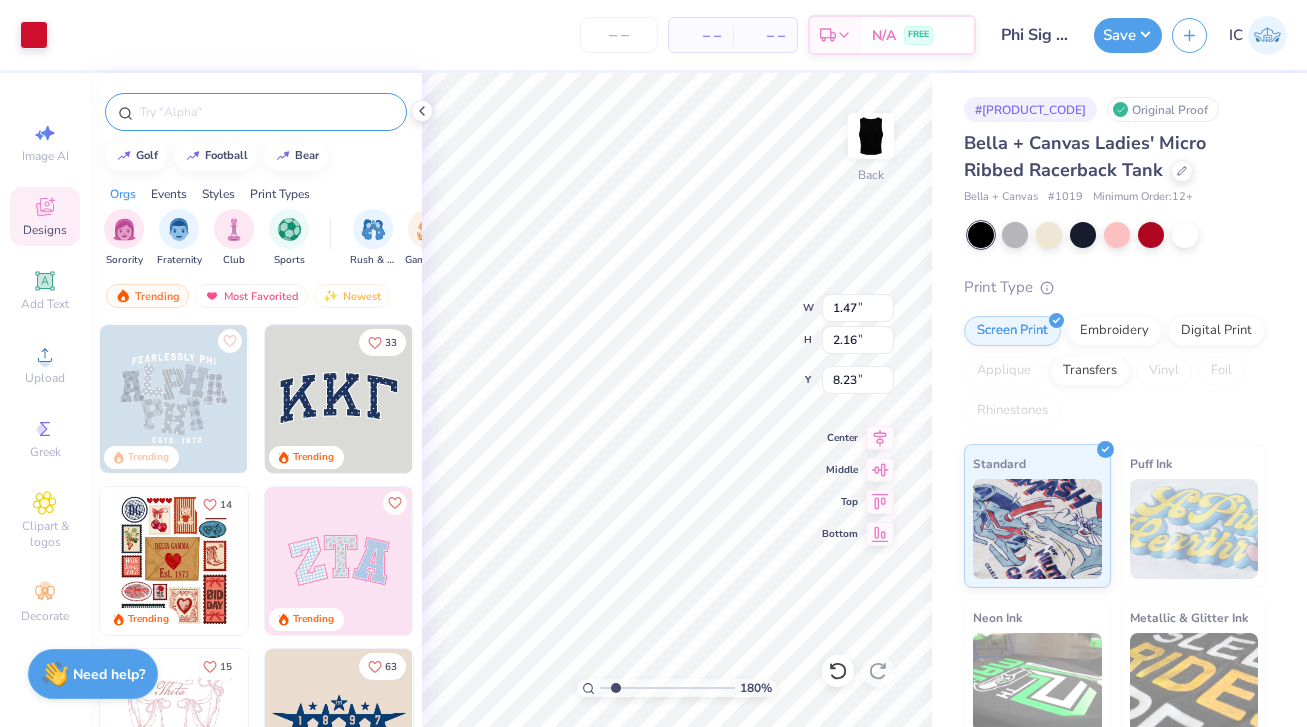 click 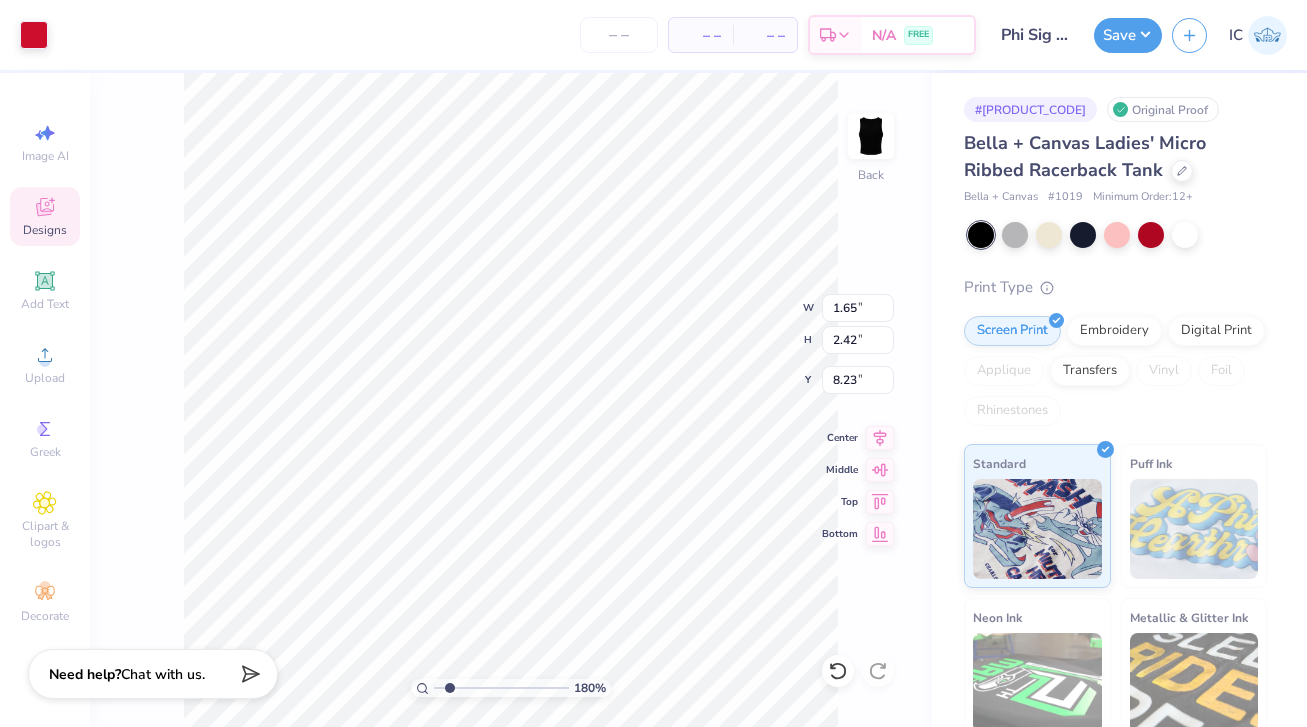 type on "1.65" 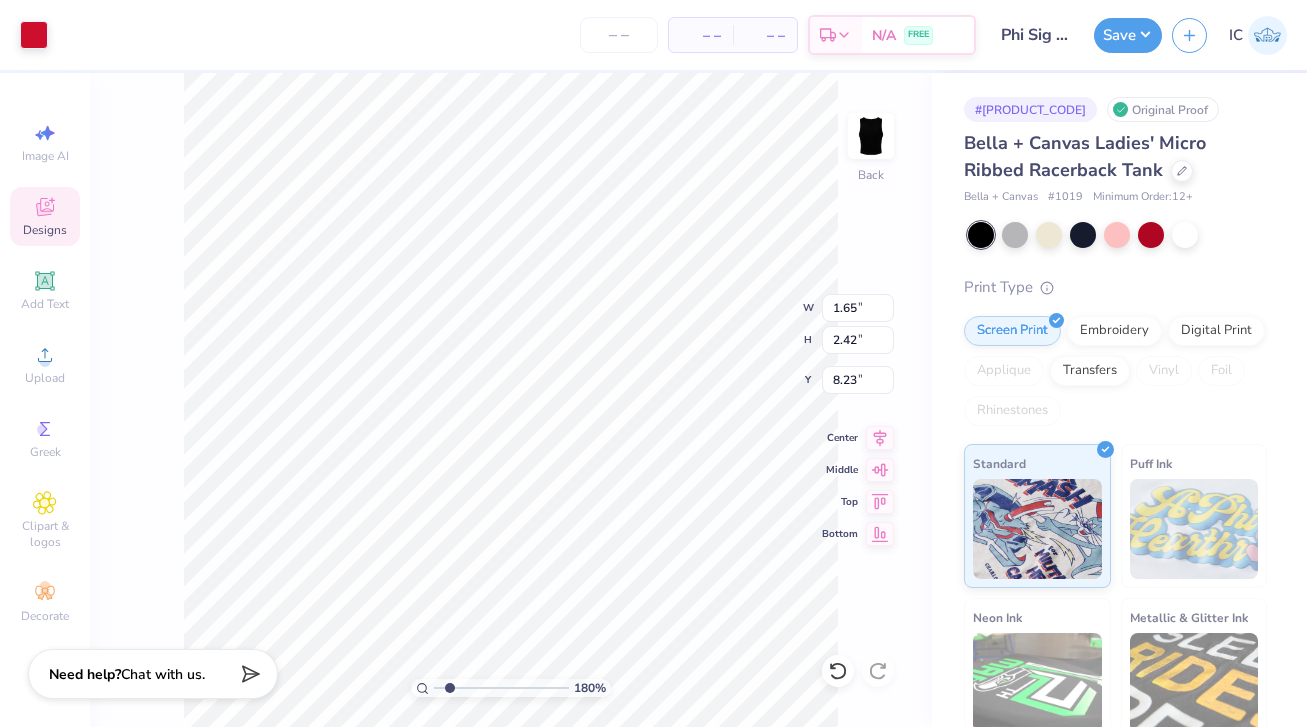 type on "1.57" 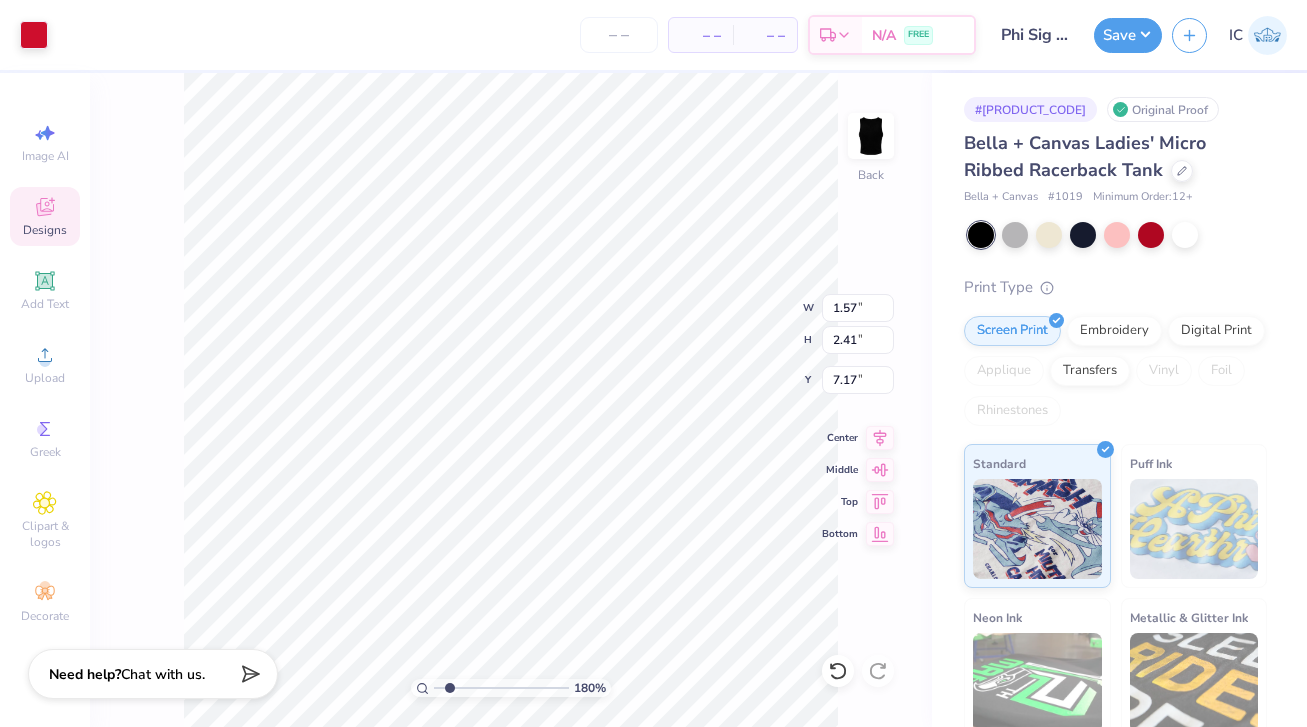 type on "8.90" 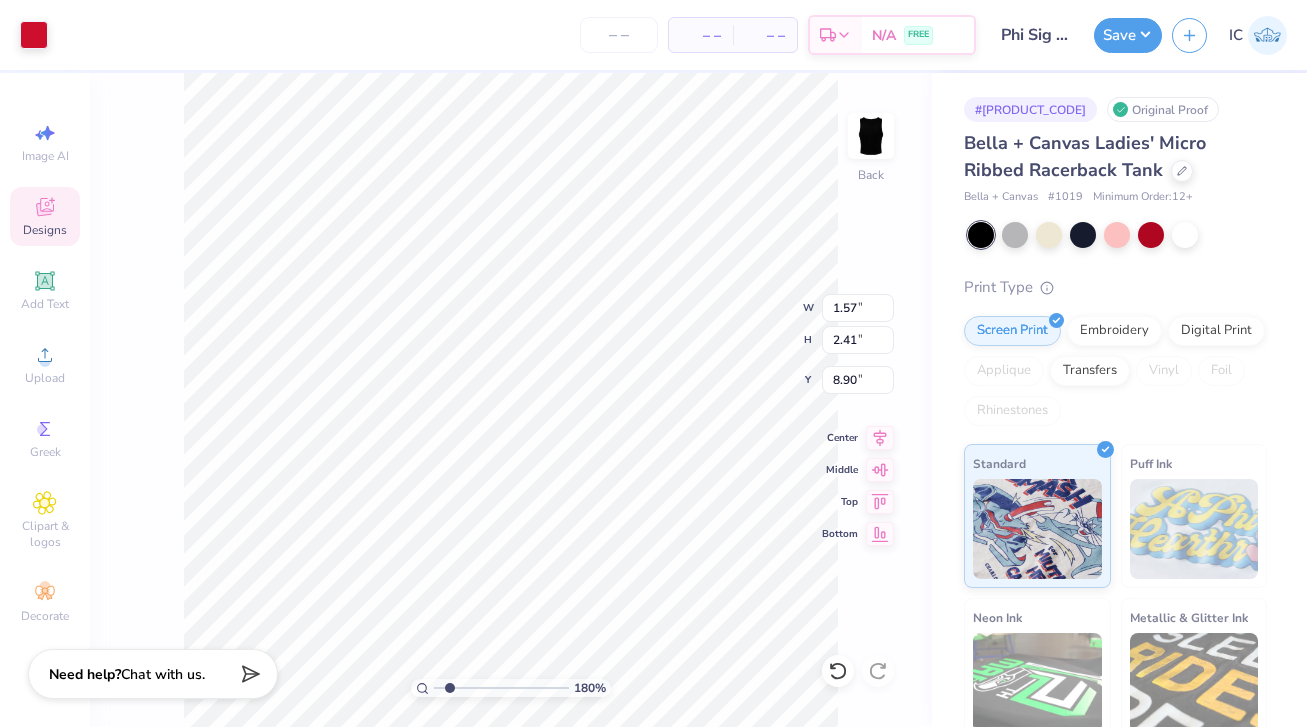 type on "1.62" 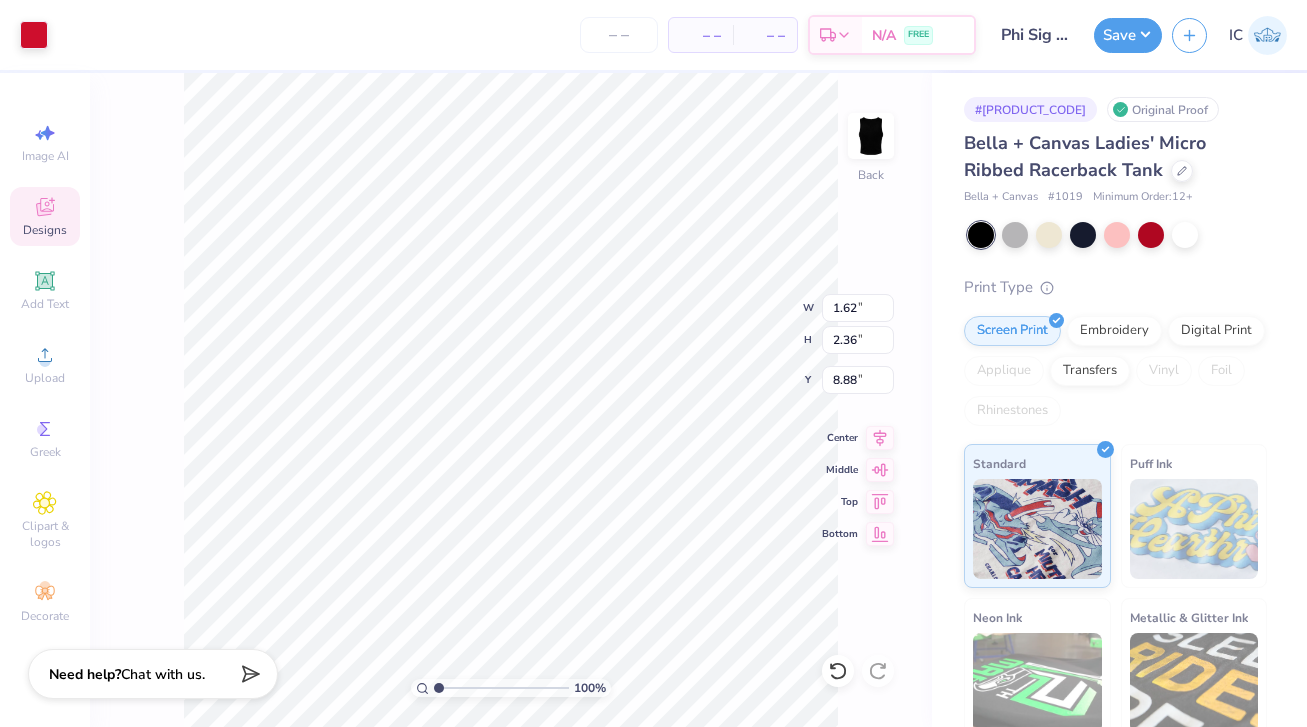 drag, startPoint x: 453, startPoint y: 688, endPoint x: 436, endPoint y: 690, distance: 17.117243 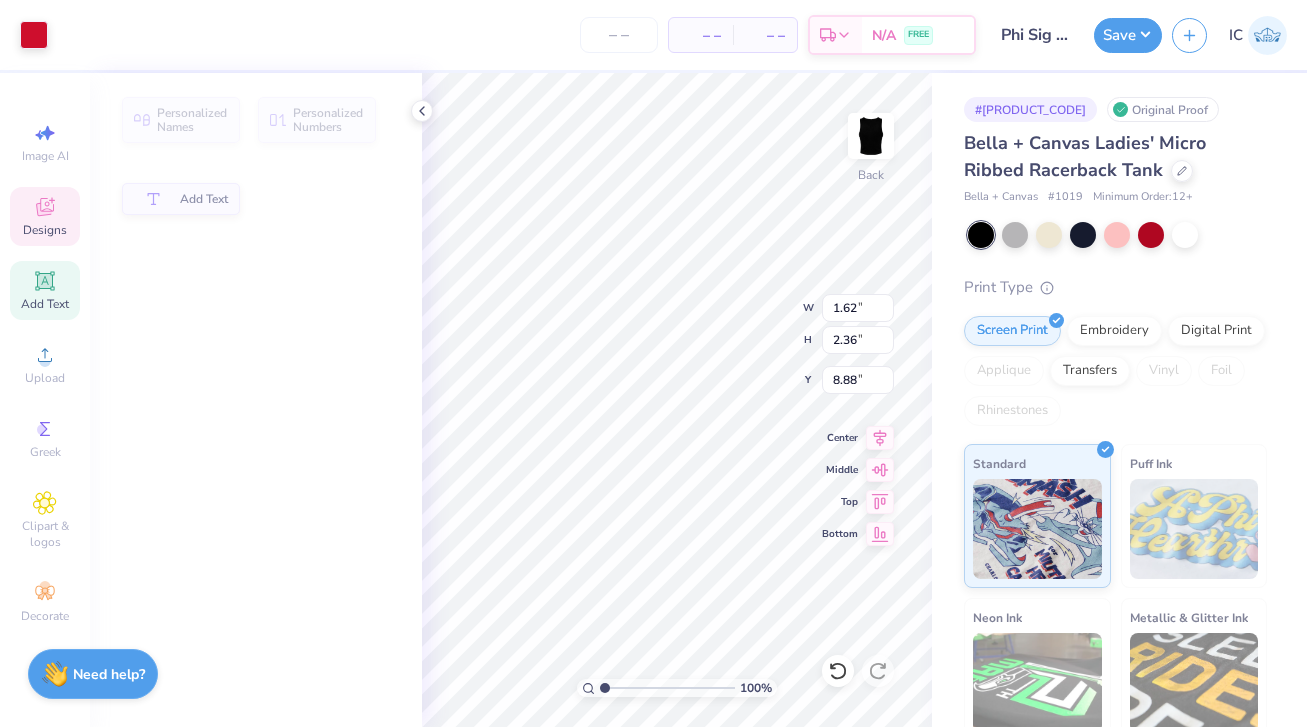 type on "3.77" 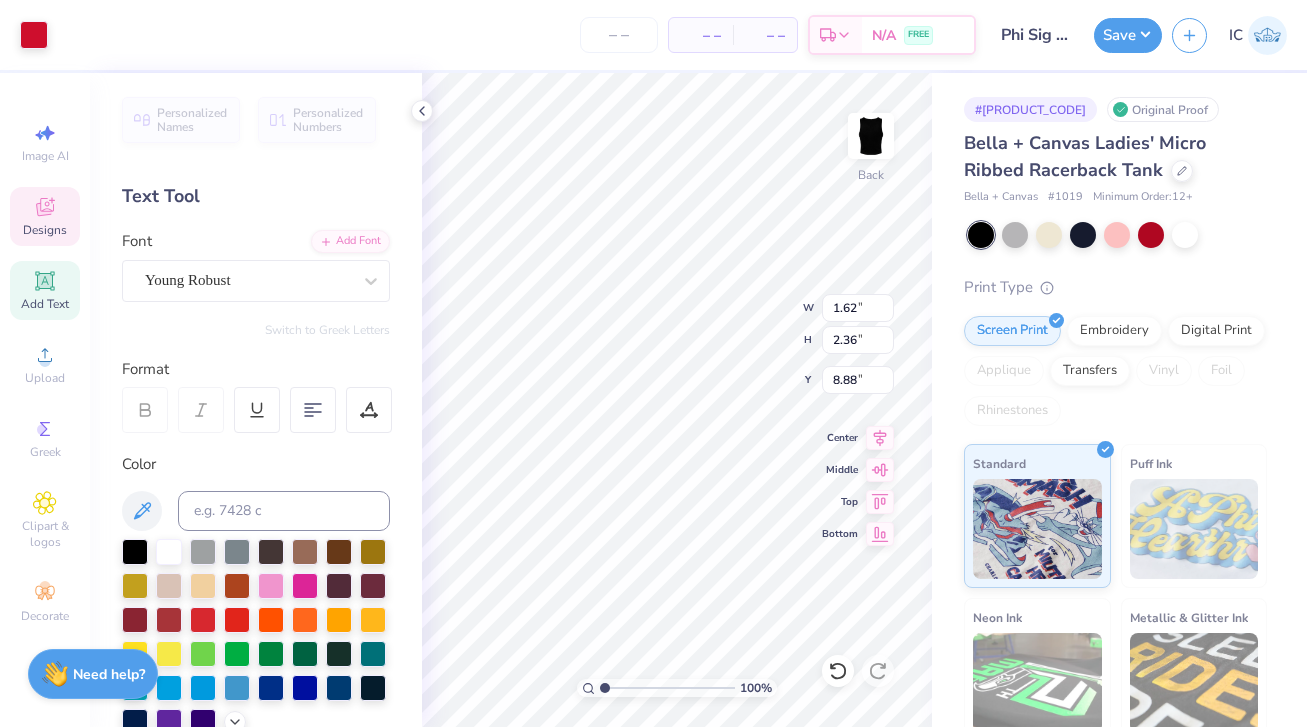 type on "1.62" 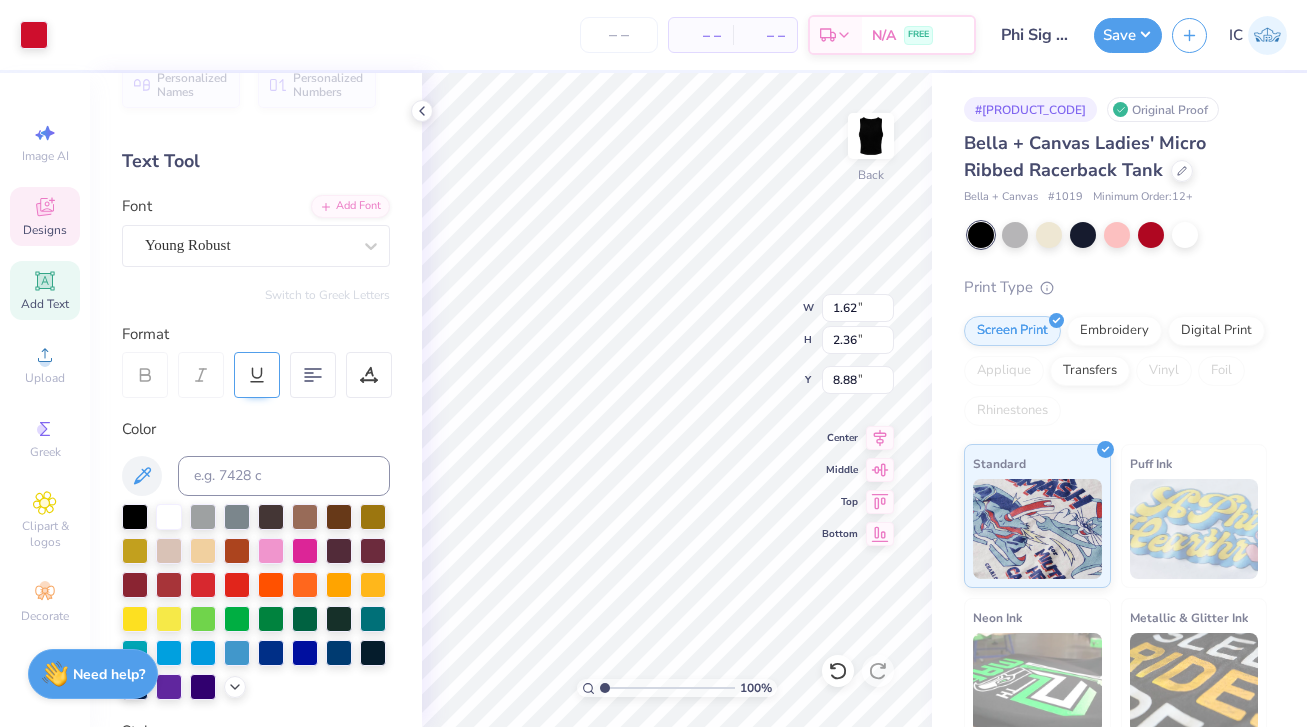 scroll, scrollTop: 0, scrollLeft: 0, axis: both 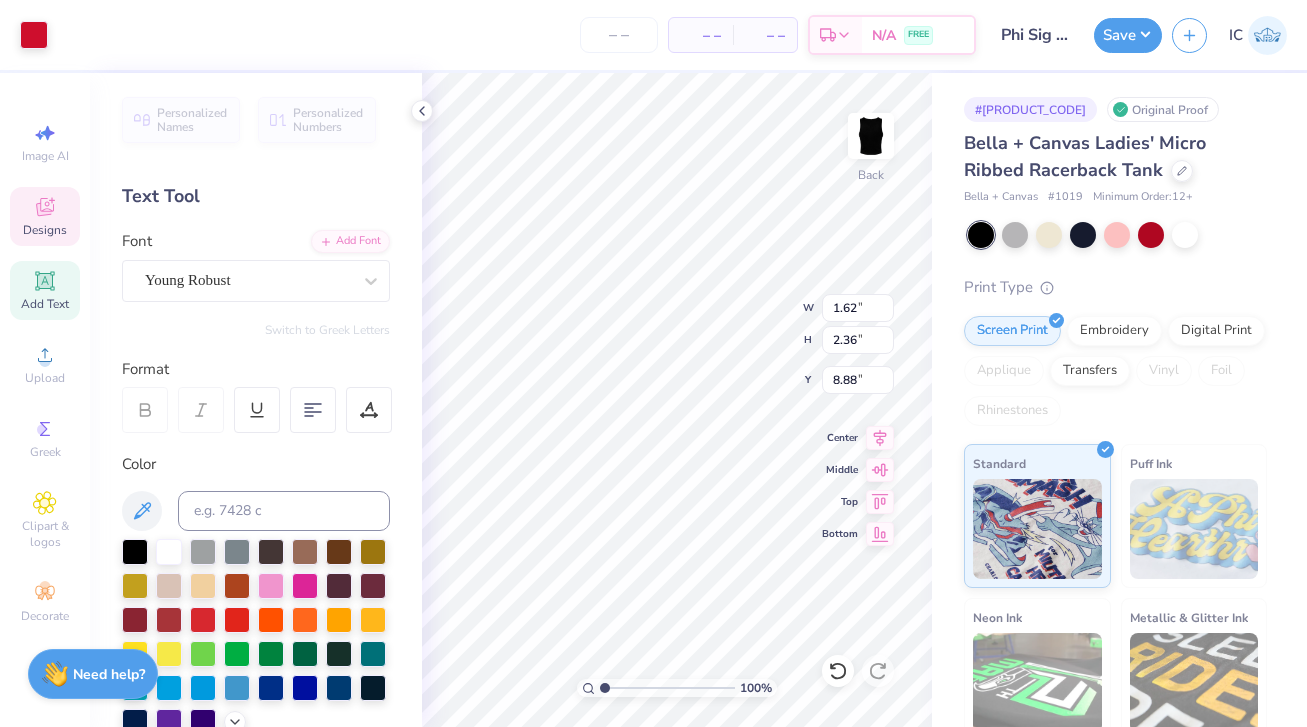 type on "3.58" 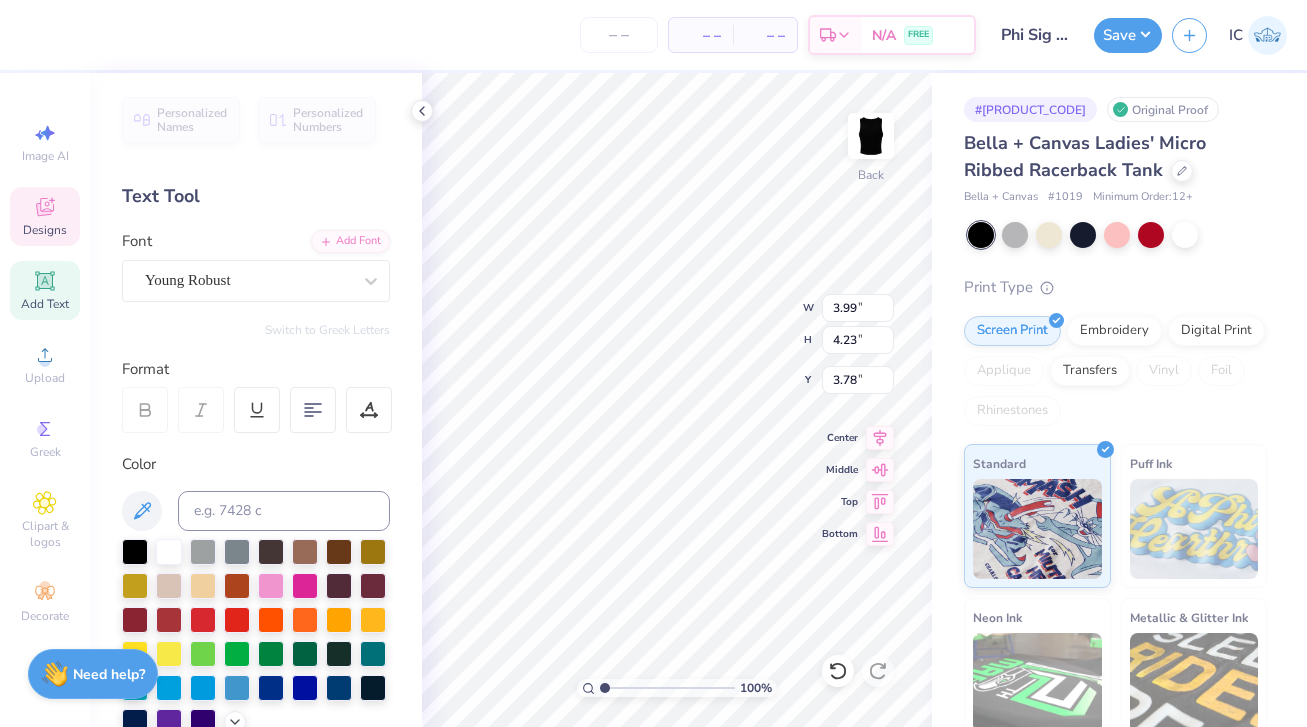 type on "3.99" 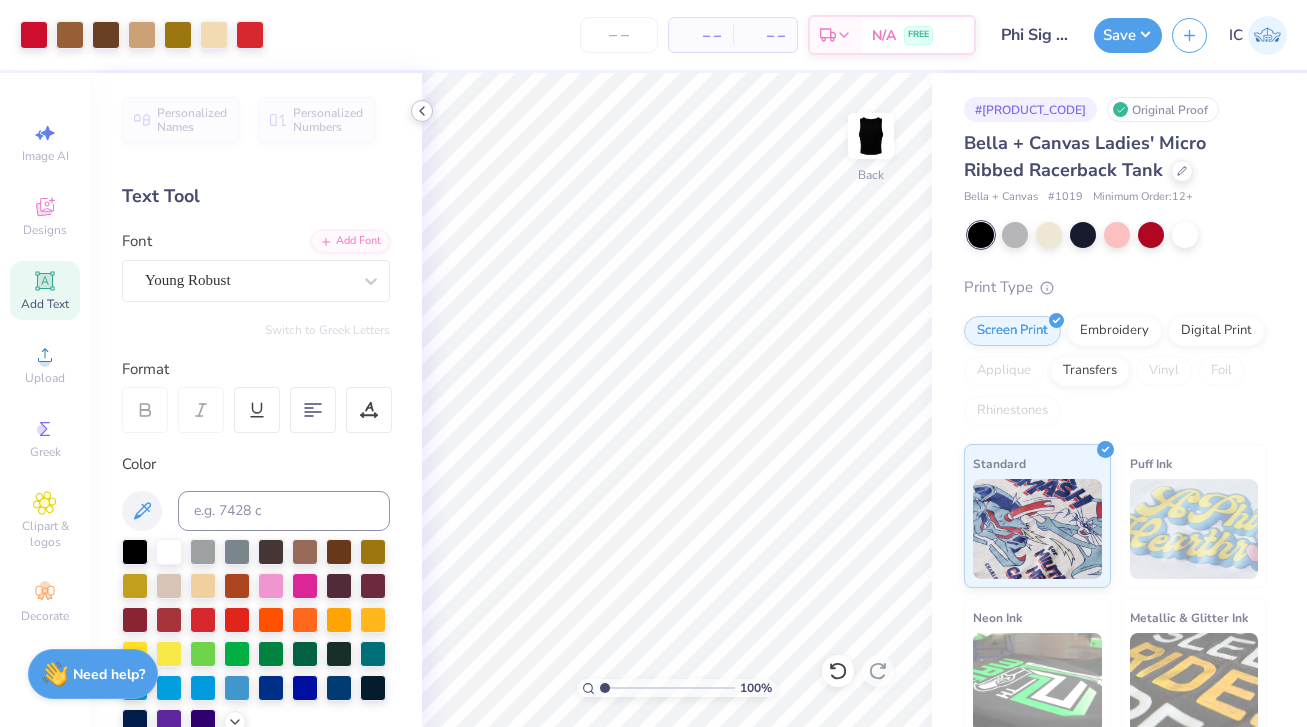 click 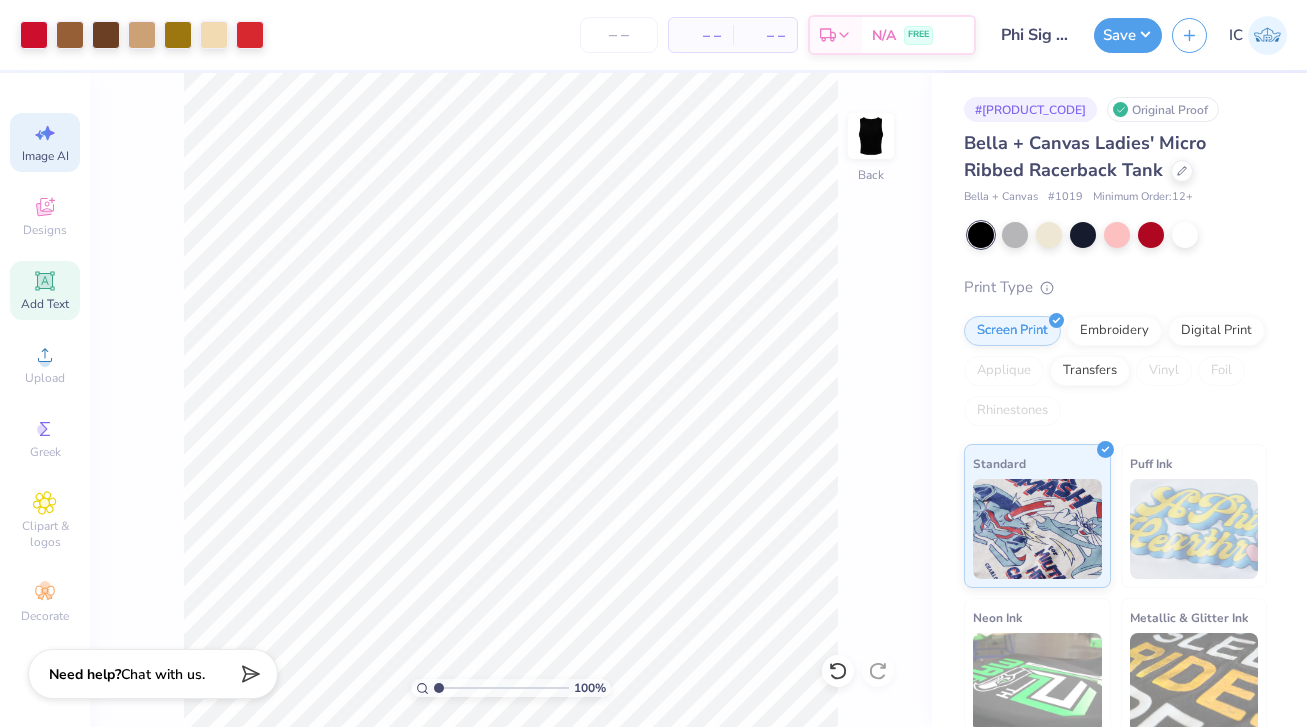 click on "Image AI" at bounding box center (45, 142) 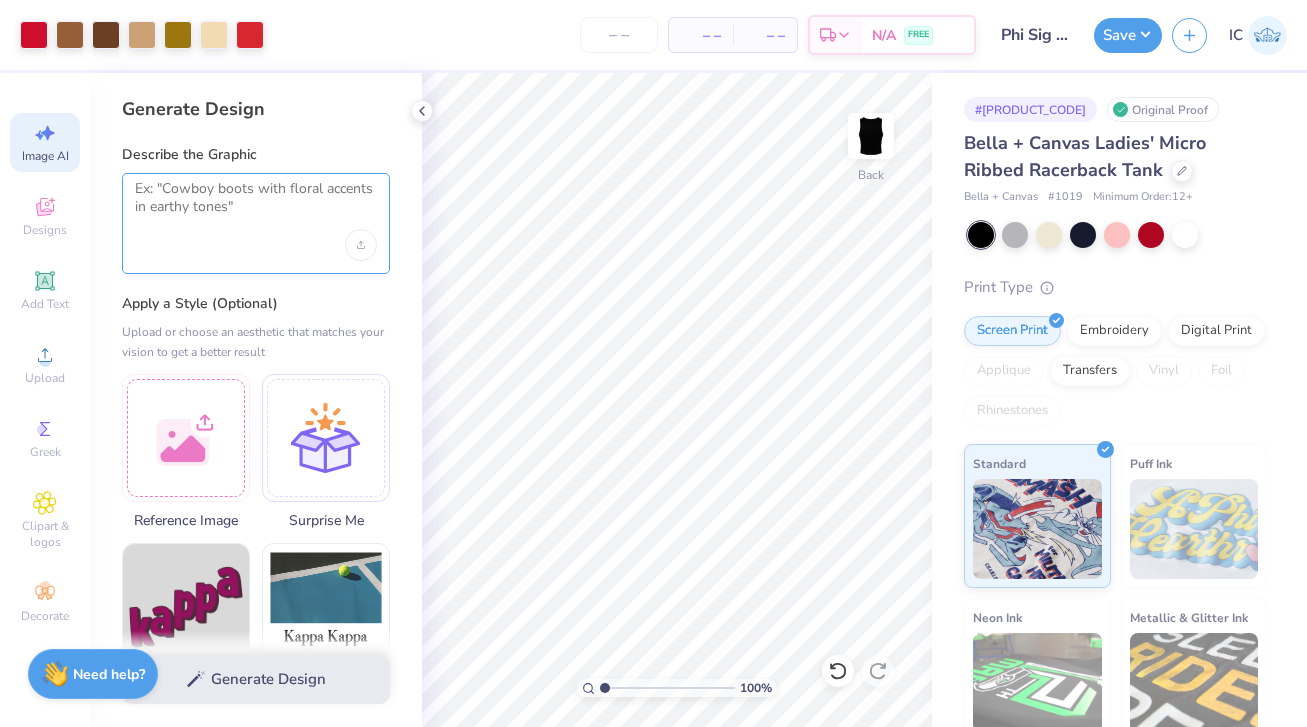 click at bounding box center (256, 205) 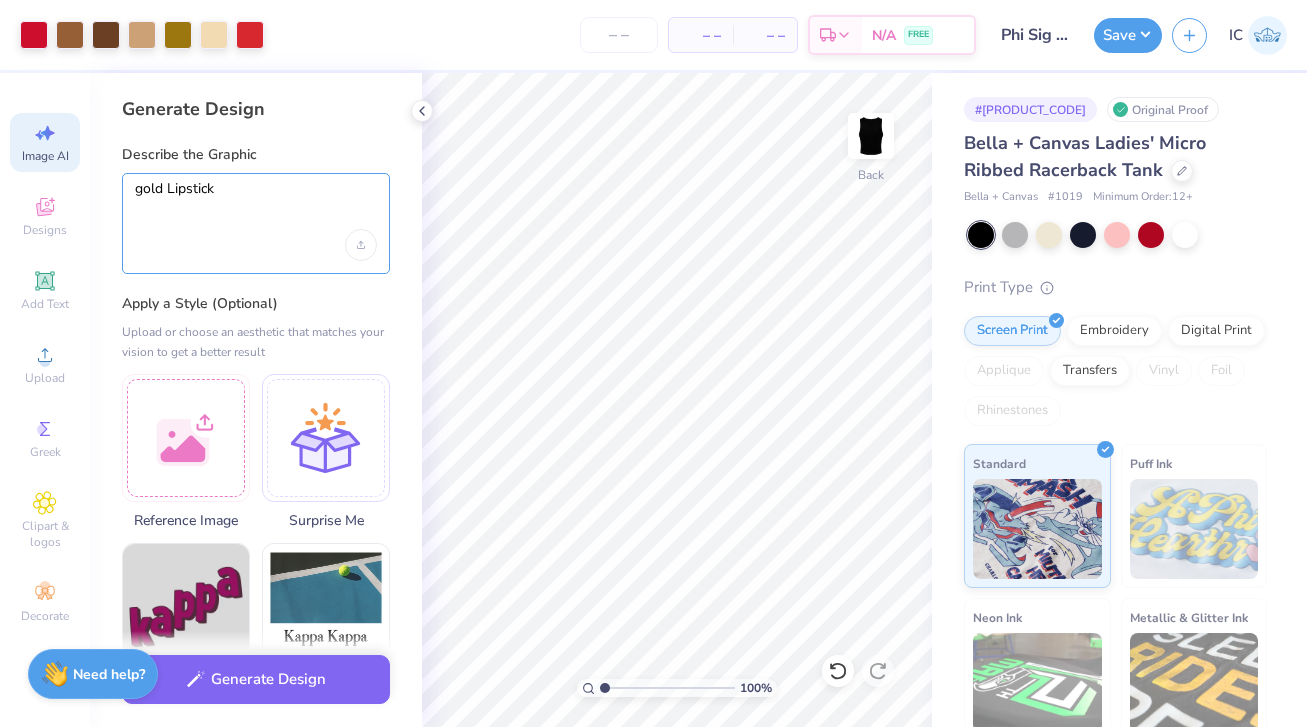 click on "goldlipstick" at bounding box center (256, 205) 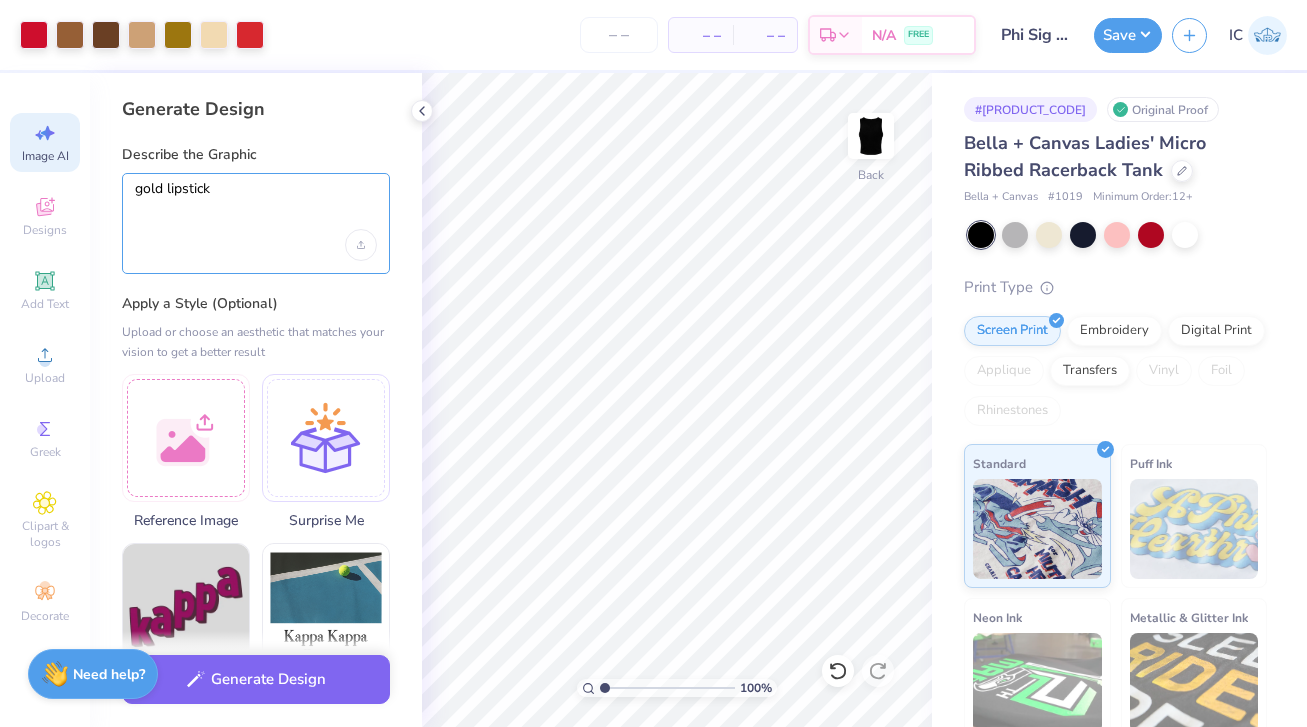 click on "gold lipstick" at bounding box center (256, 205) 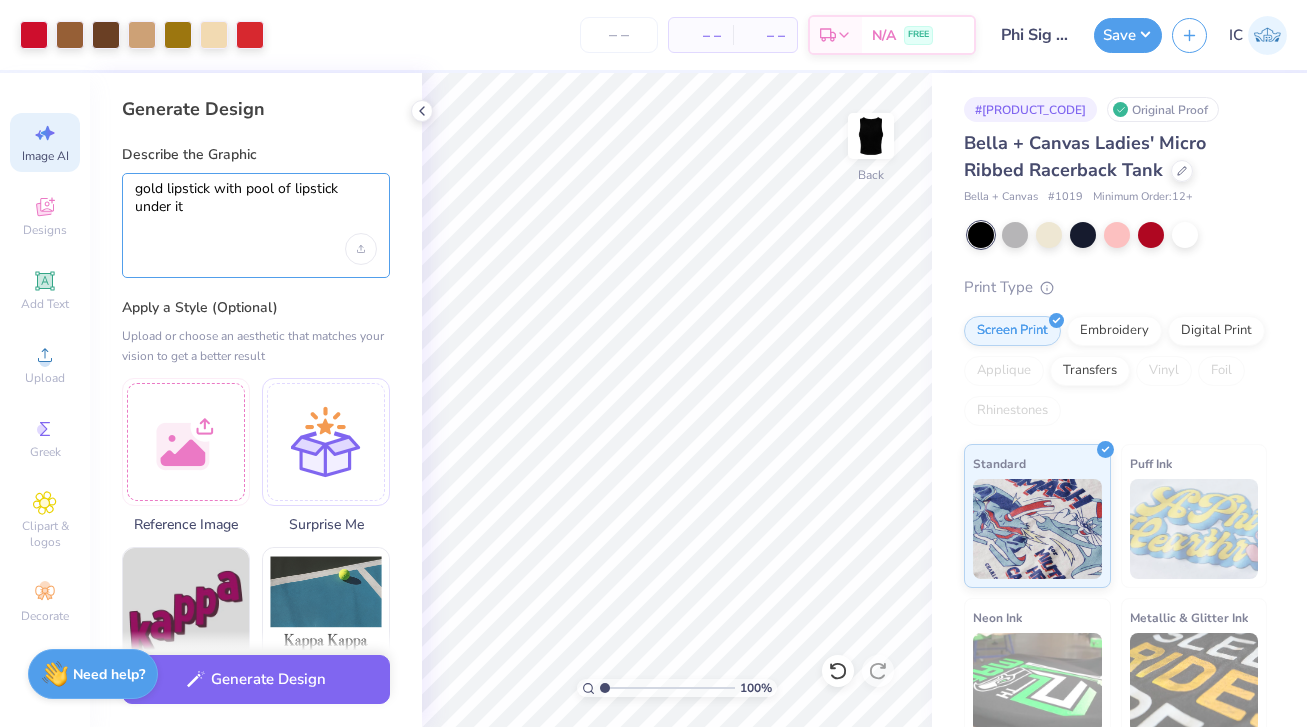 click on "gold lipstick with pool of lipstick under it" at bounding box center (256, 207) 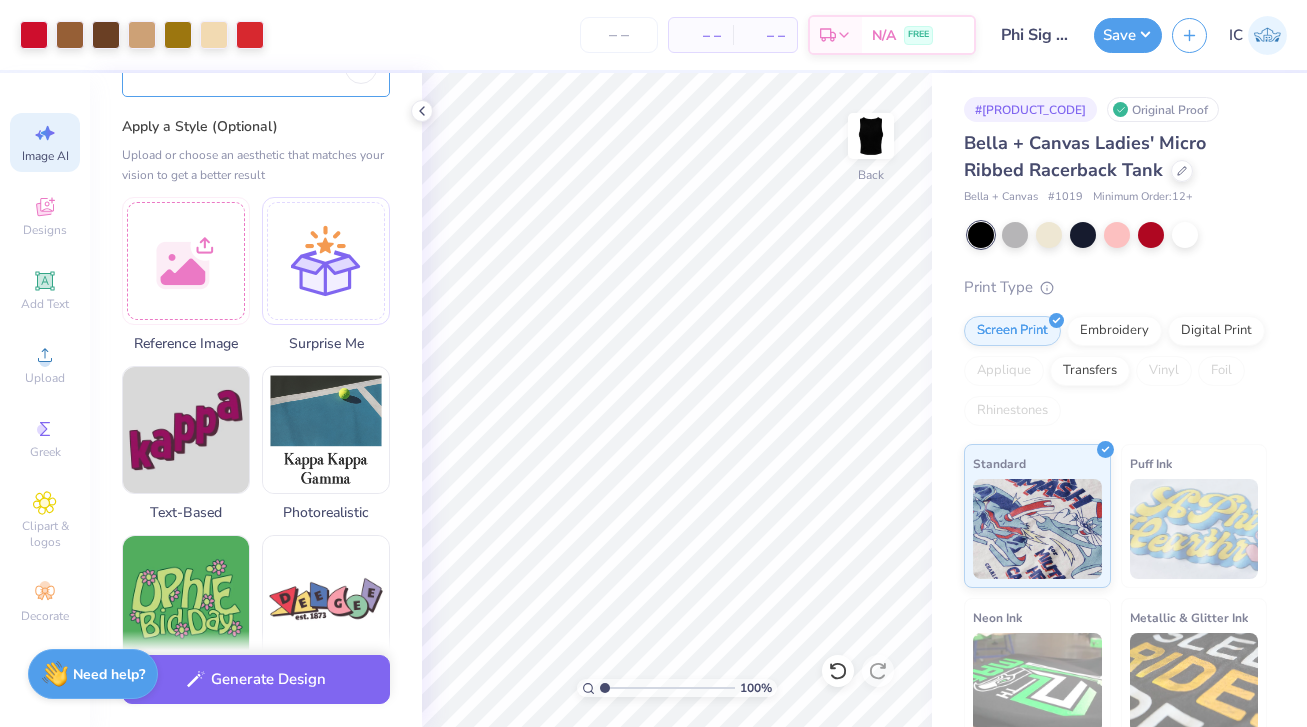 scroll, scrollTop: 122, scrollLeft: 0, axis: vertical 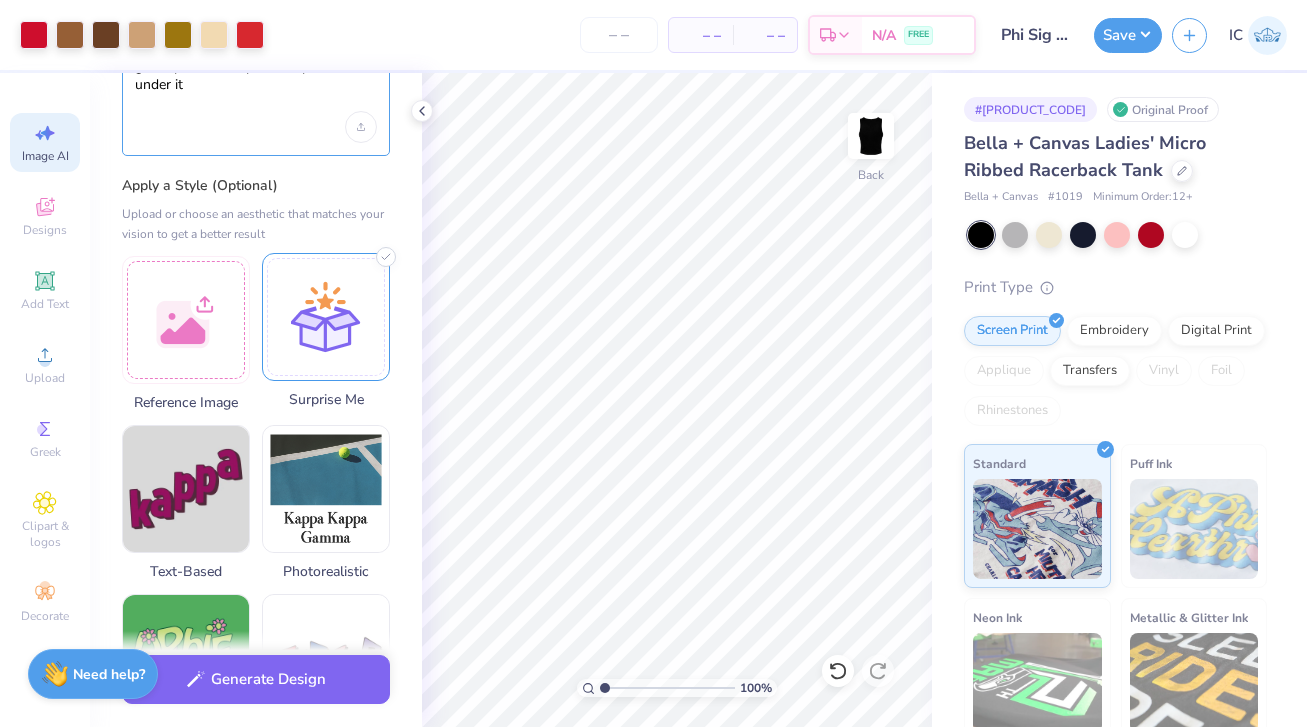 type on "gold lipstick with pool of lipstick under it" 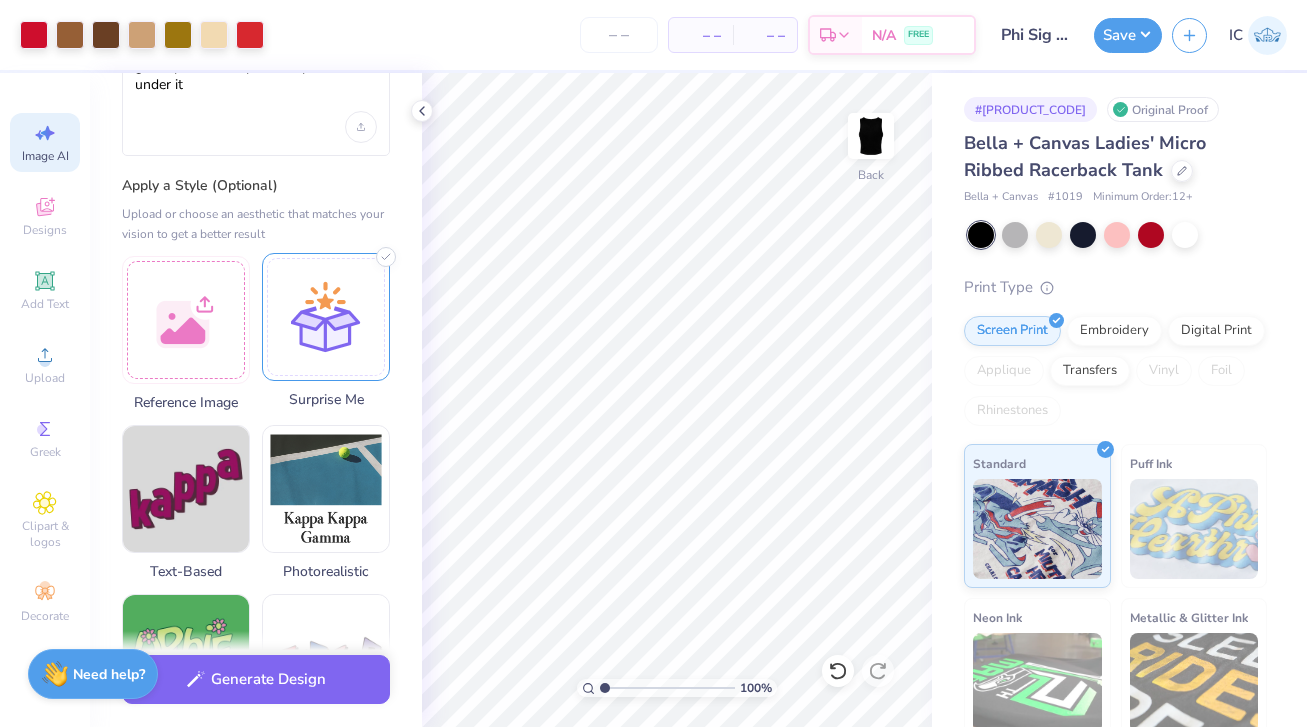 click at bounding box center (326, 317) 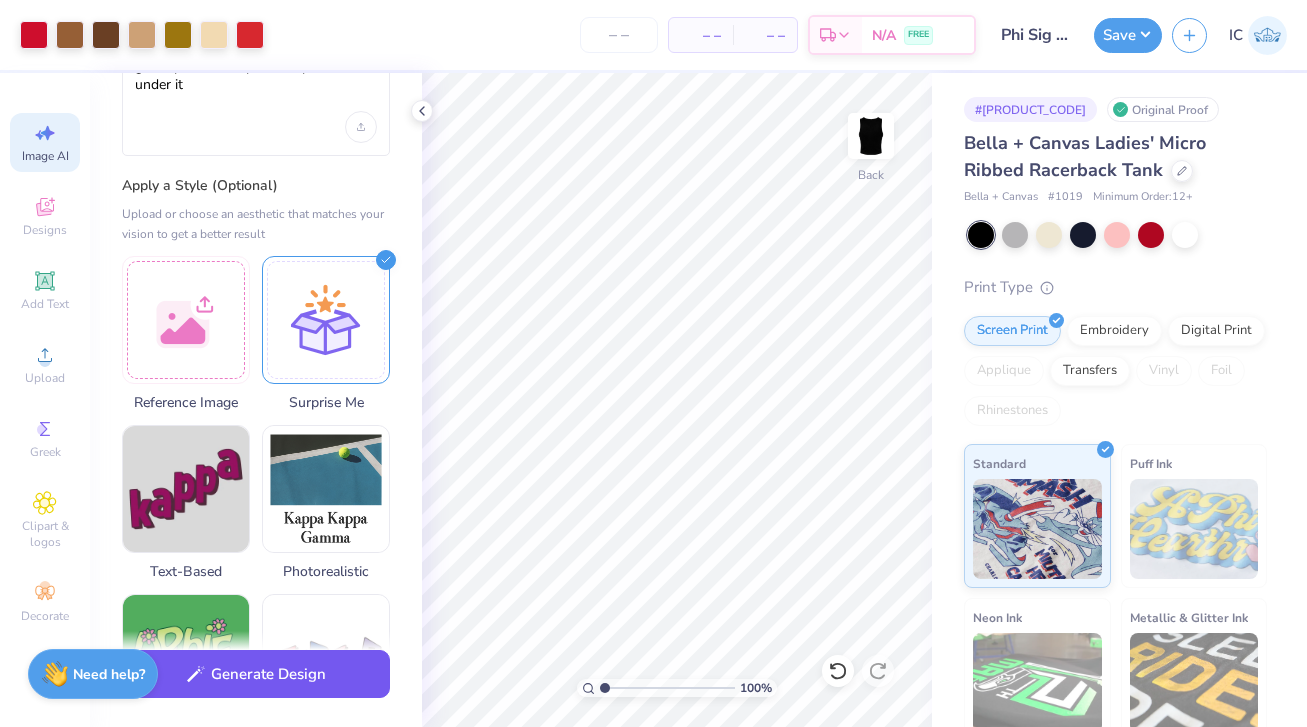 click on "Generate Design" at bounding box center [256, 674] 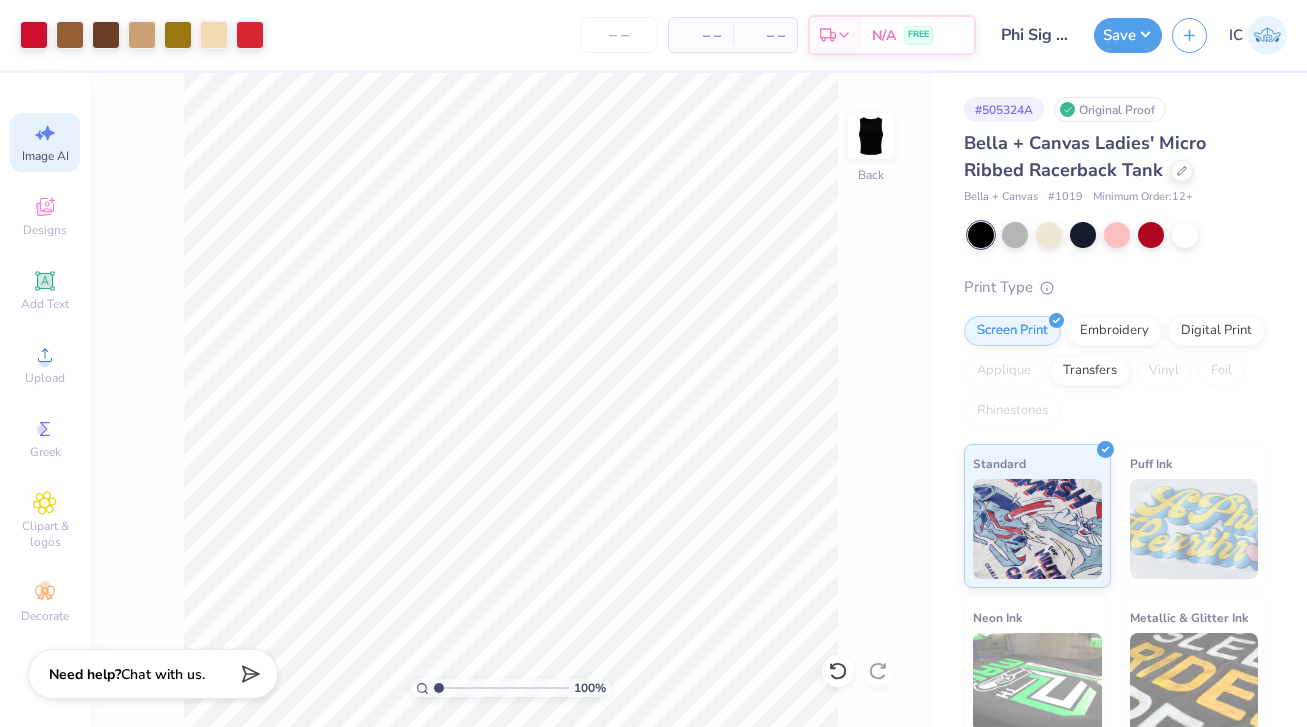 select on "4" 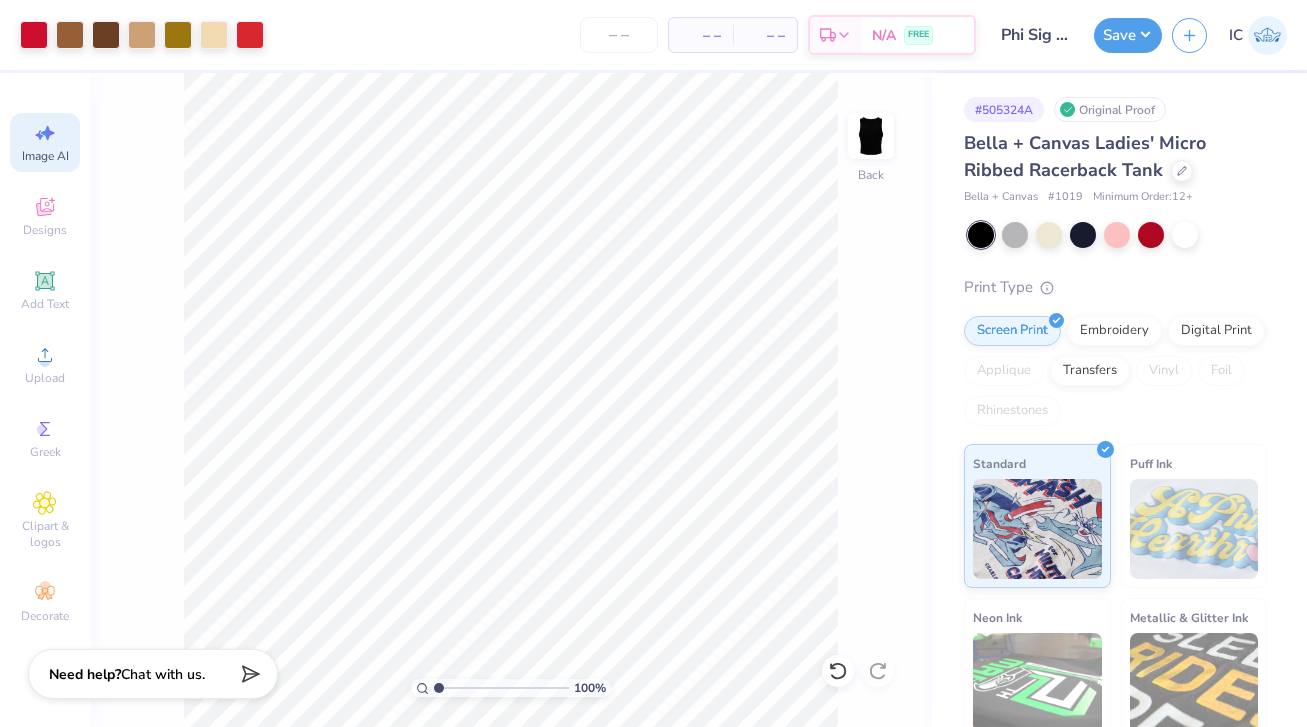 click on "Image AI" at bounding box center [45, 142] 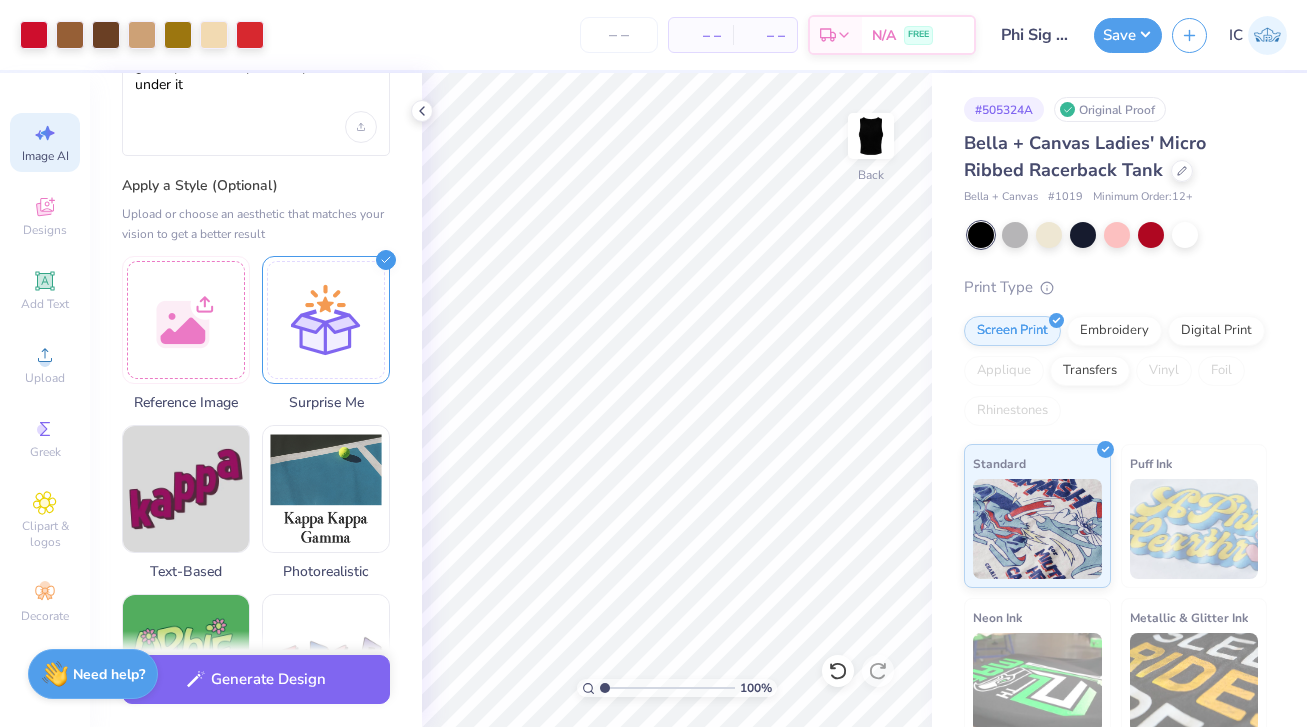 scroll, scrollTop: 0, scrollLeft: 0, axis: both 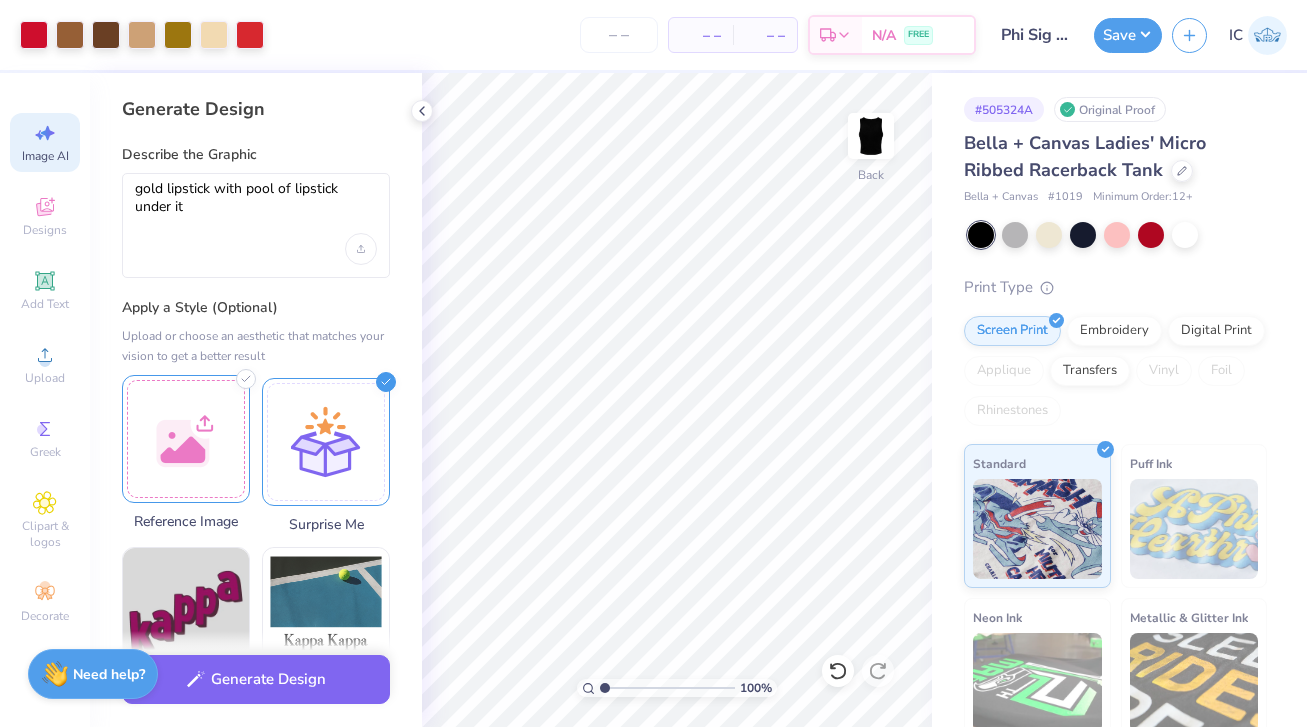 click at bounding box center (186, 439) 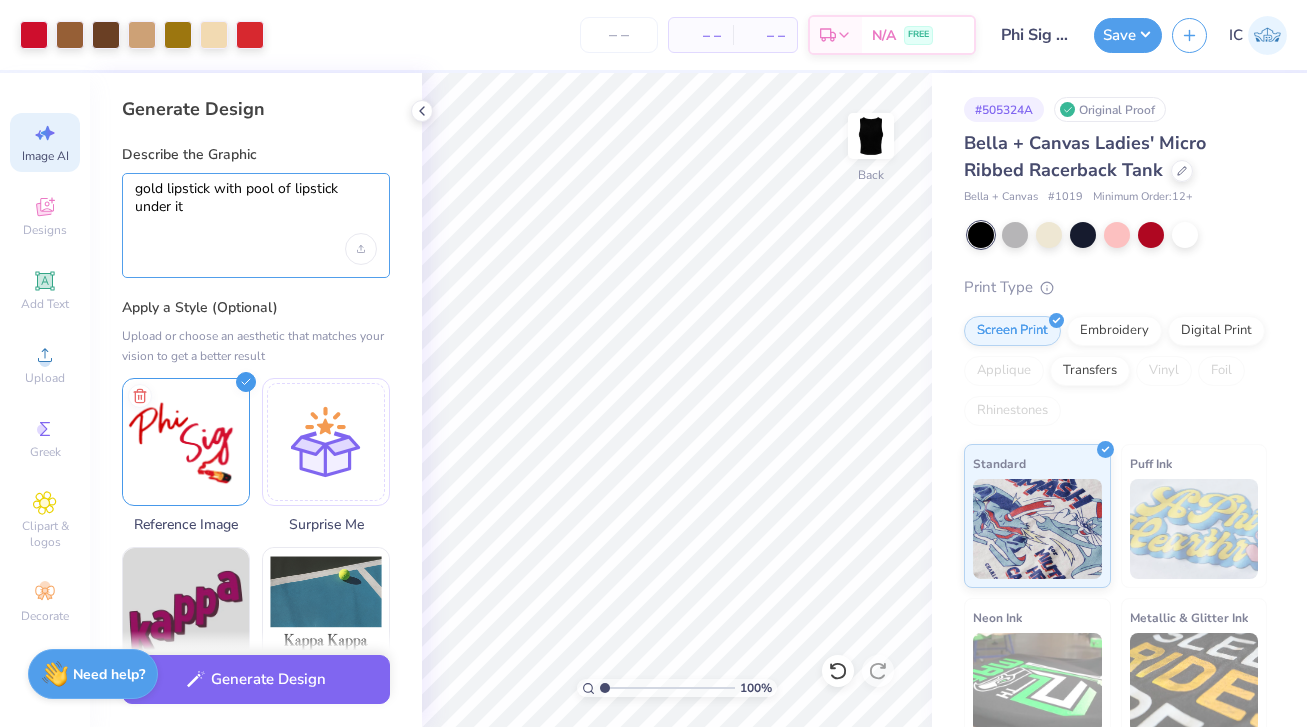 click on "gold lipstick with pool of lipstick under it" at bounding box center [256, 207] 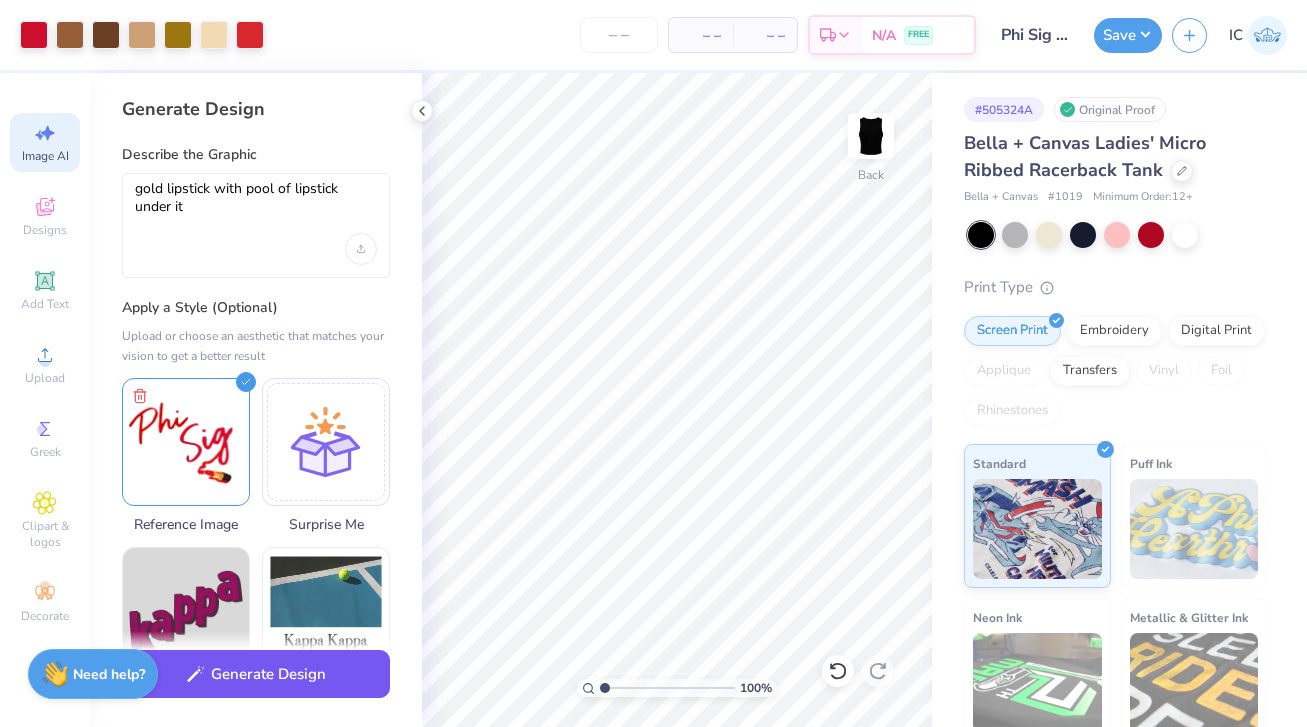 click on "Generate Design" at bounding box center (256, 674) 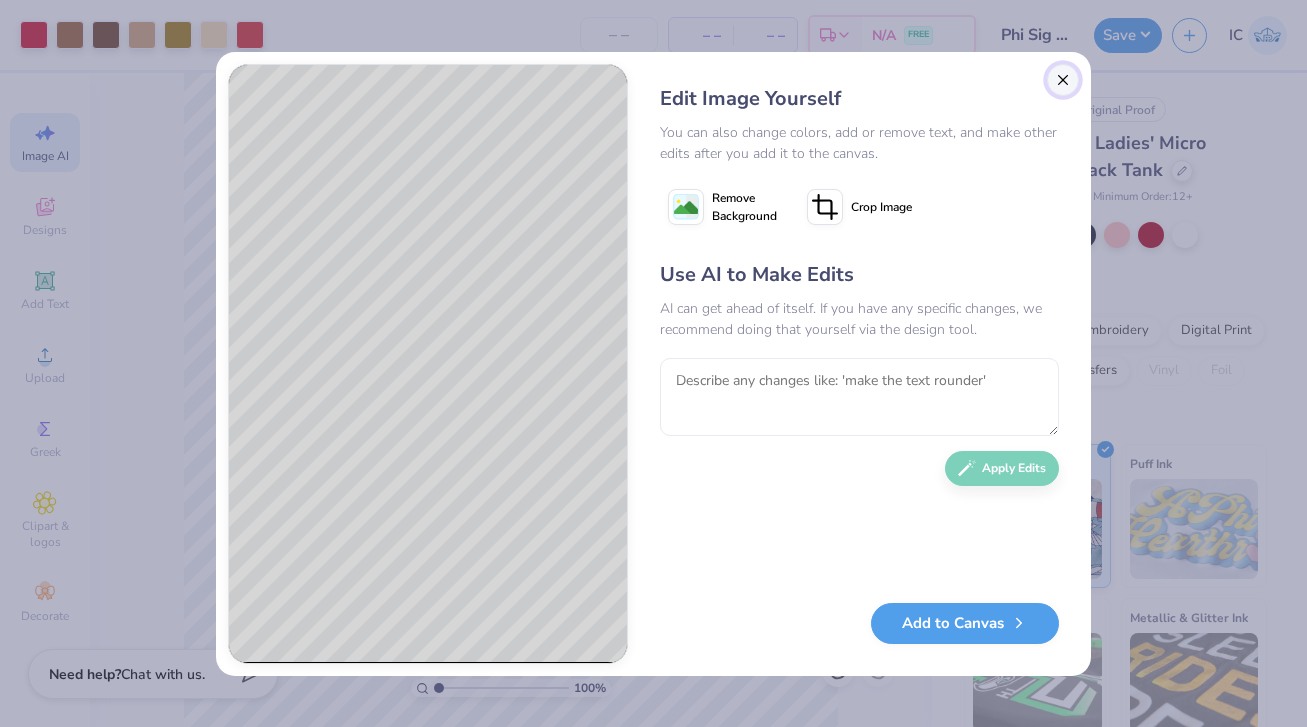 click at bounding box center (1063, 80) 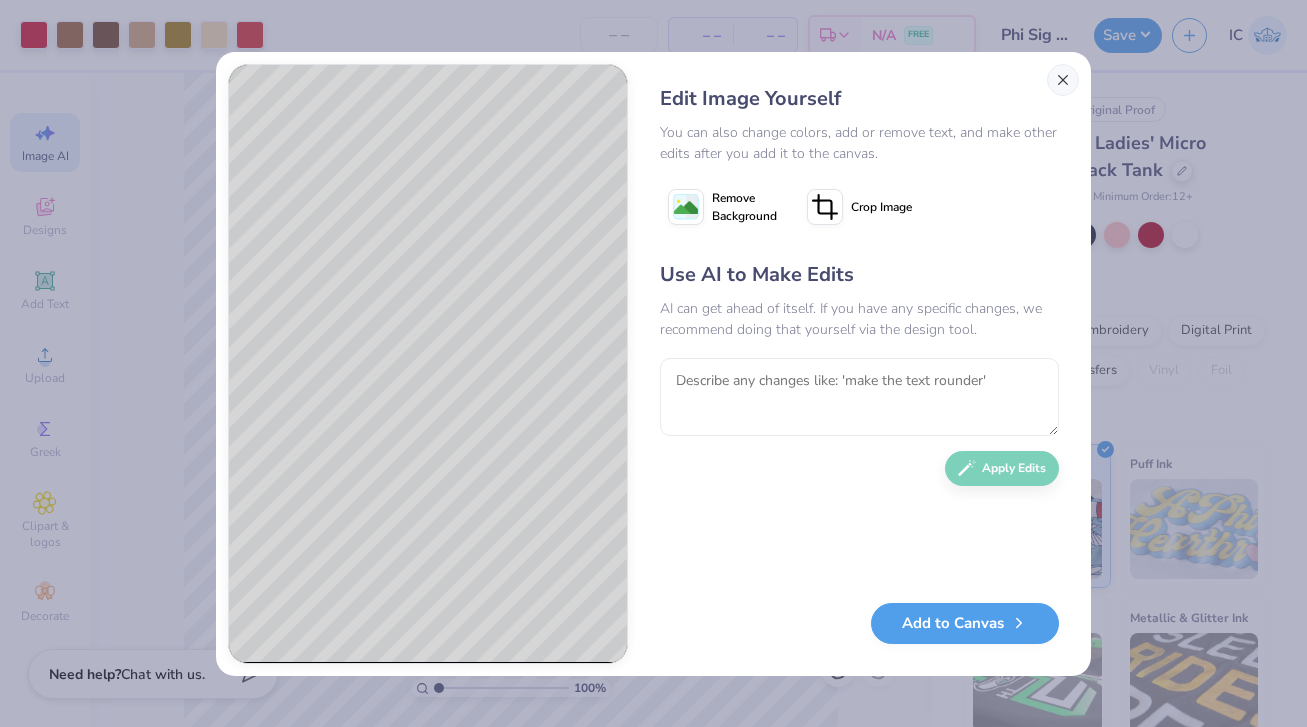 scroll, scrollTop: 0, scrollLeft: 45, axis: horizontal 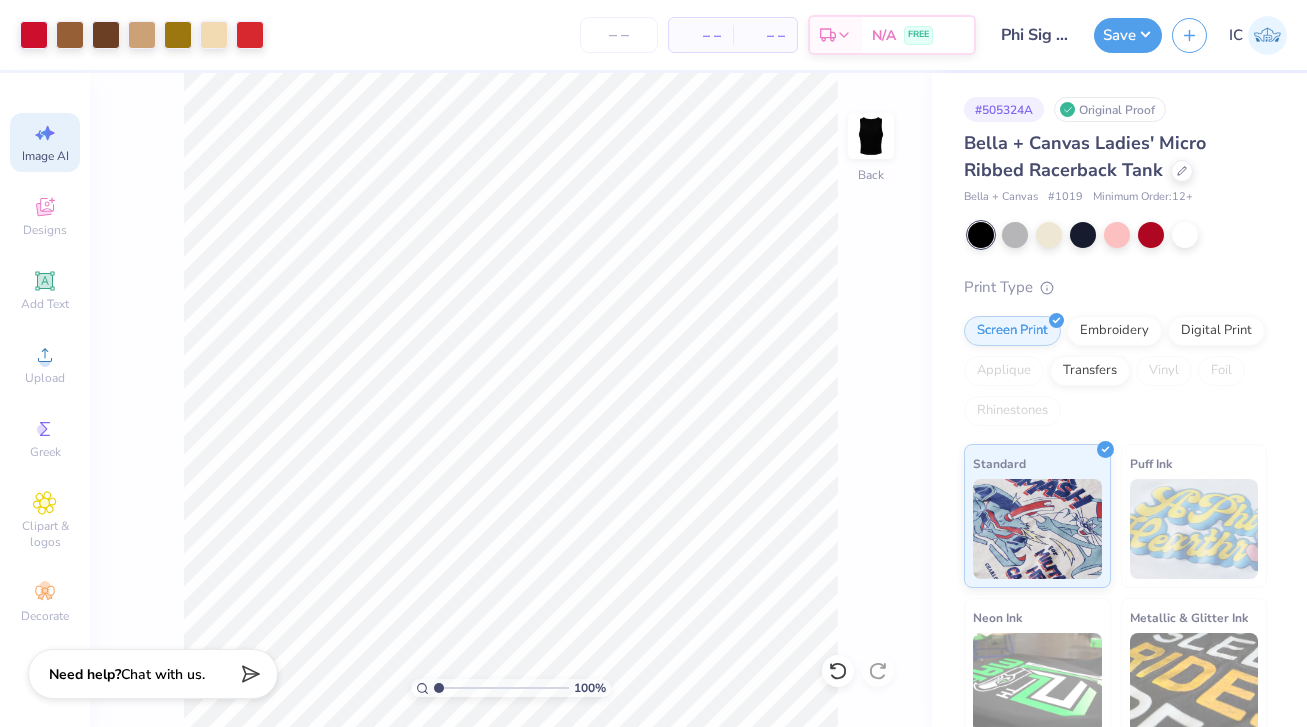 click on "Image AI" at bounding box center [45, 142] 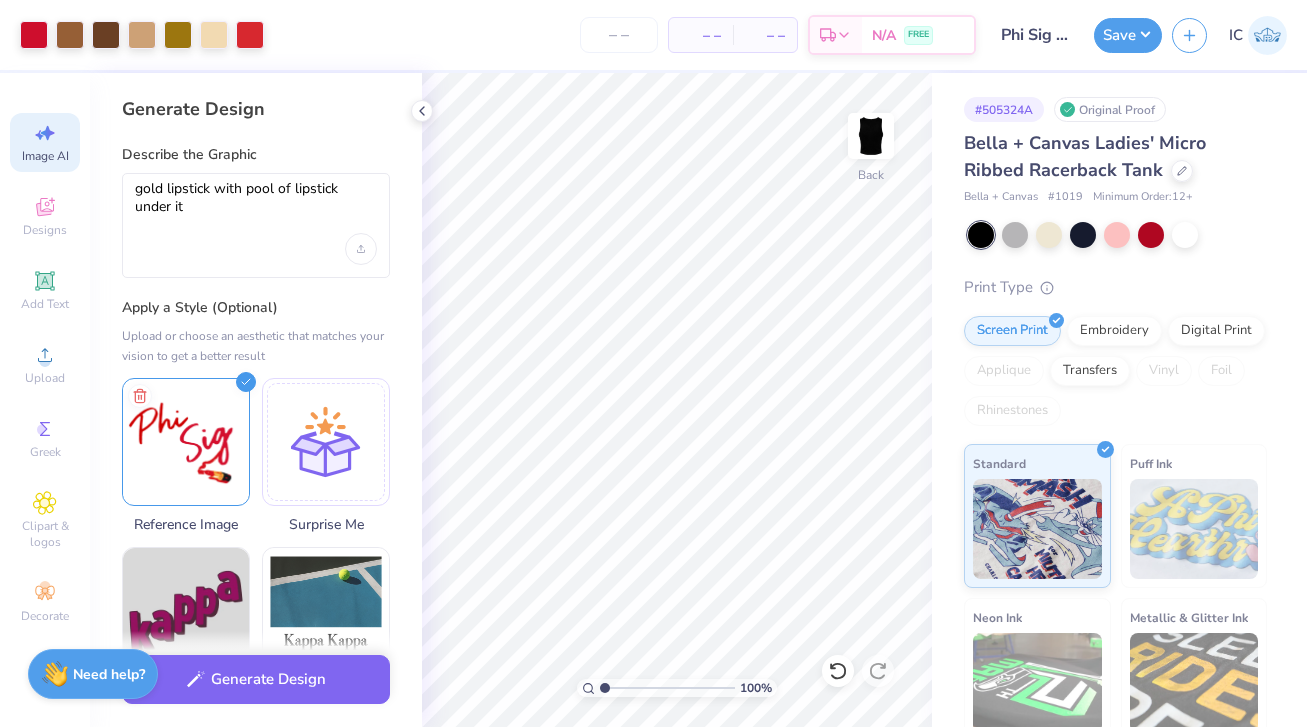 scroll, scrollTop: 0, scrollLeft: 0, axis: both 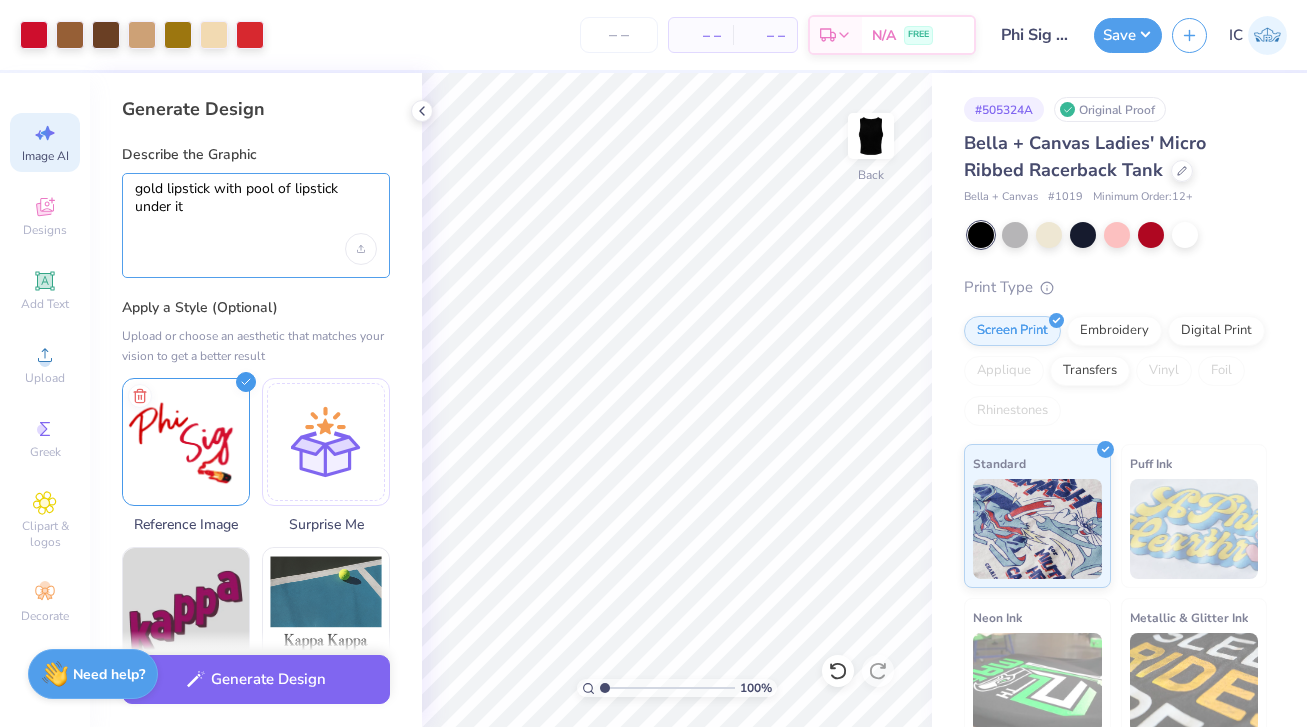 click on "gold lipstick with pool of lipstick under it" at bounding box center [256, 207] 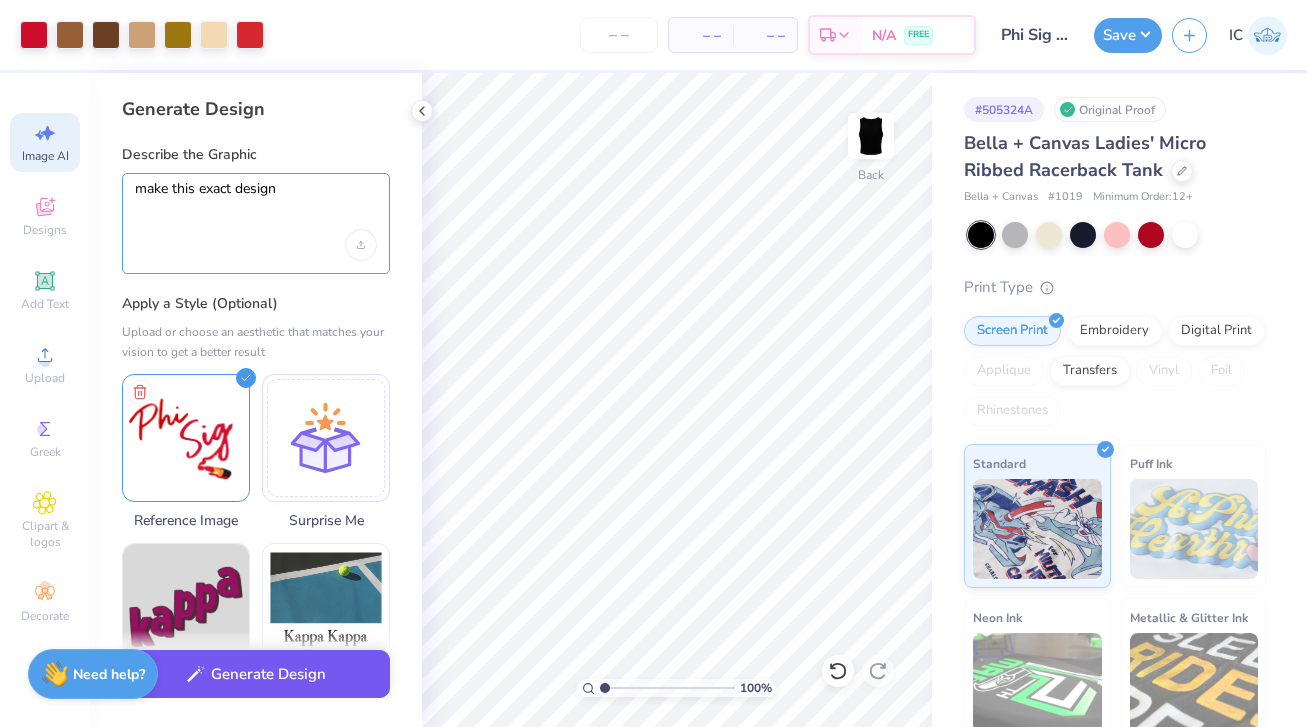 type on "make this exact design" 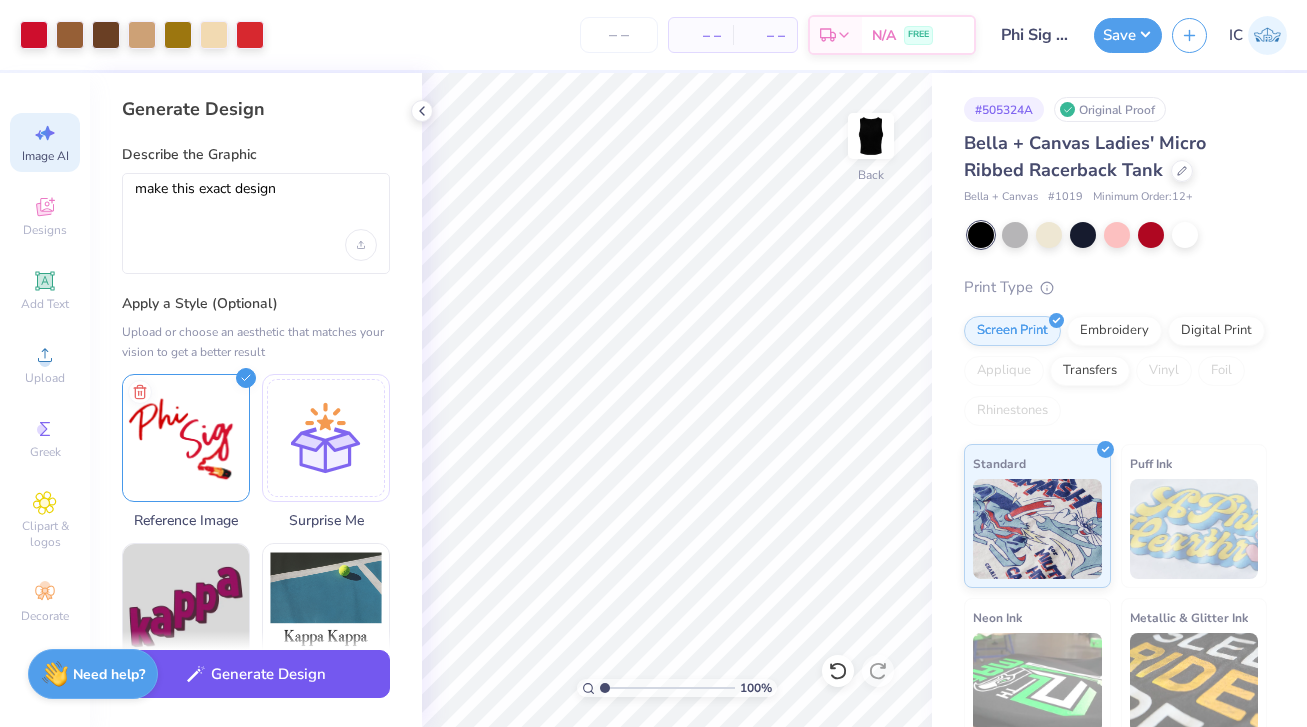 click on "Generate Design" at bounding box center [256, 674] 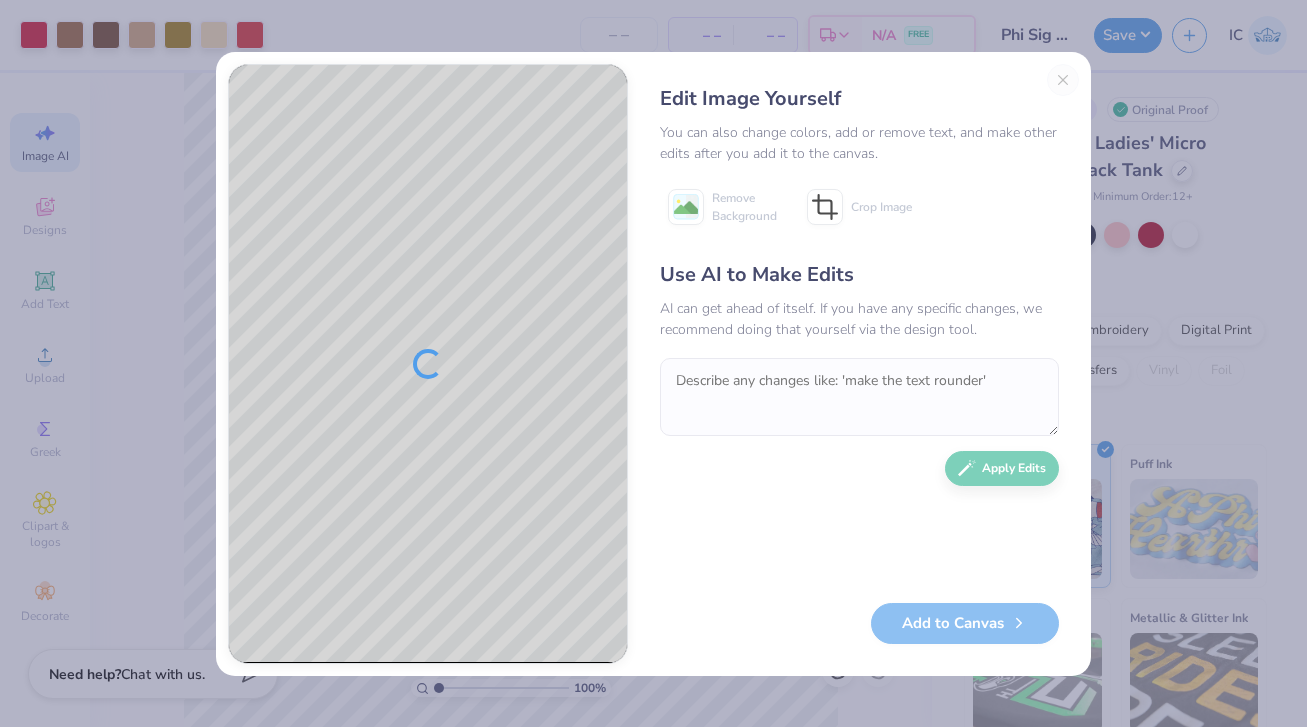 scroll, scrollTop: 0, scrollLeft: 0, axis: both 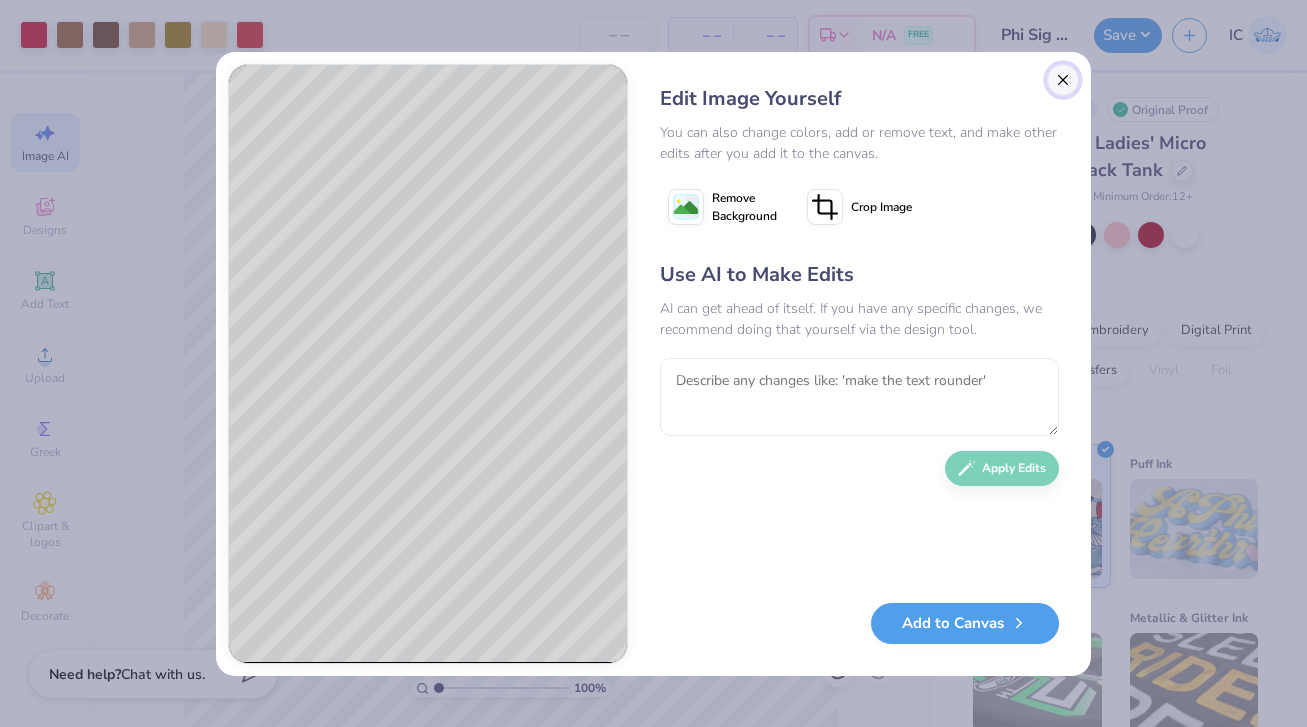 click at bounding box center [1063, 80] 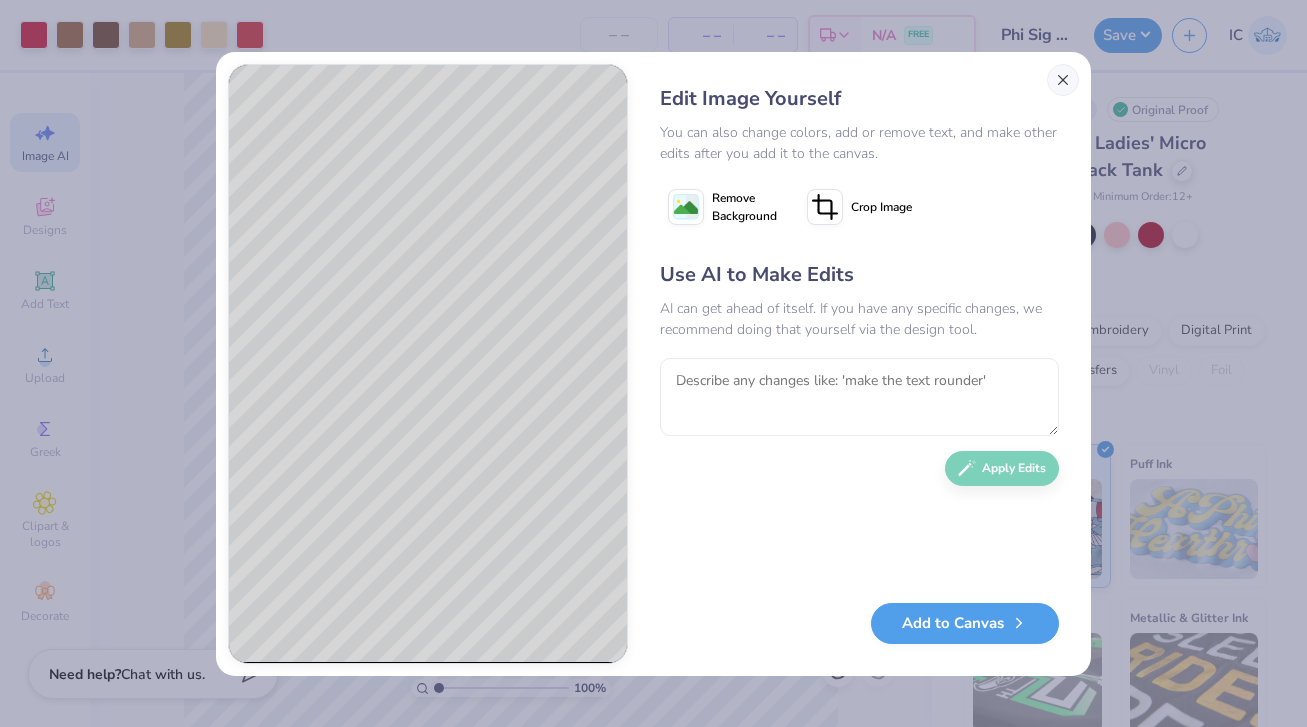 scroll, scrollTop: 0, scrollLeft: 45, axis: horizontal 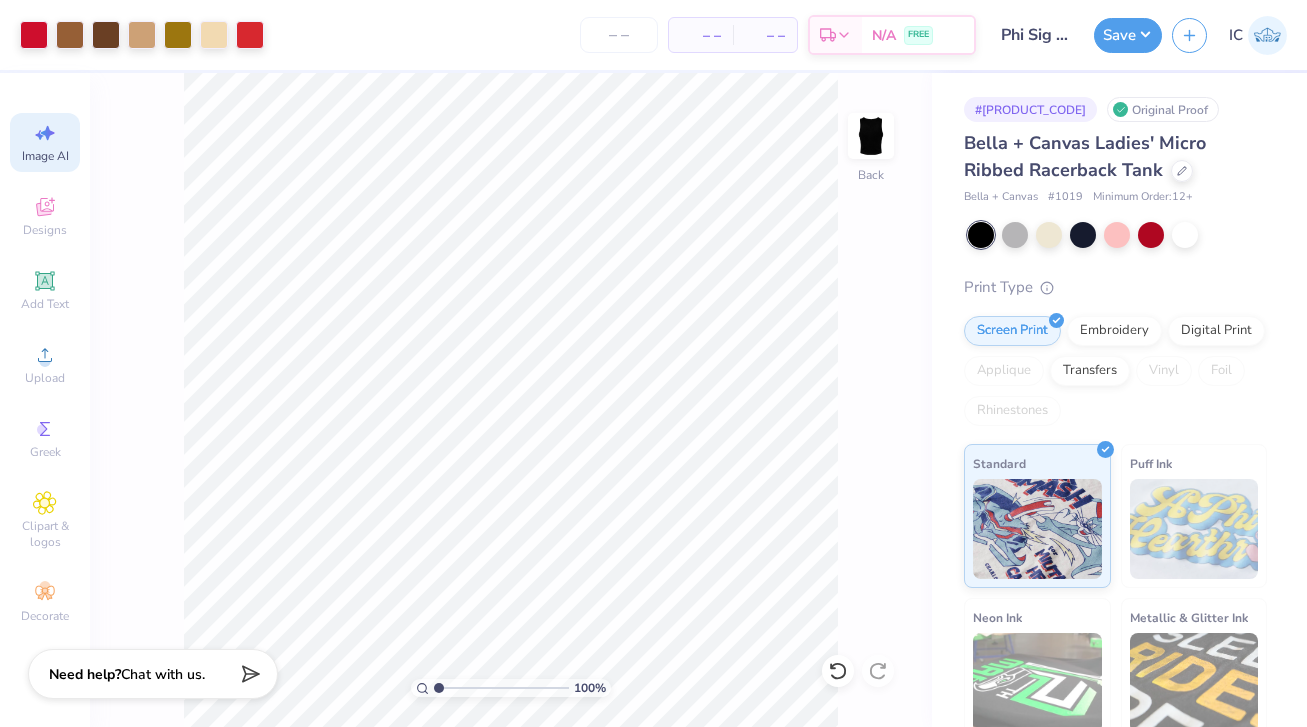 click 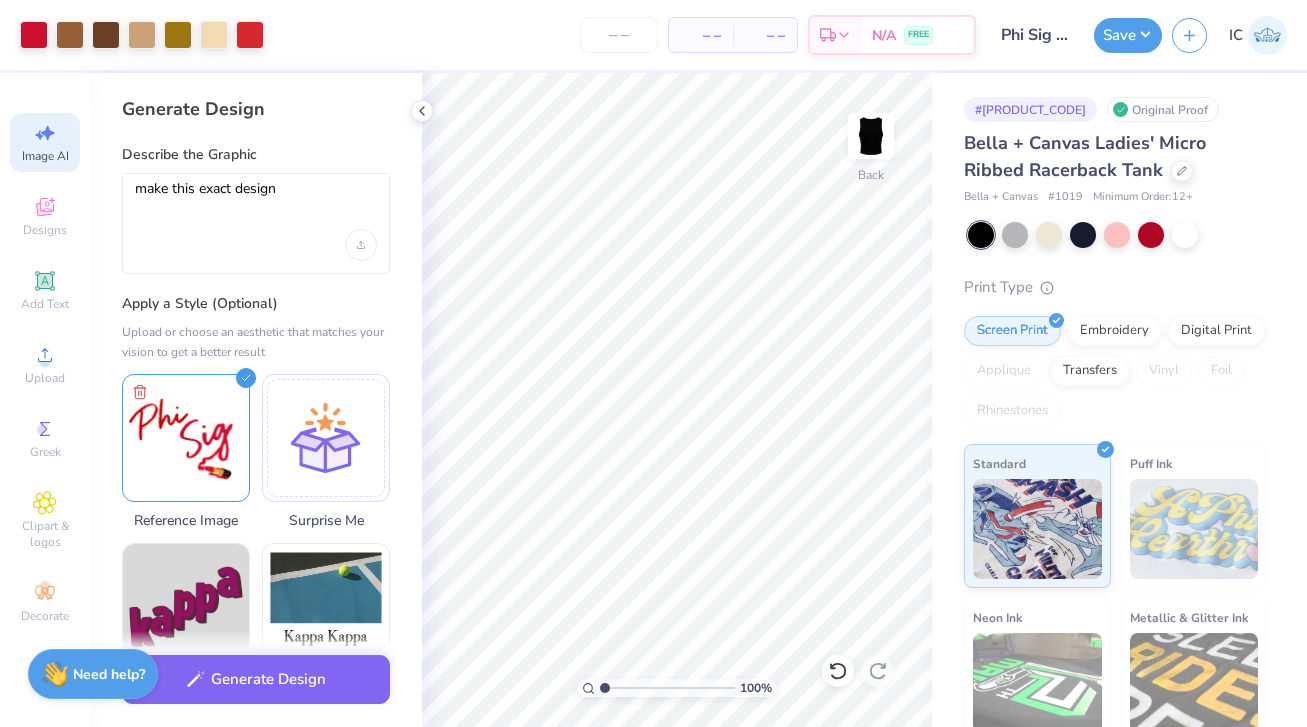 scroll, scrollTop: 0, scrollLeft: 0, axis: both 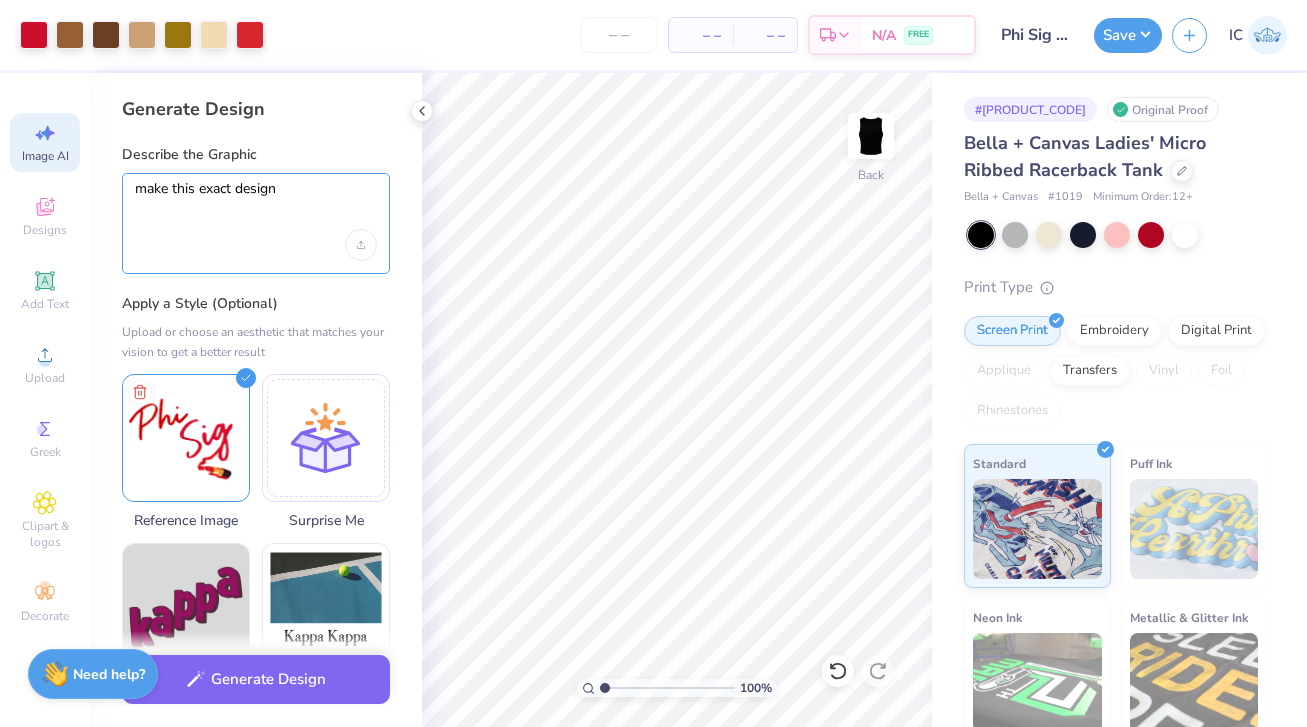 click on "make this exact design" at bounding box center (256, 205) 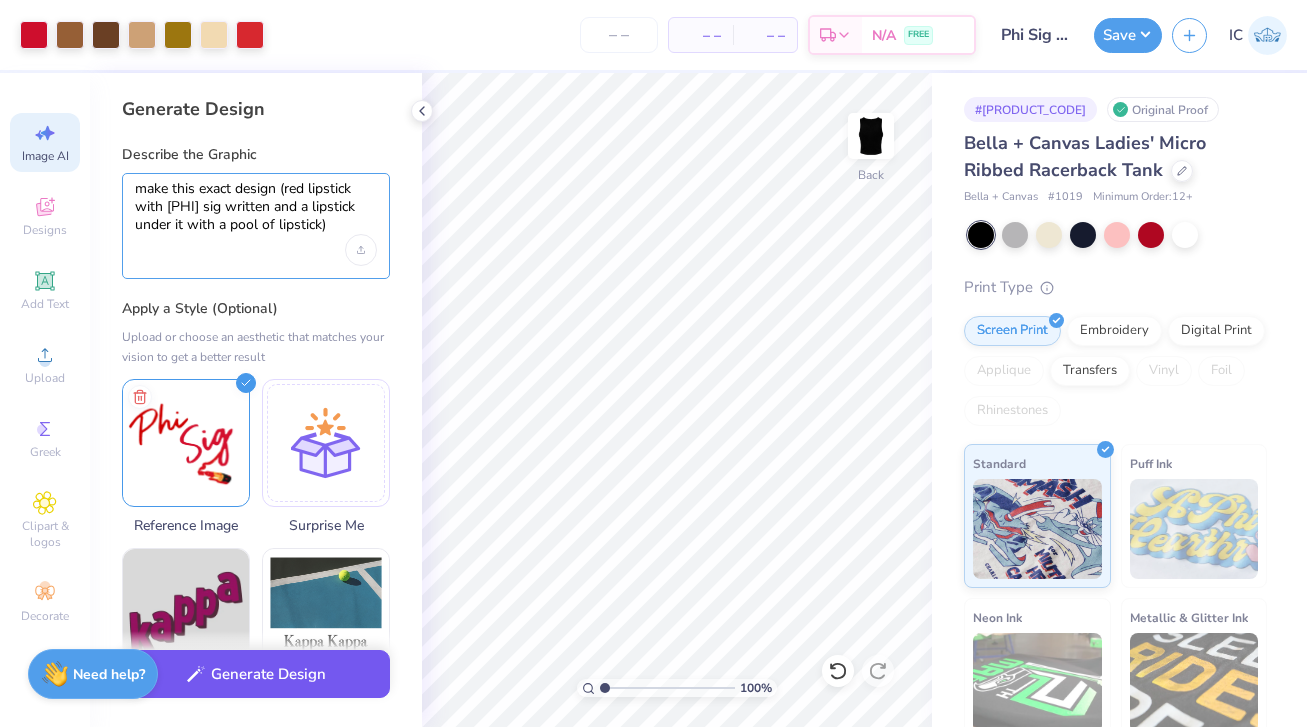 type on "make this exact design (red lipstick with phi sig written and a lipstick under it with a pool of lipstick)" 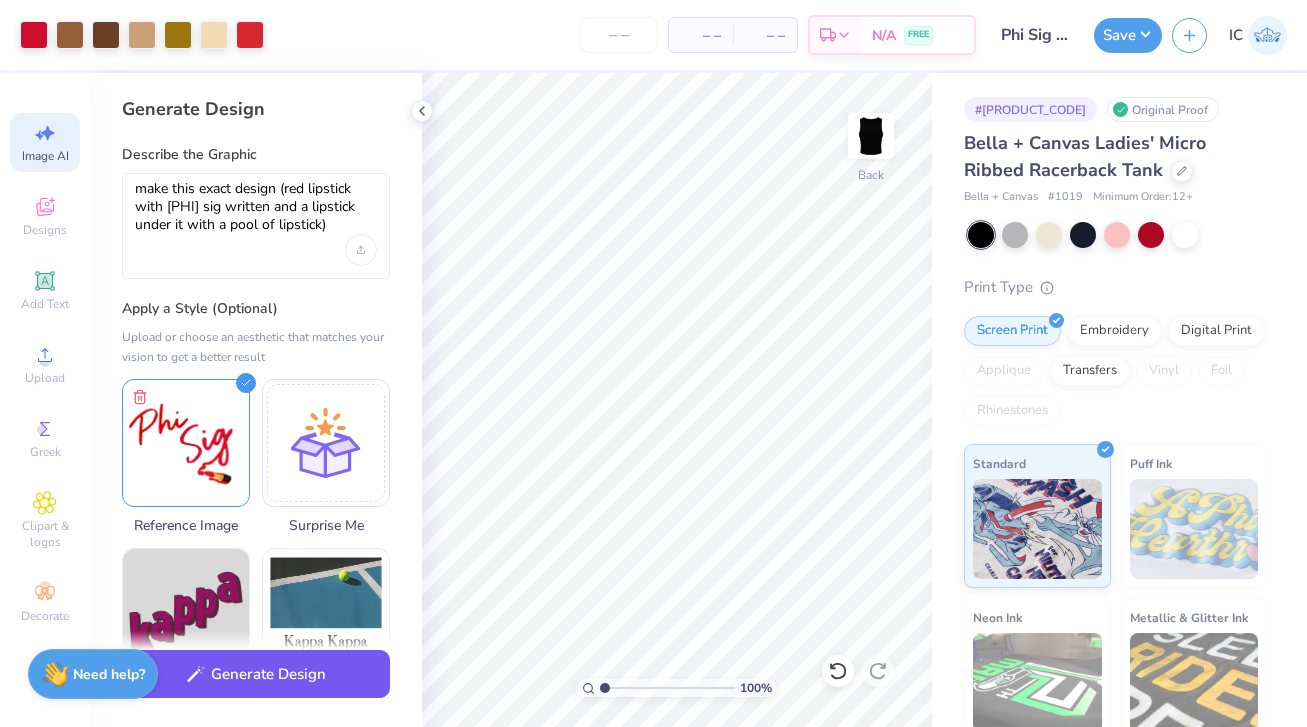 click on "Generate Design" at bounding box center (256, 674) 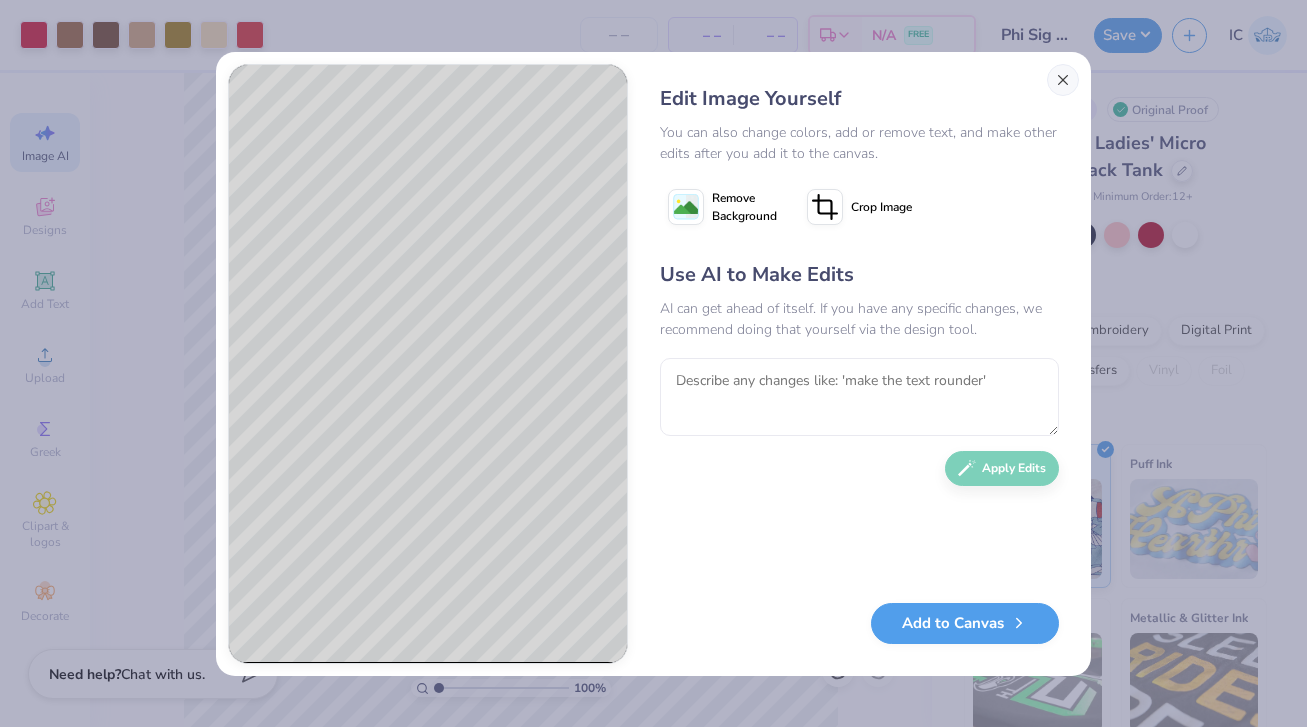 scroll, scrollTop: 0, scrollLeft: 0, axis: both 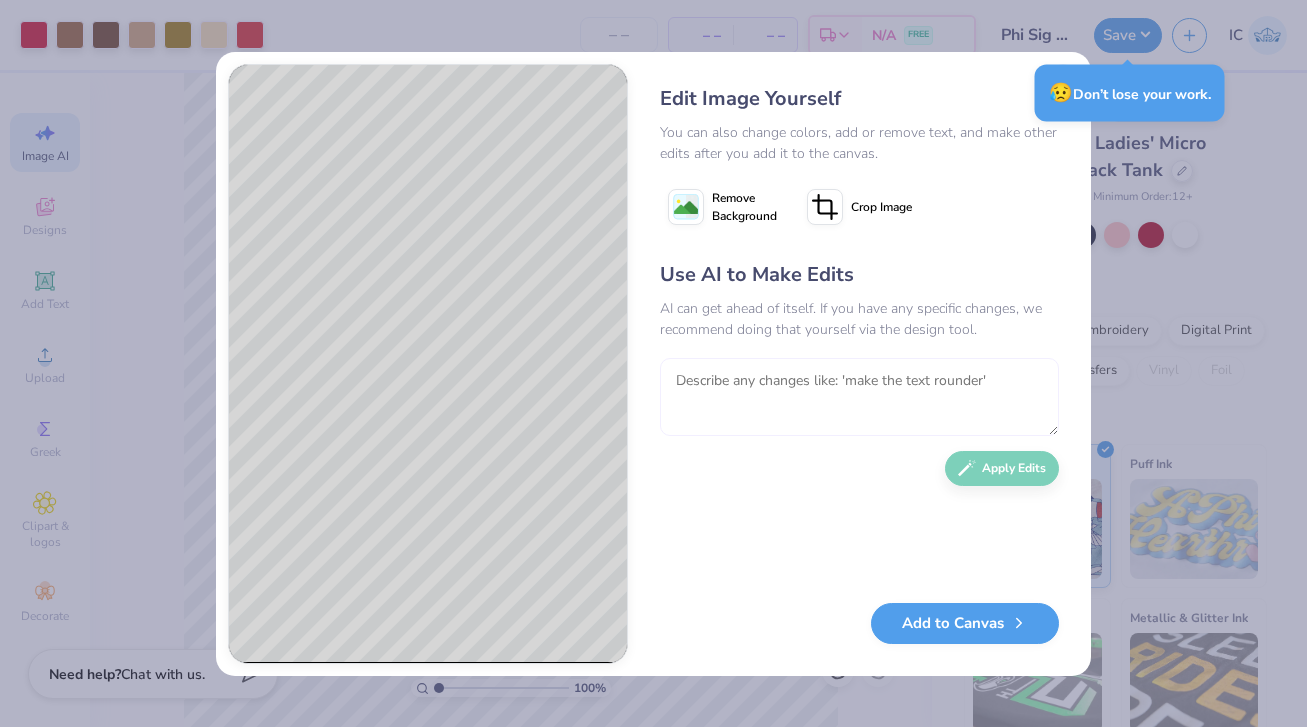 click at bounding box center (859, 397) 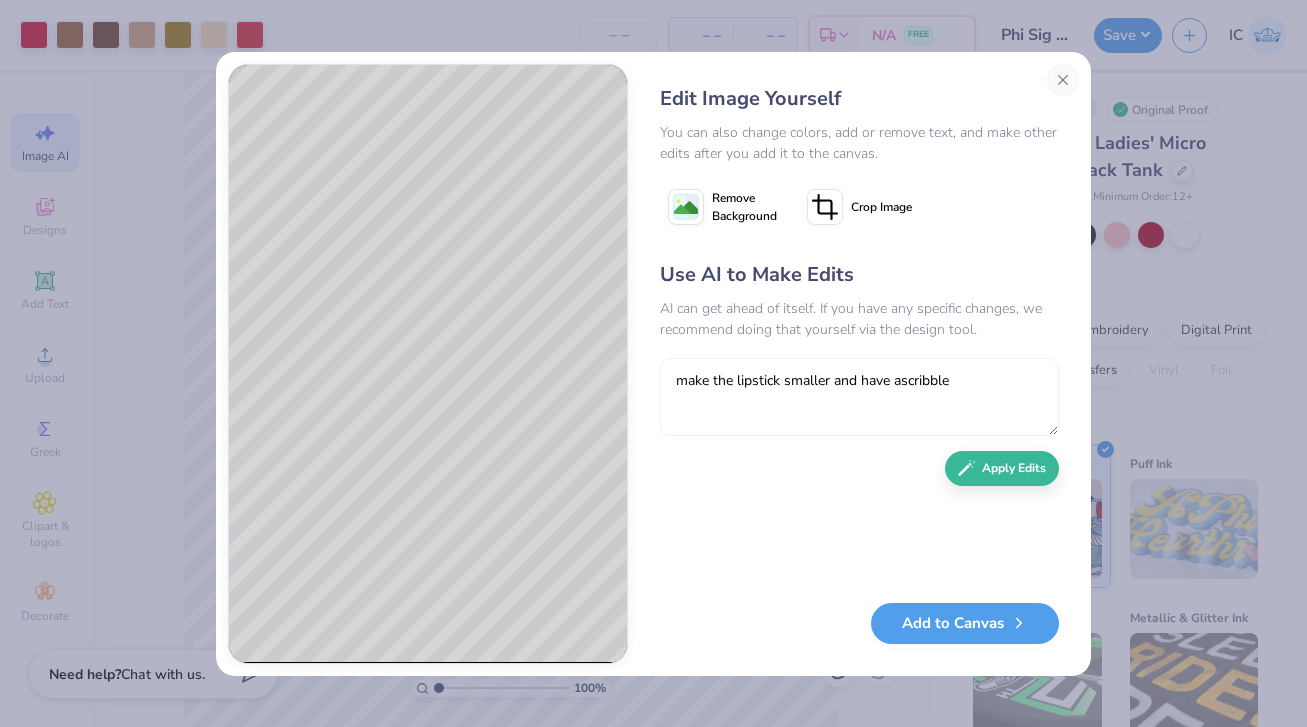 click on "make the lipstick smaller and have ascribble" at bounding box center [859, 397] 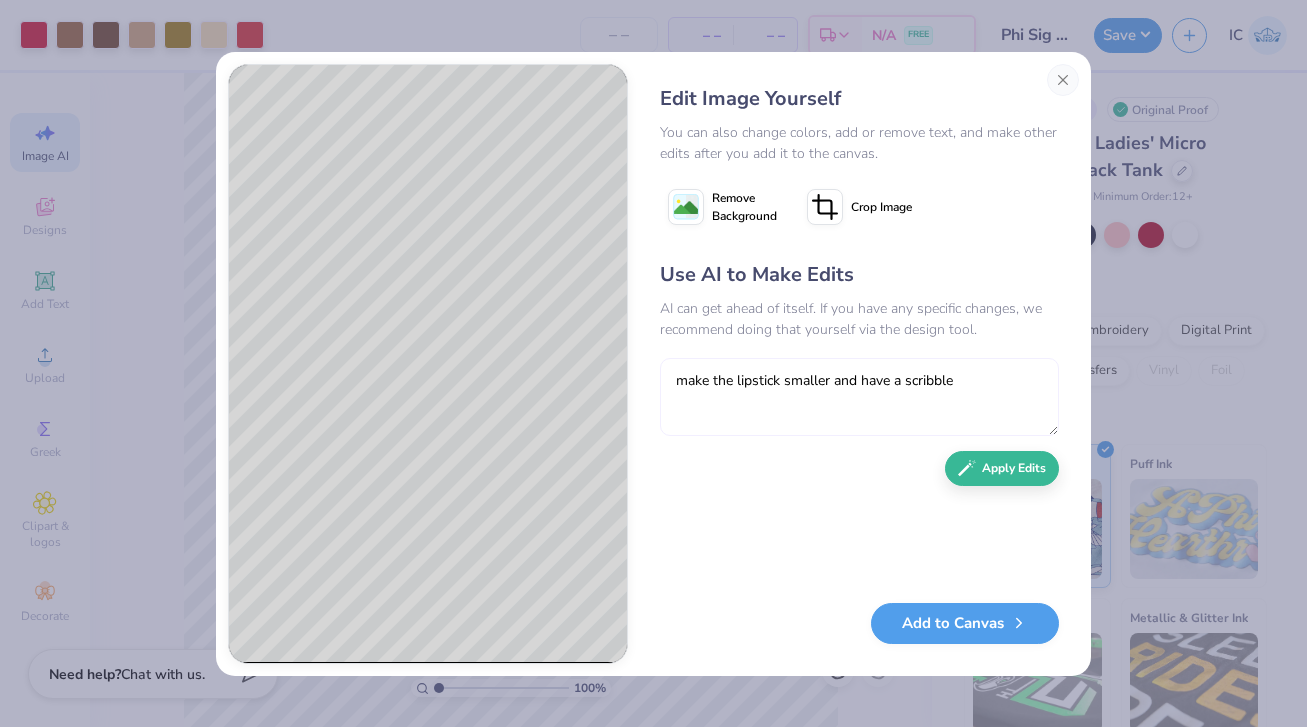 click on "make the lipstick smaller and have a scribble" at bounding box center (859, 397) 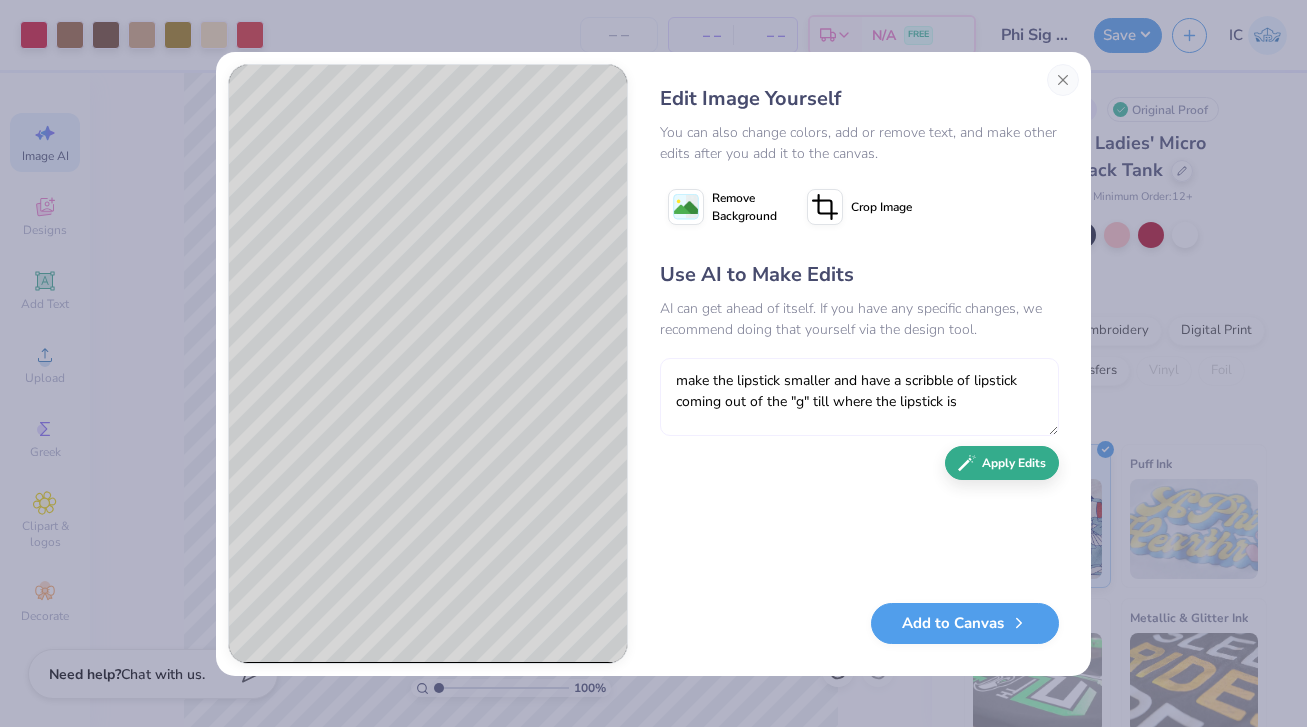 type on "make the lipstick smaller and have a scribble of lipstick coming out of the "g" till where the lipstick is" 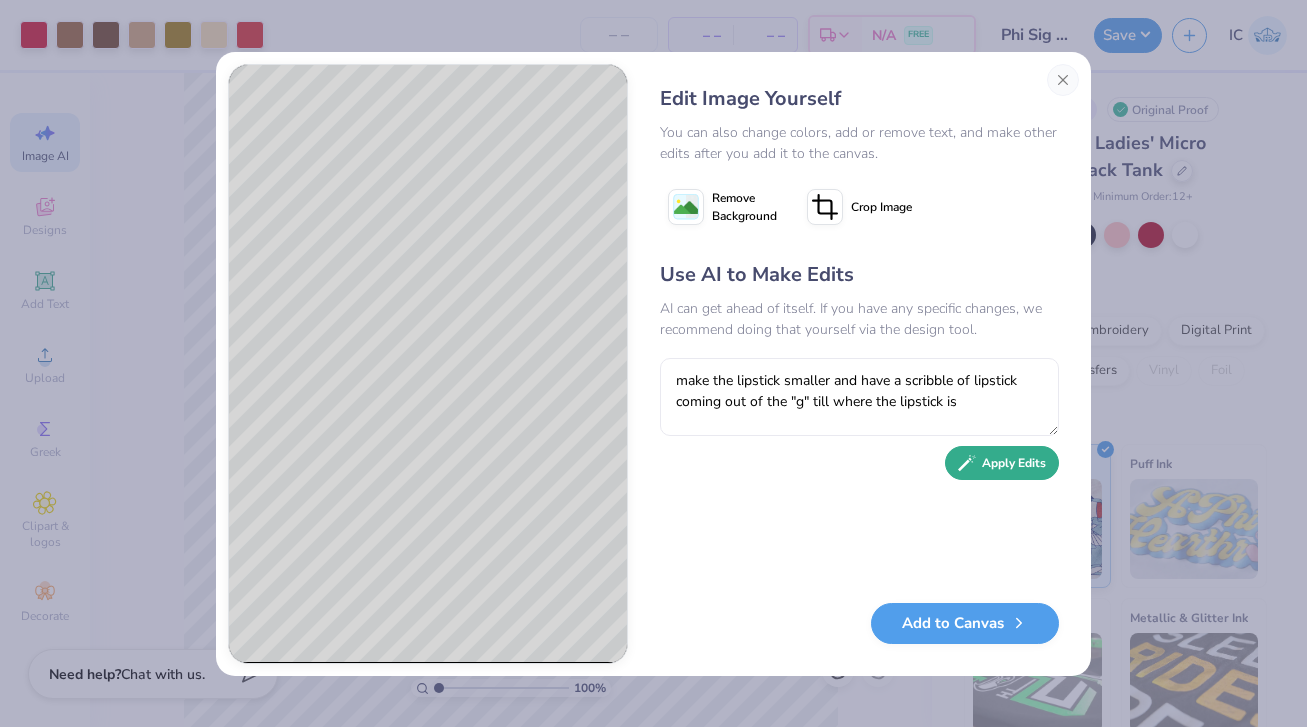 click on "Apply Edits" at bounding box center [1002, 463] 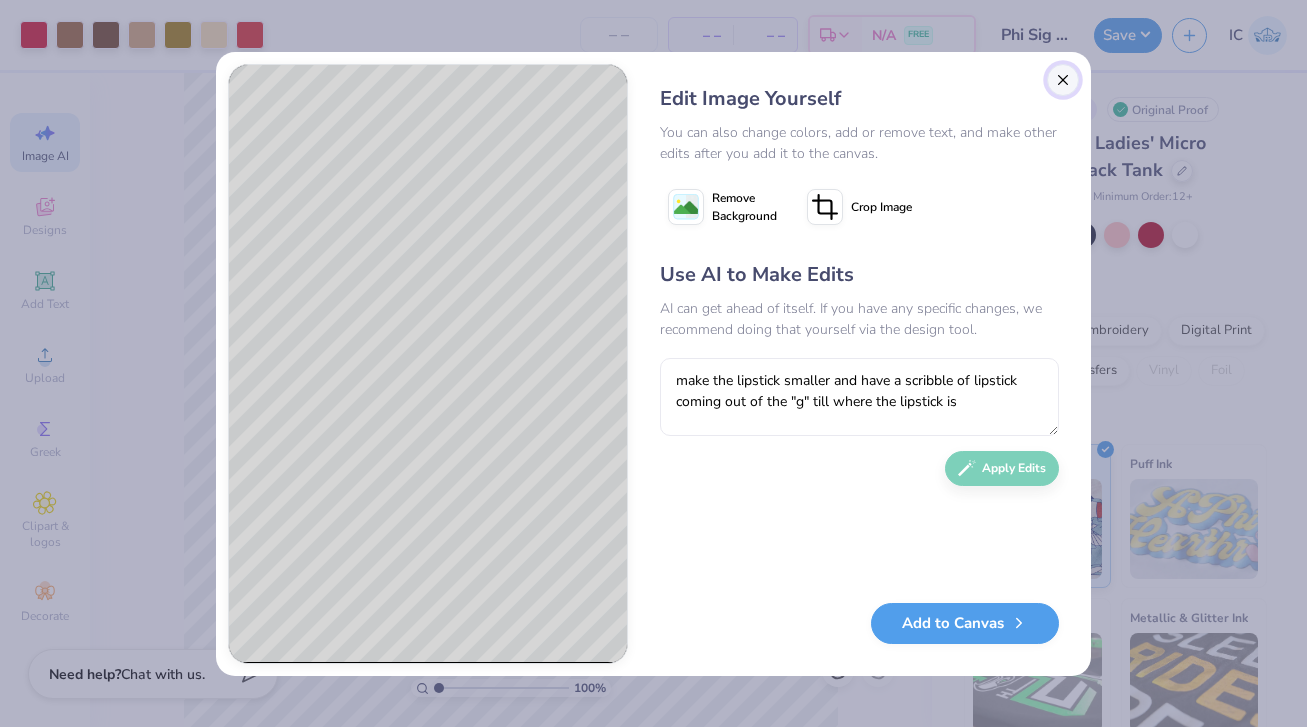 click at bounding box center (1063, 80) 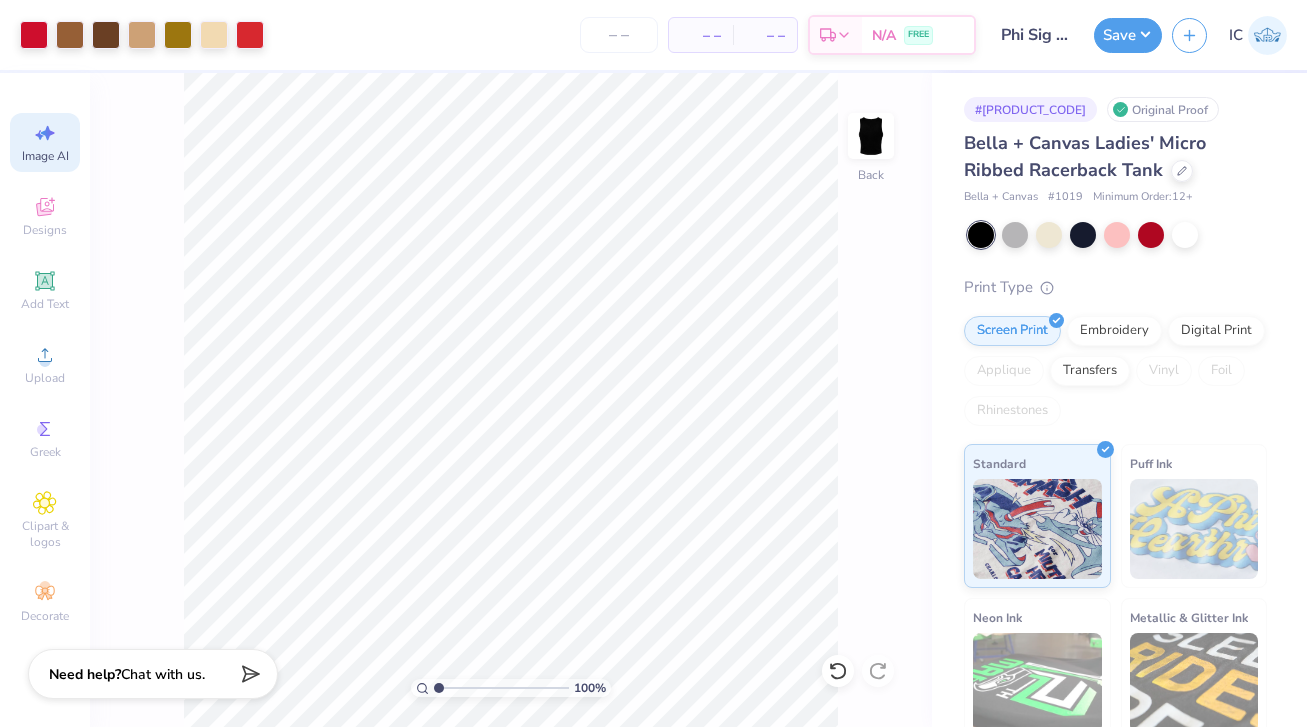 scroll, scrollTop: 0, scrollLeft: 45, axis: horizontal 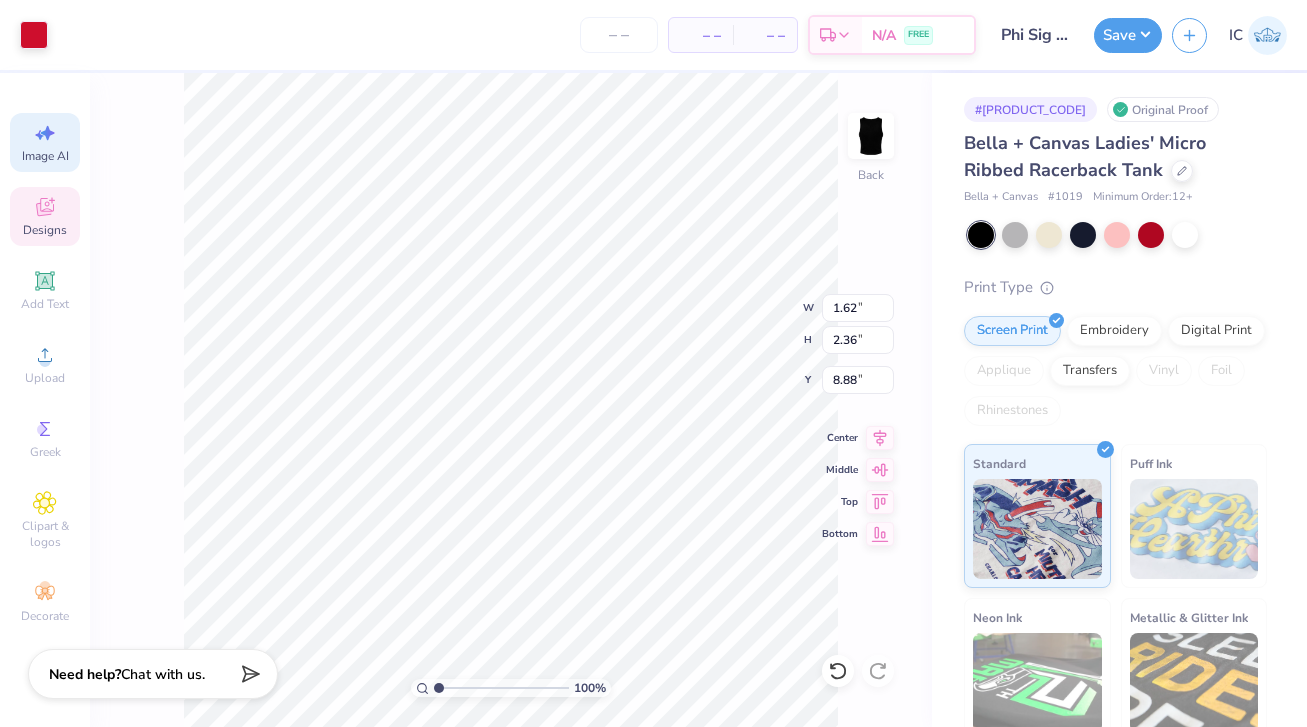 click on "Designs" at bounding box center [45, 216] 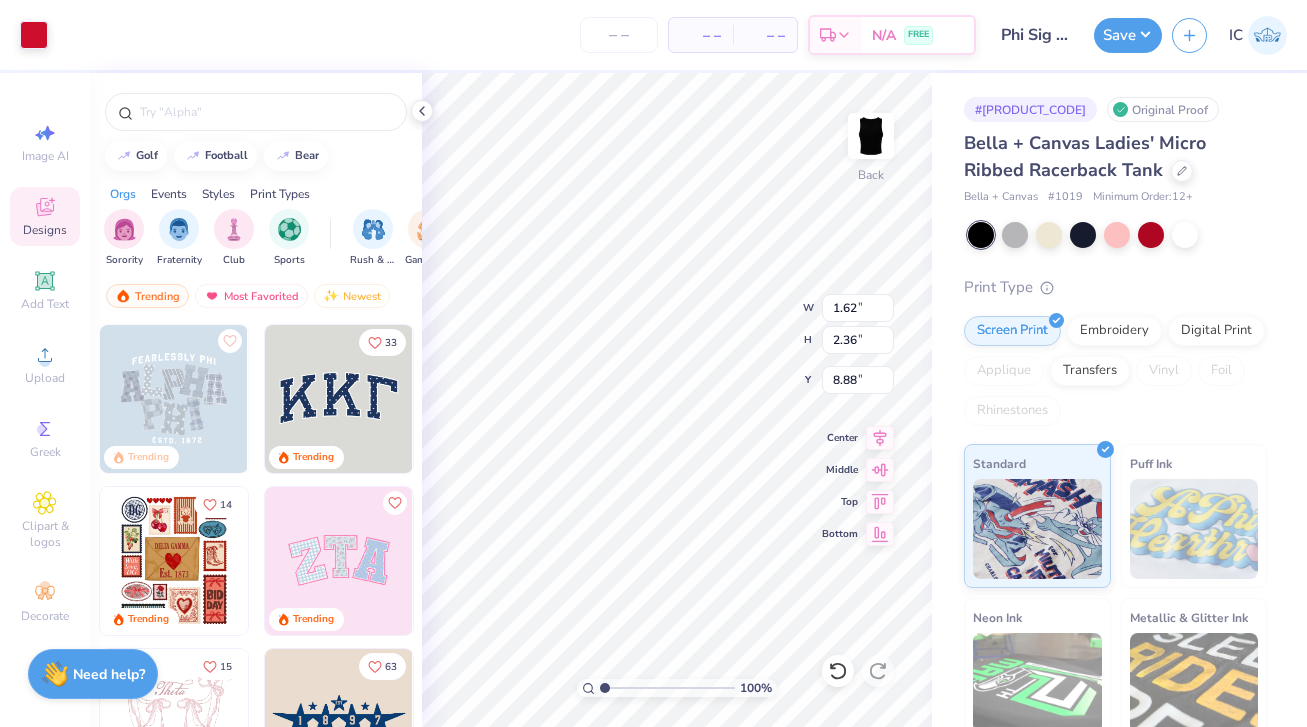scroll, scrollTop: 0, scrollLeft: 0, axis: both 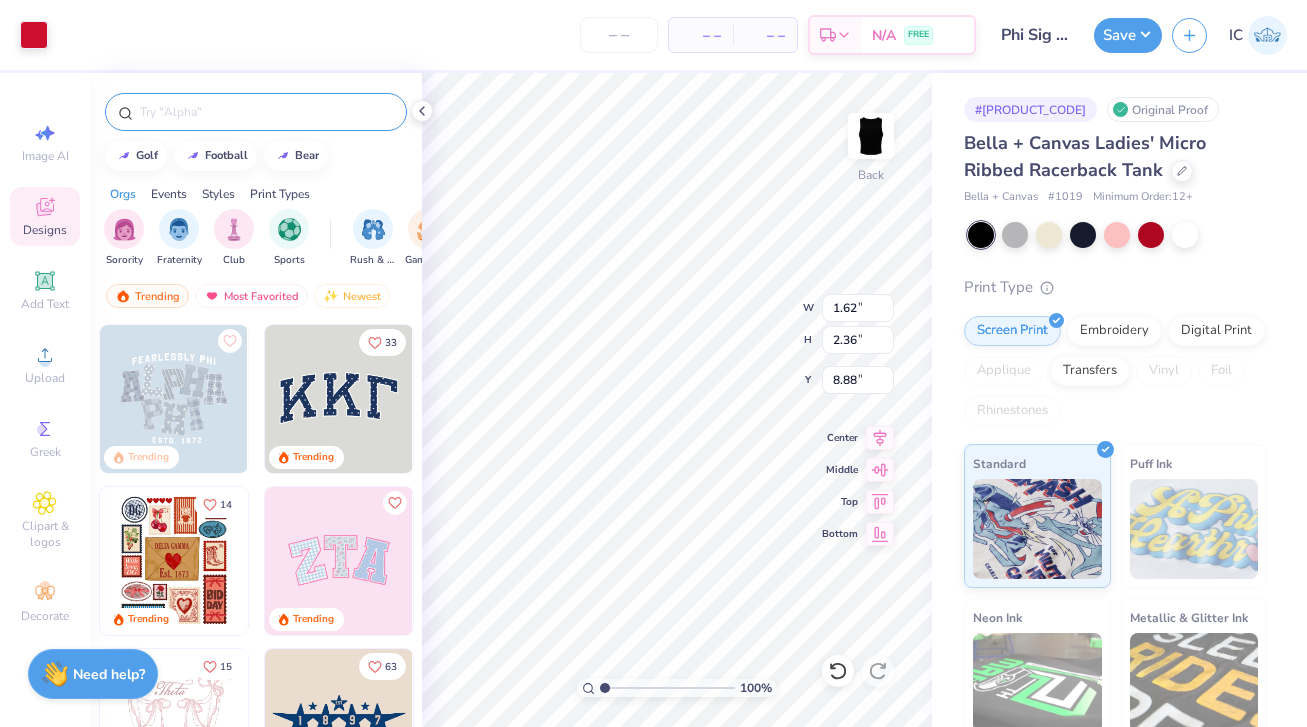click at bounding box center [256, 112] 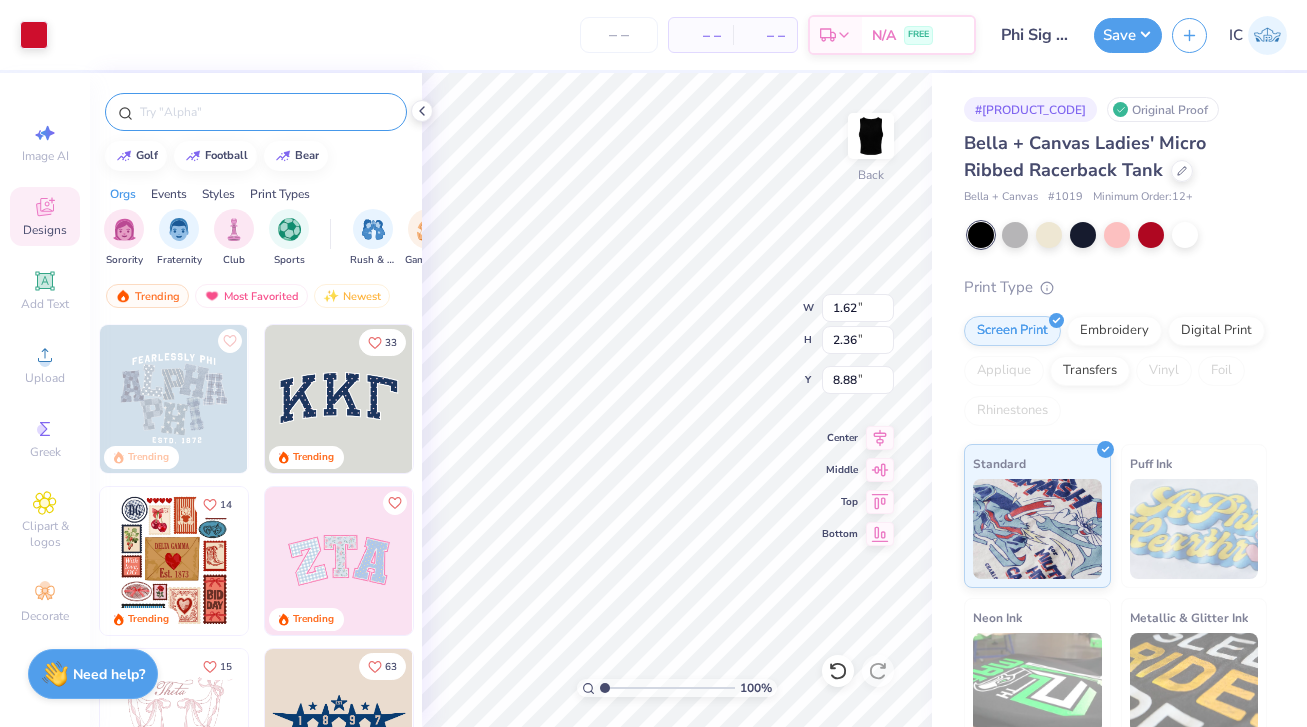 click at bounding box center (266, 112) 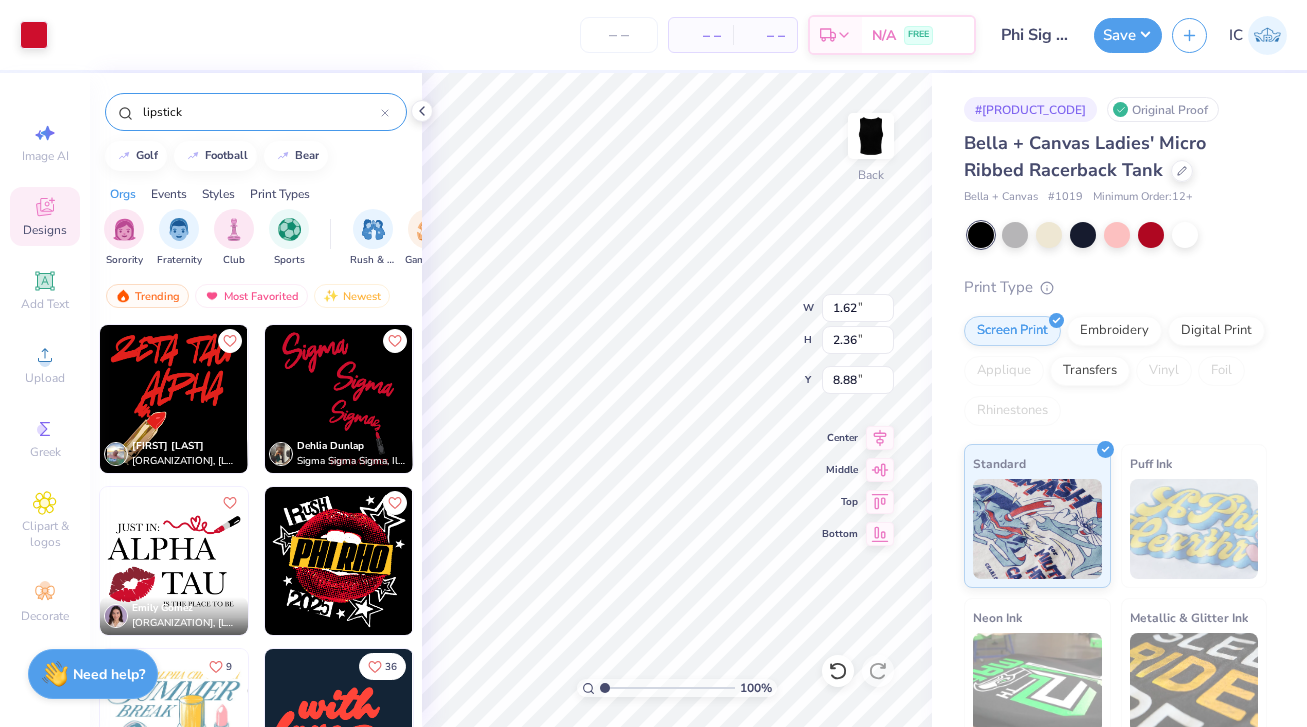 type on "lipstick" 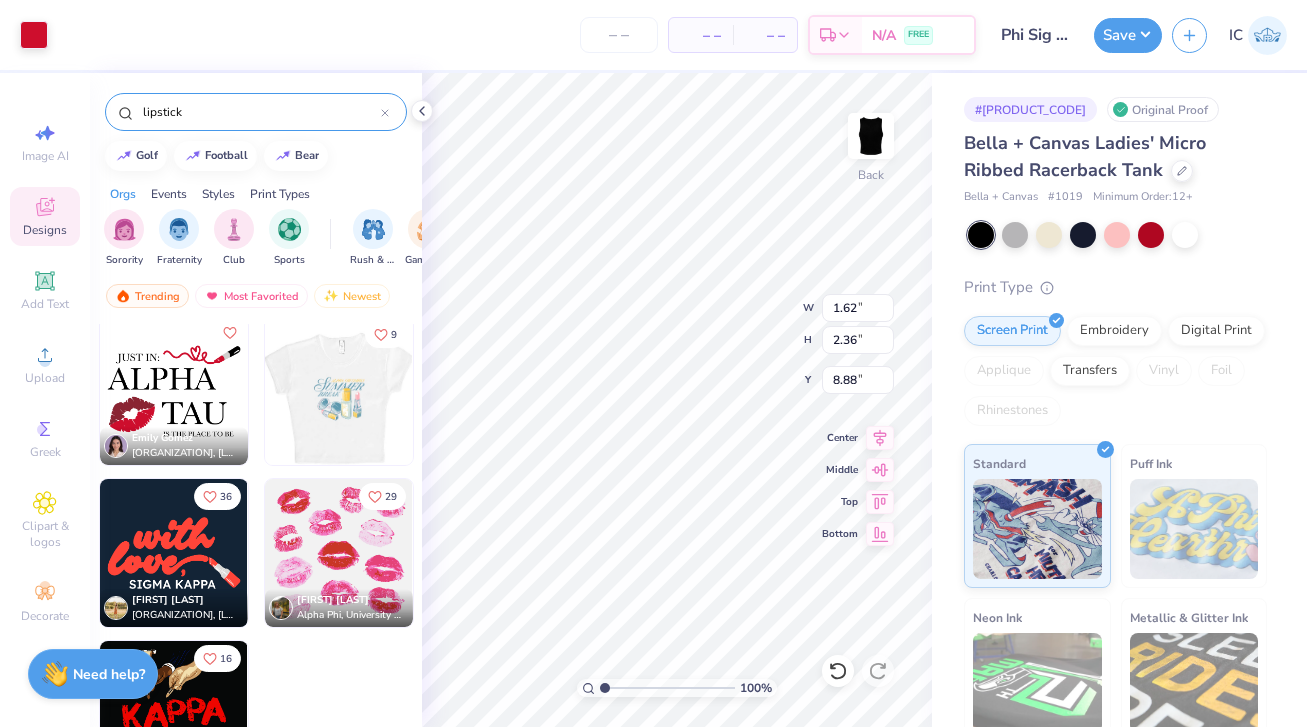 scroll, scrollTop: 0, scrollLeft: 0, axis: both 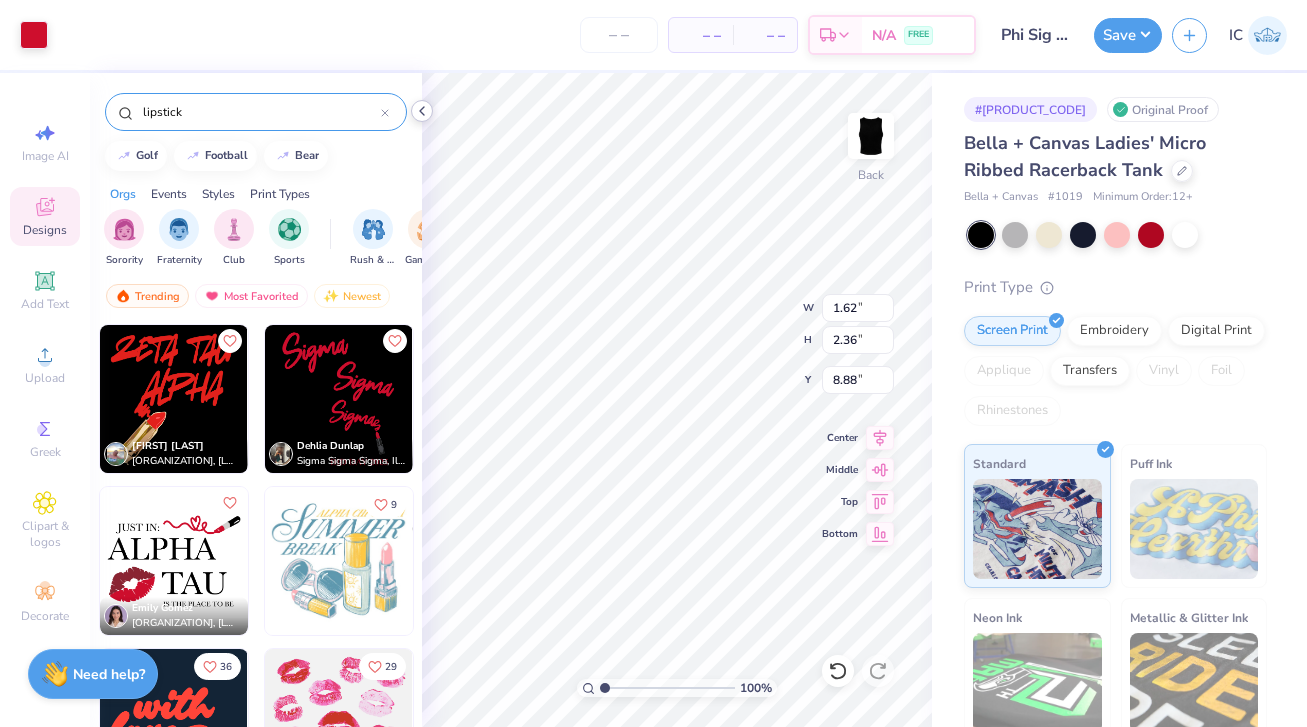 click 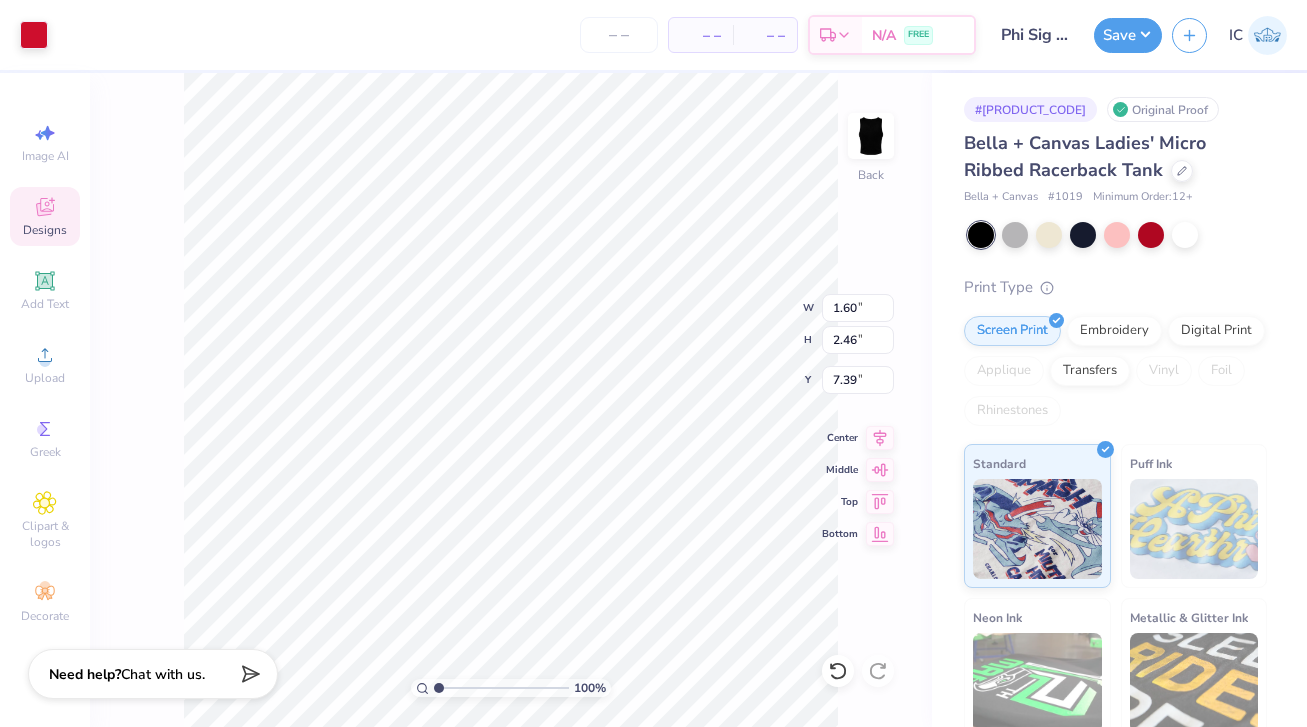type on "7.39" 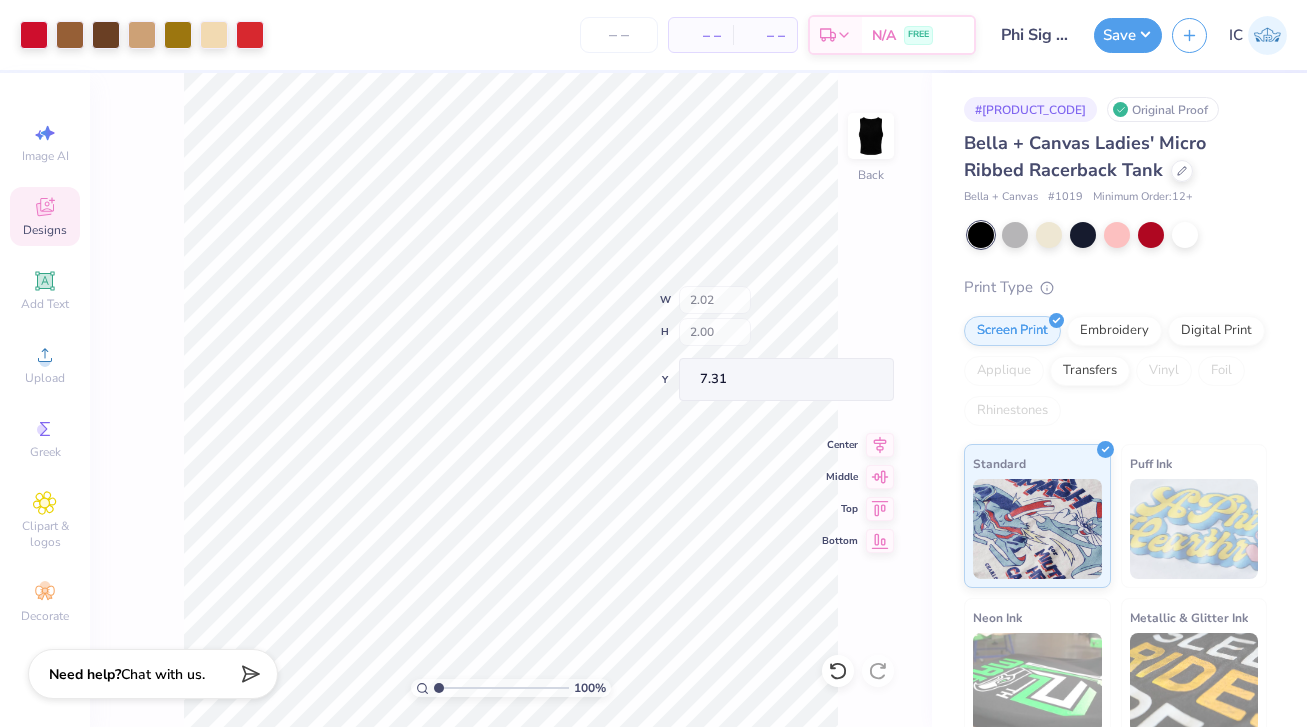 type on "7.31" 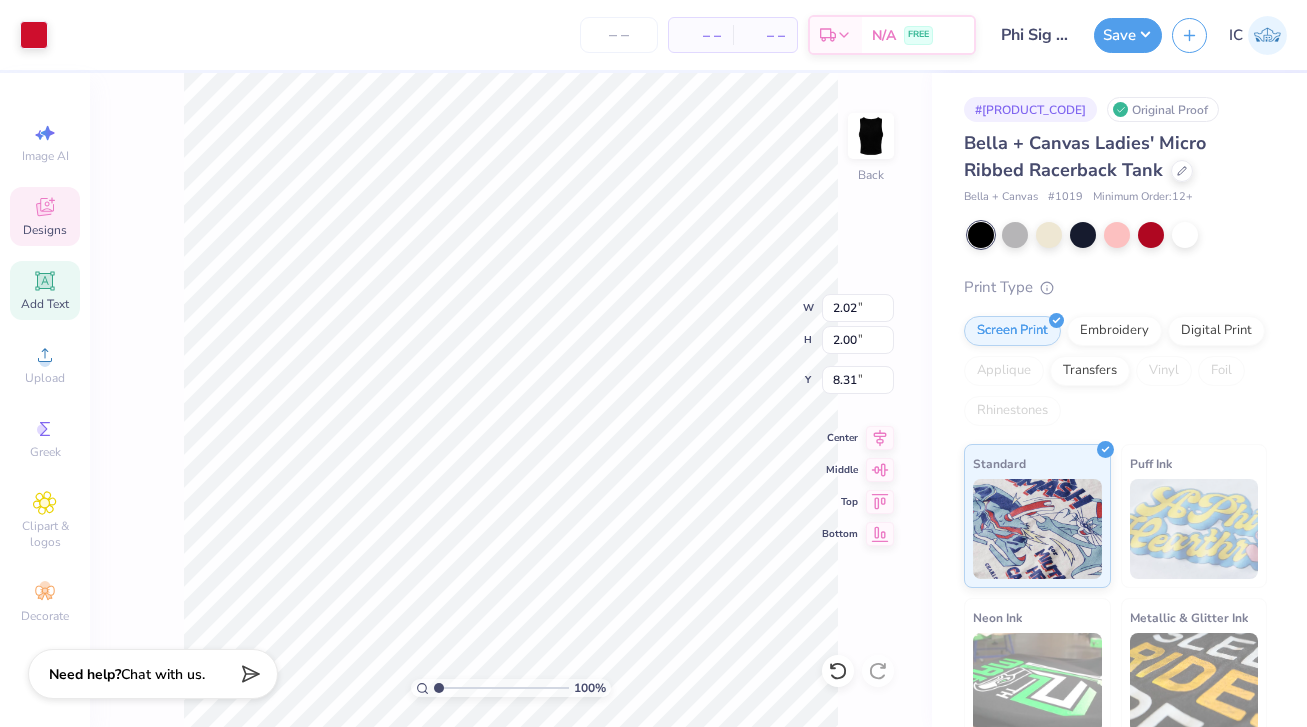 type on "8.31" 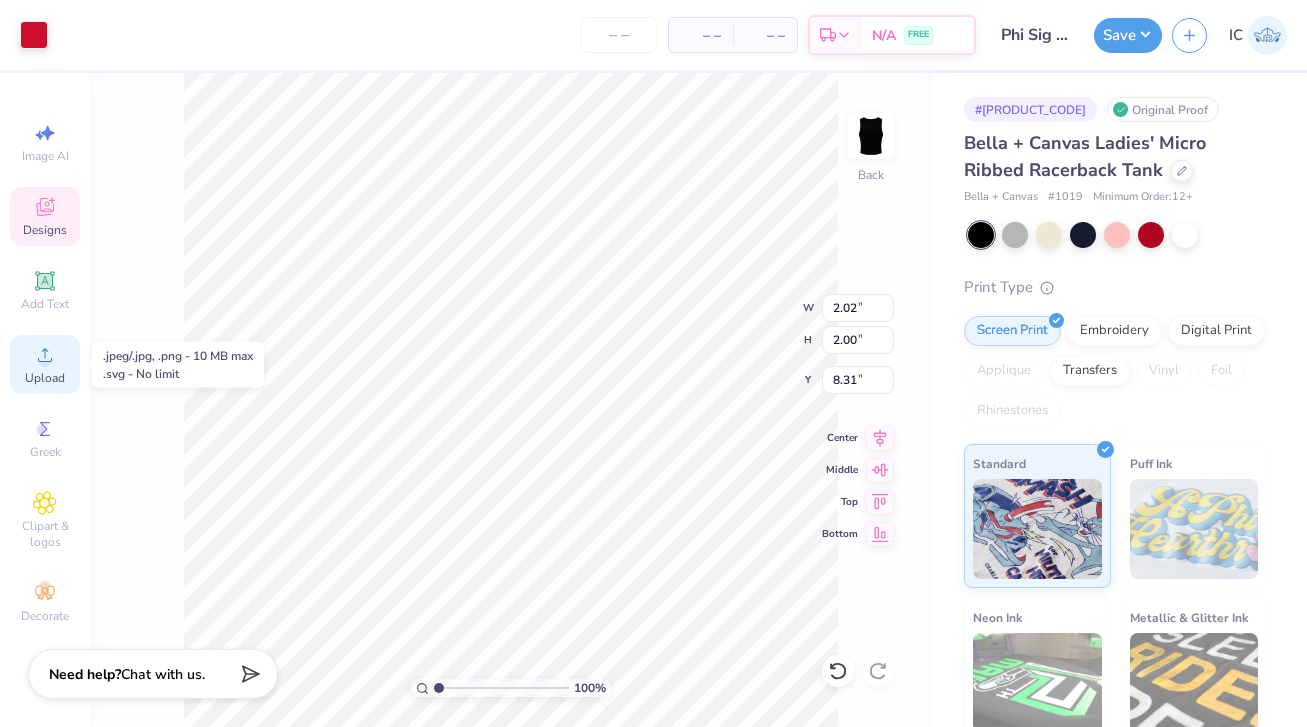 click on "Upload" at bounding box center (45, 378) 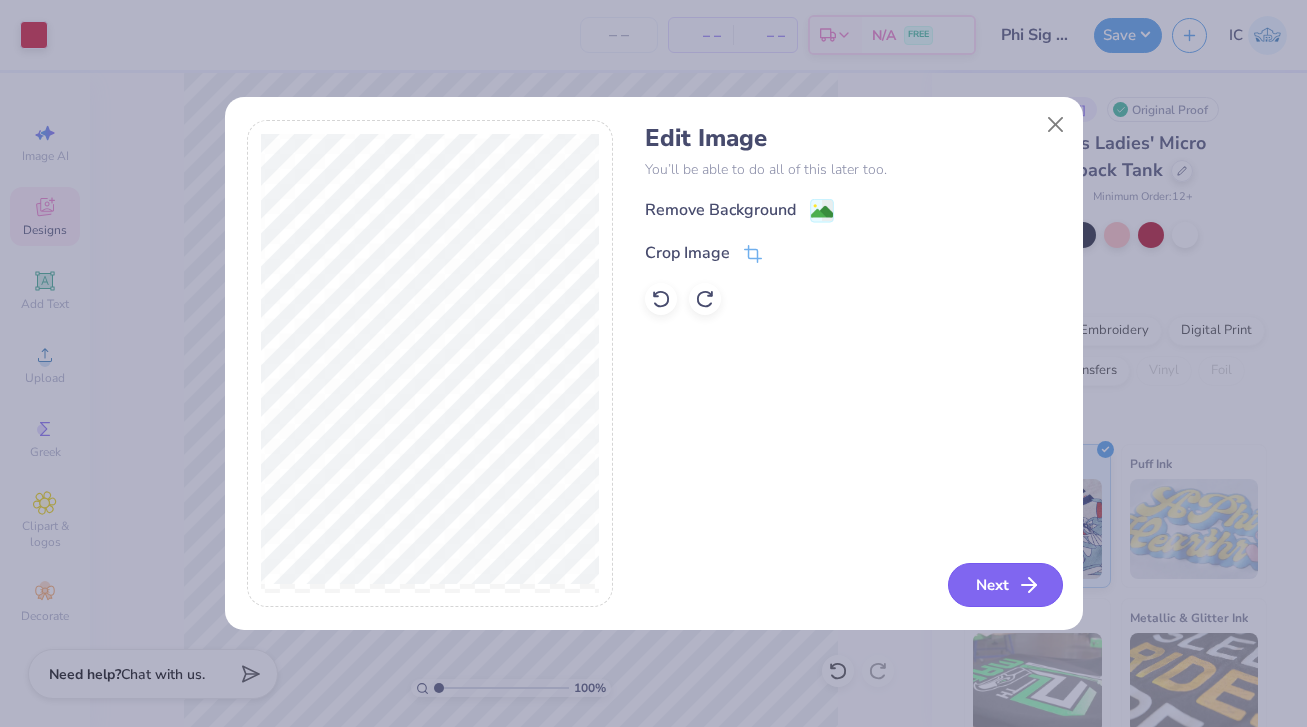 click on "Next" at bounding box center (1005, 585) 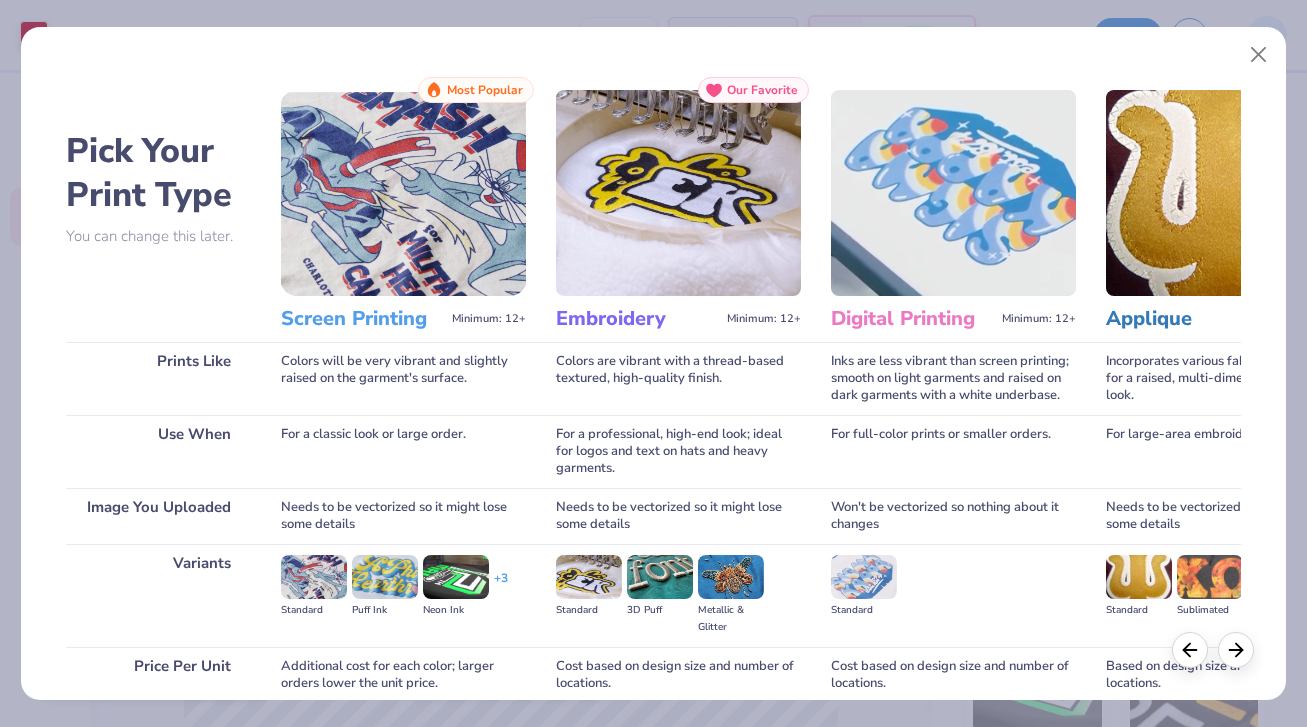 click at bounding box center [403, 193] 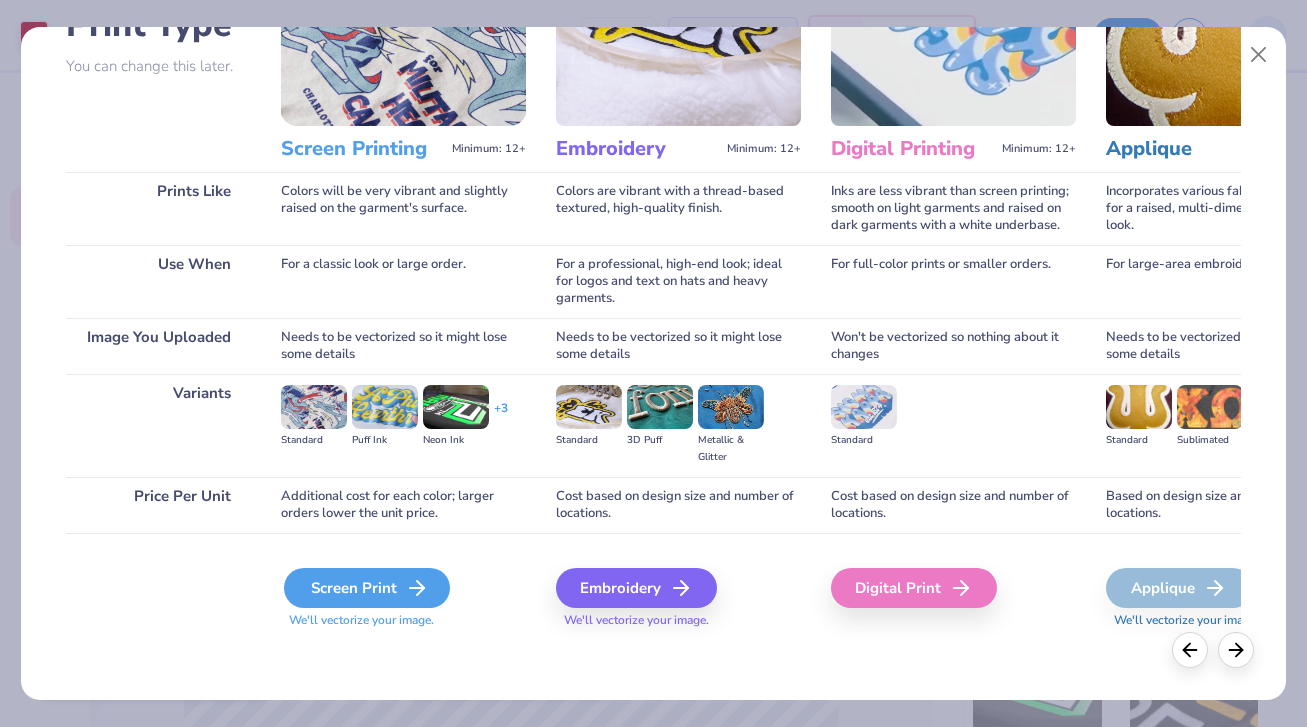 click on "Screen Print" at bounding box center (367, 588) 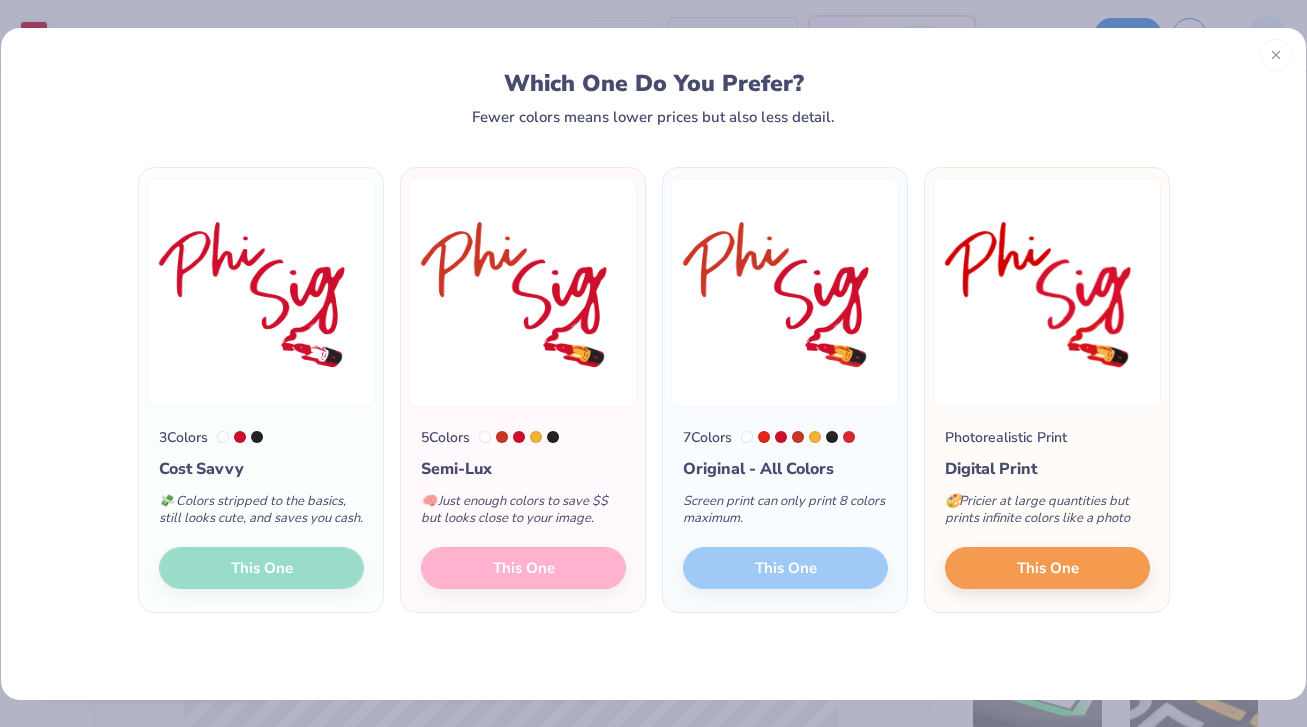 click on "5  Colors Semi-Lux 🧠   Just enough colors to save $$ but looks close to your image. This One" at bounding box center (523, 510) 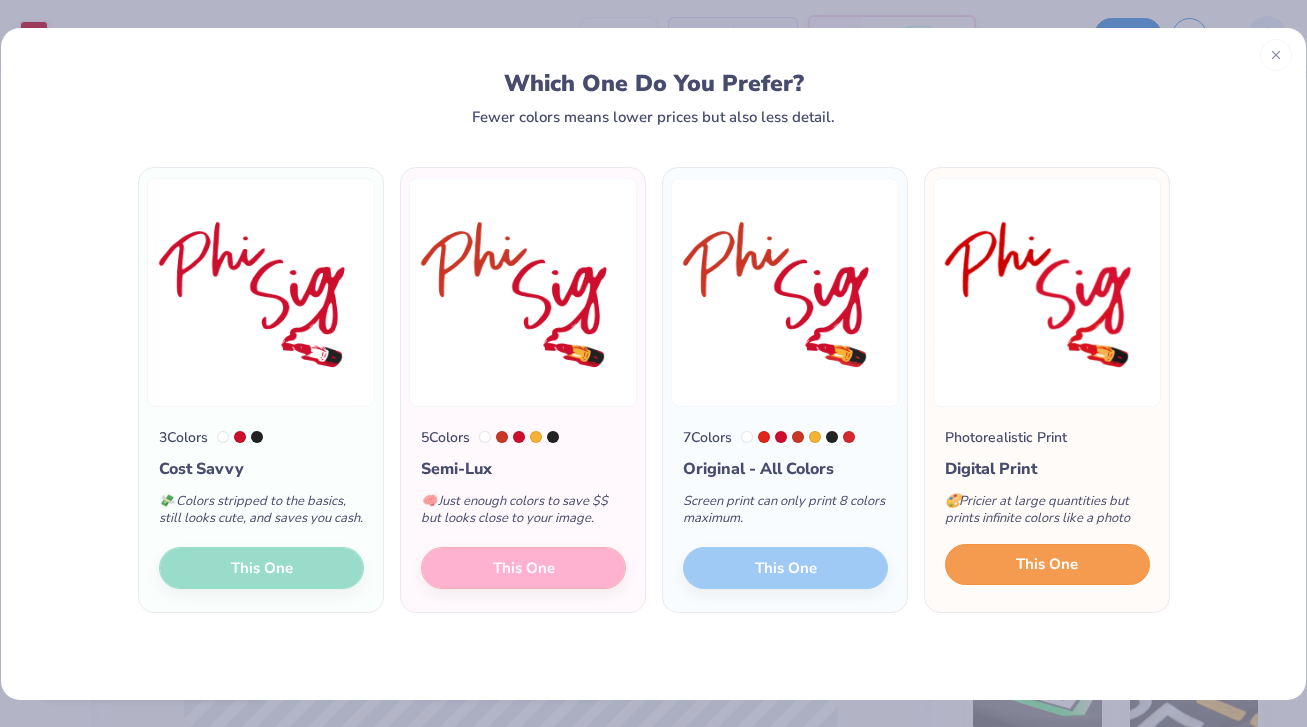 click on "This One" at bounding box center [1047, 565] 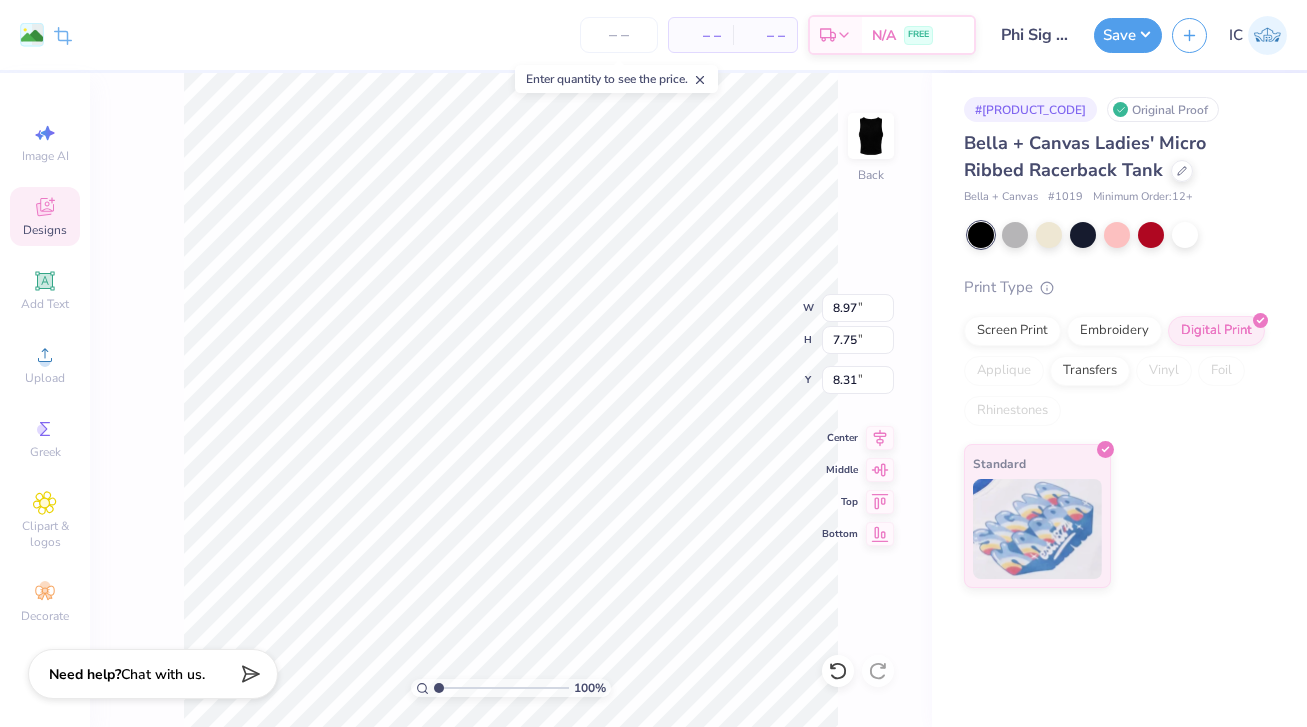 type on "8.97" 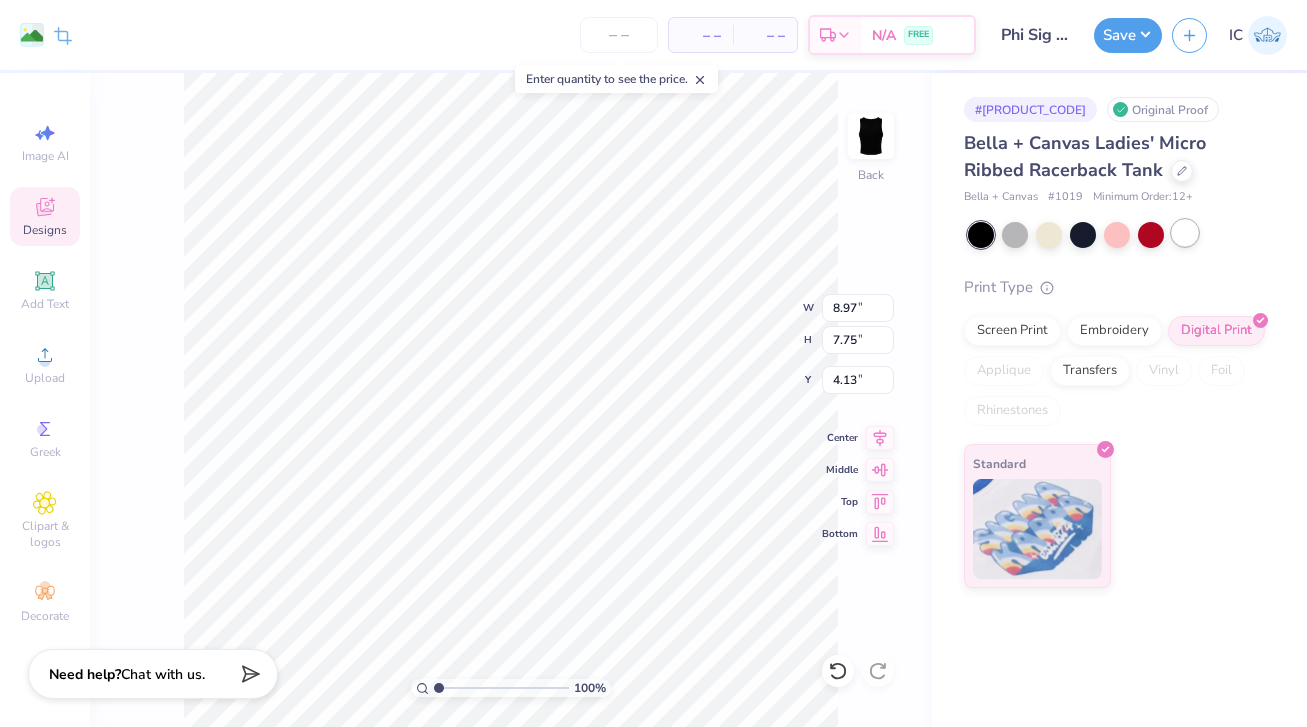 click at bounding box center (1185, 233) 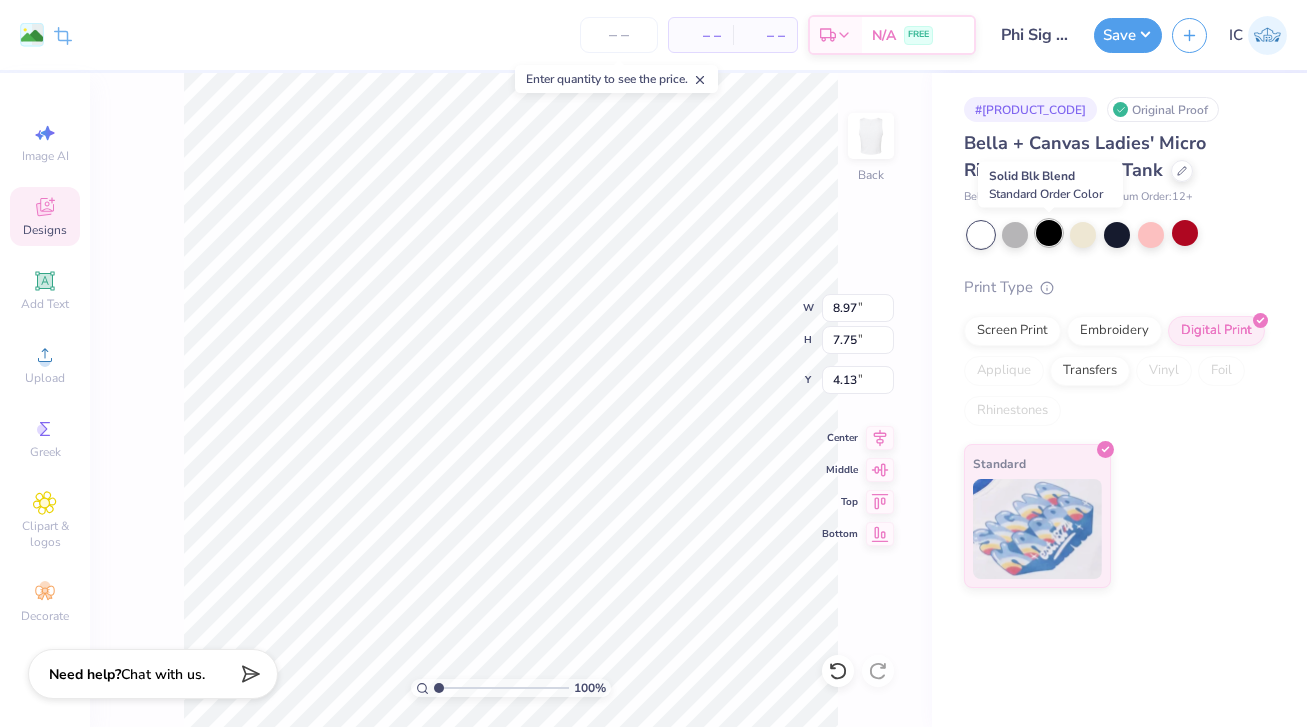 click at bounding box center (1049, 233) 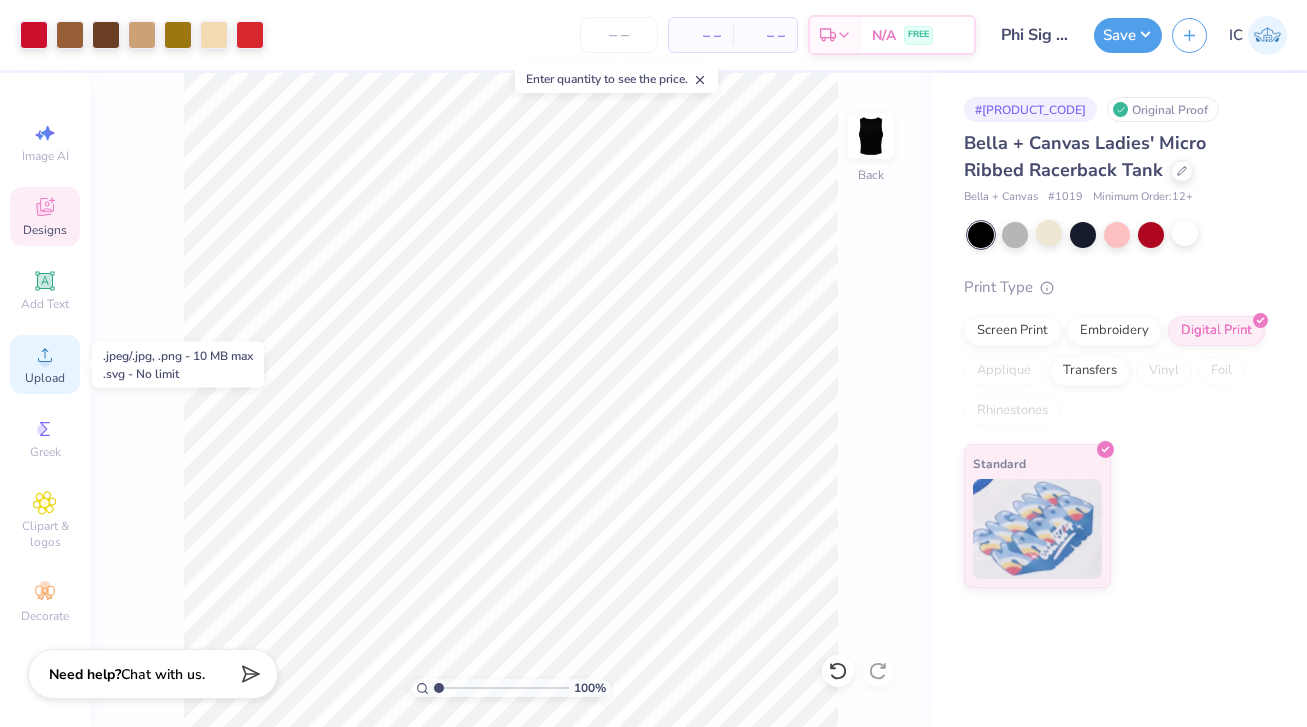 click on "Upload" at bounding box center [45, 364] 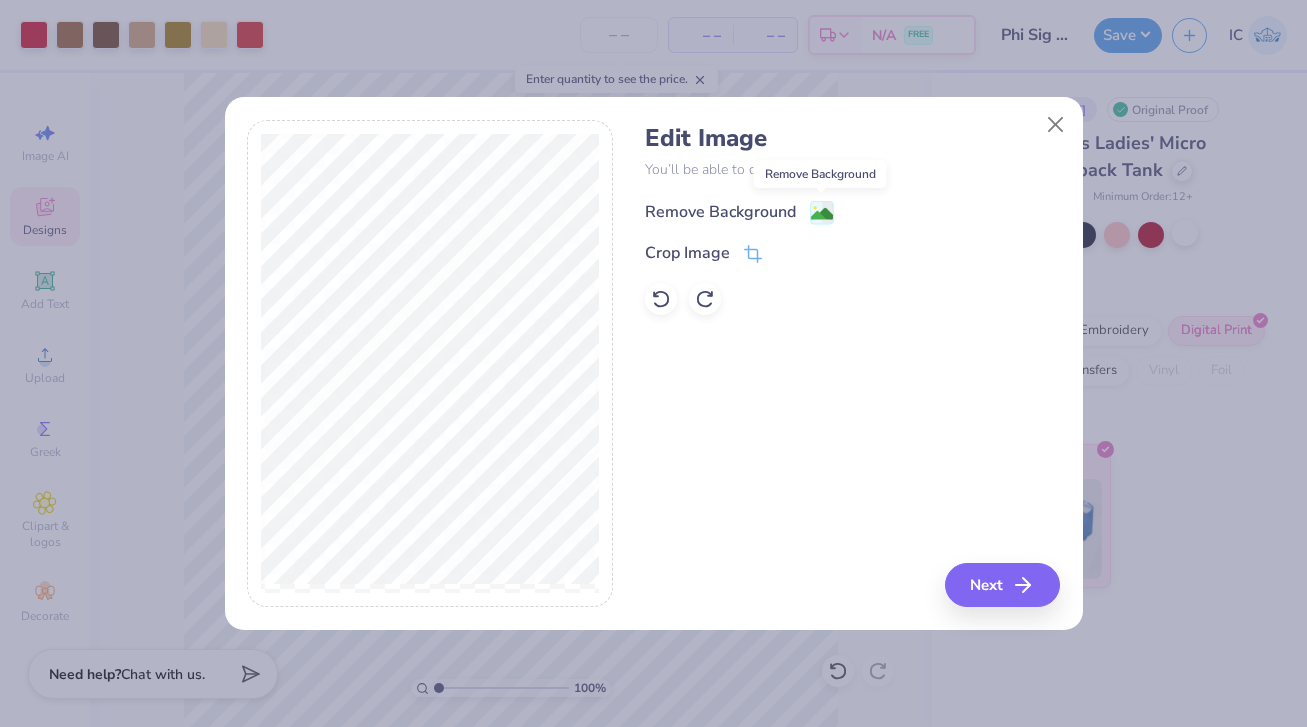 click 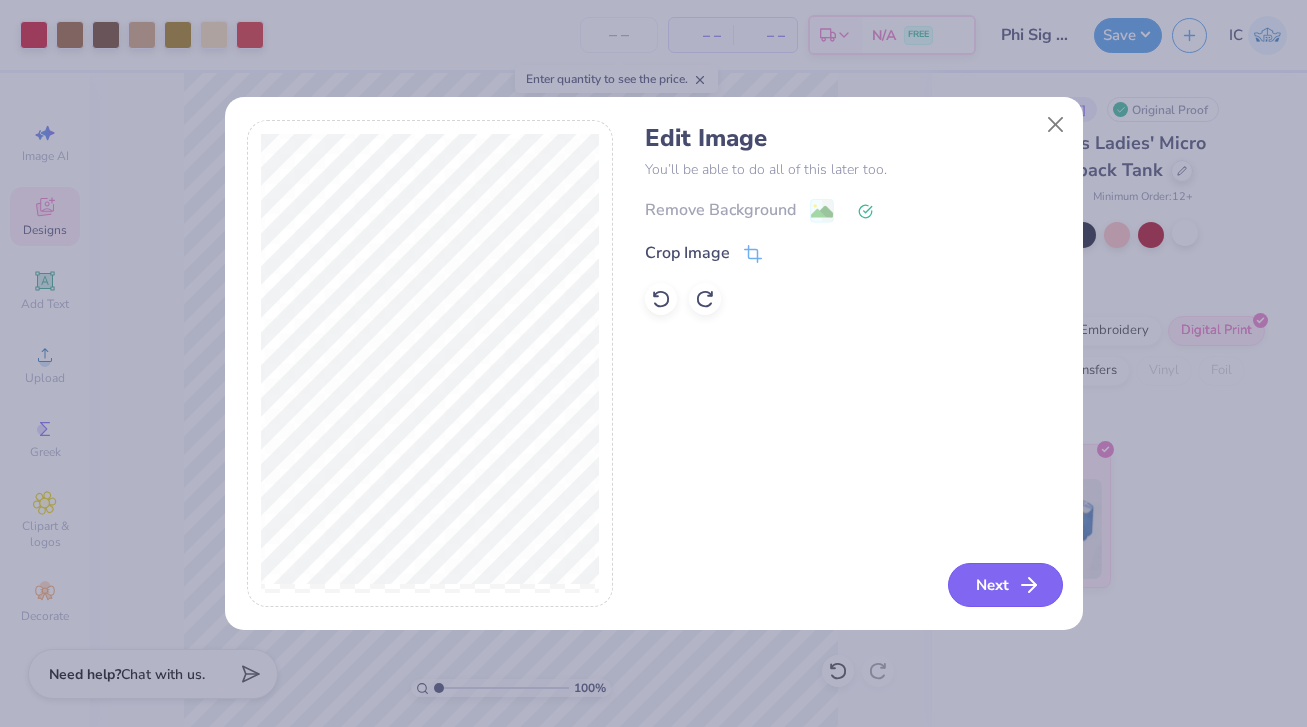 click on "Next" at bounding box center [1005, 585] 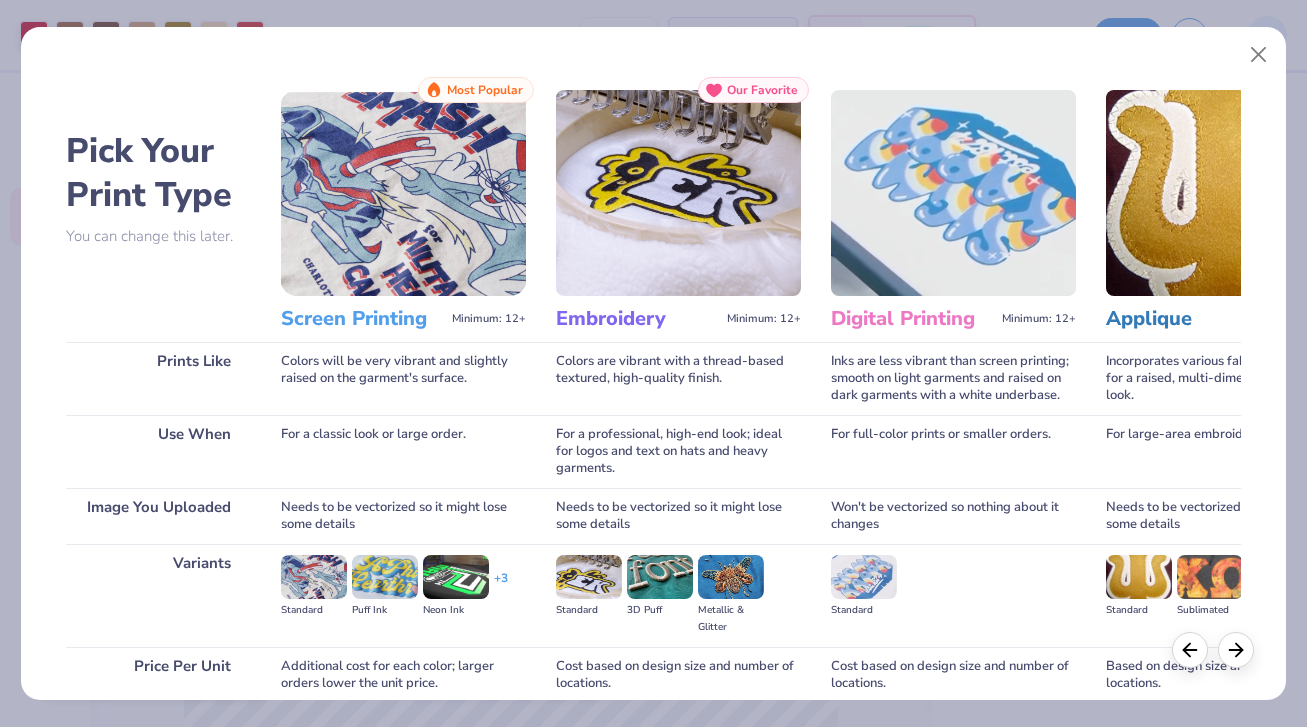 scroll, scrollTop: 170, scrollLeft: 0, axis: vertical 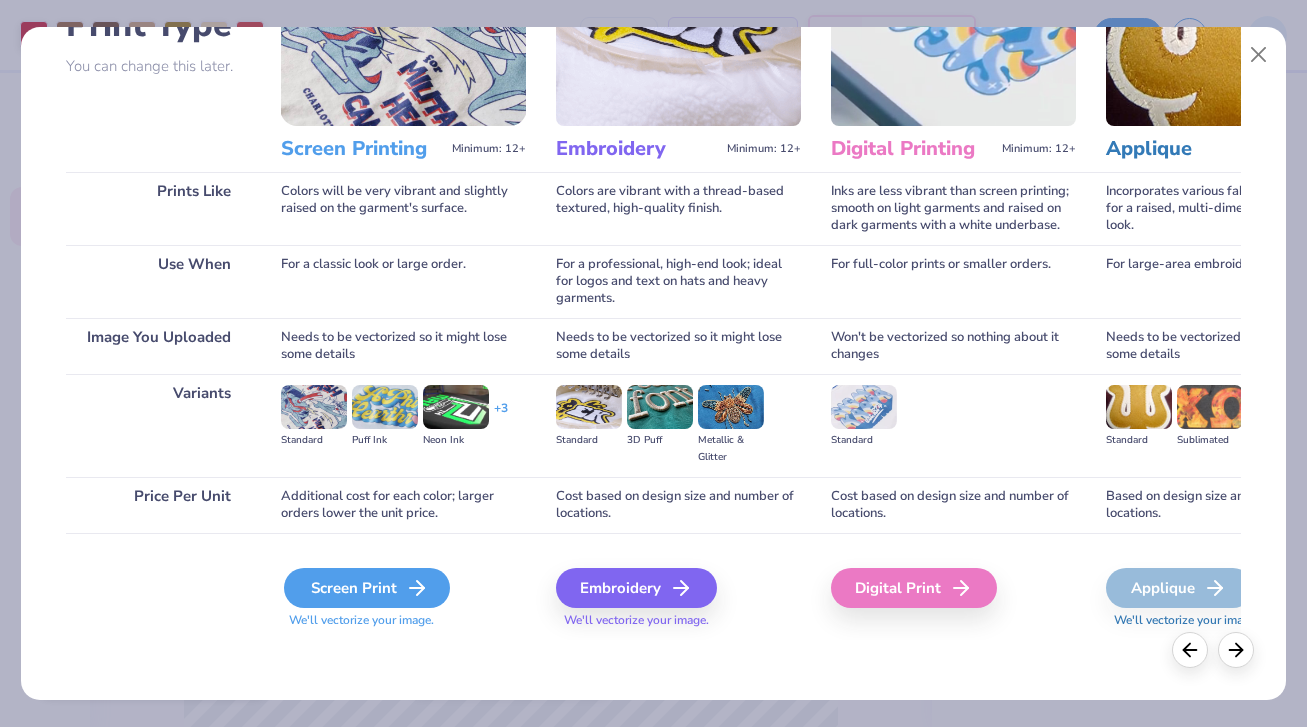 click 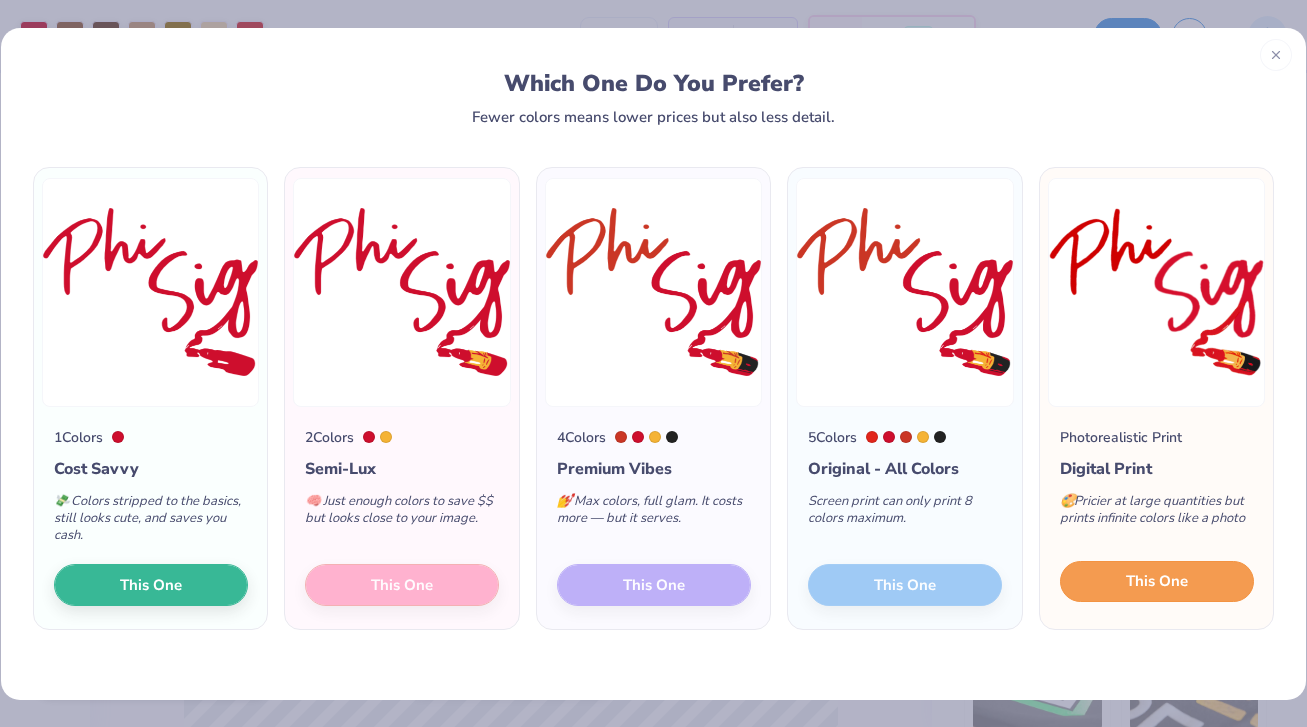 click on "This One" at bounding box center [1157, 581] 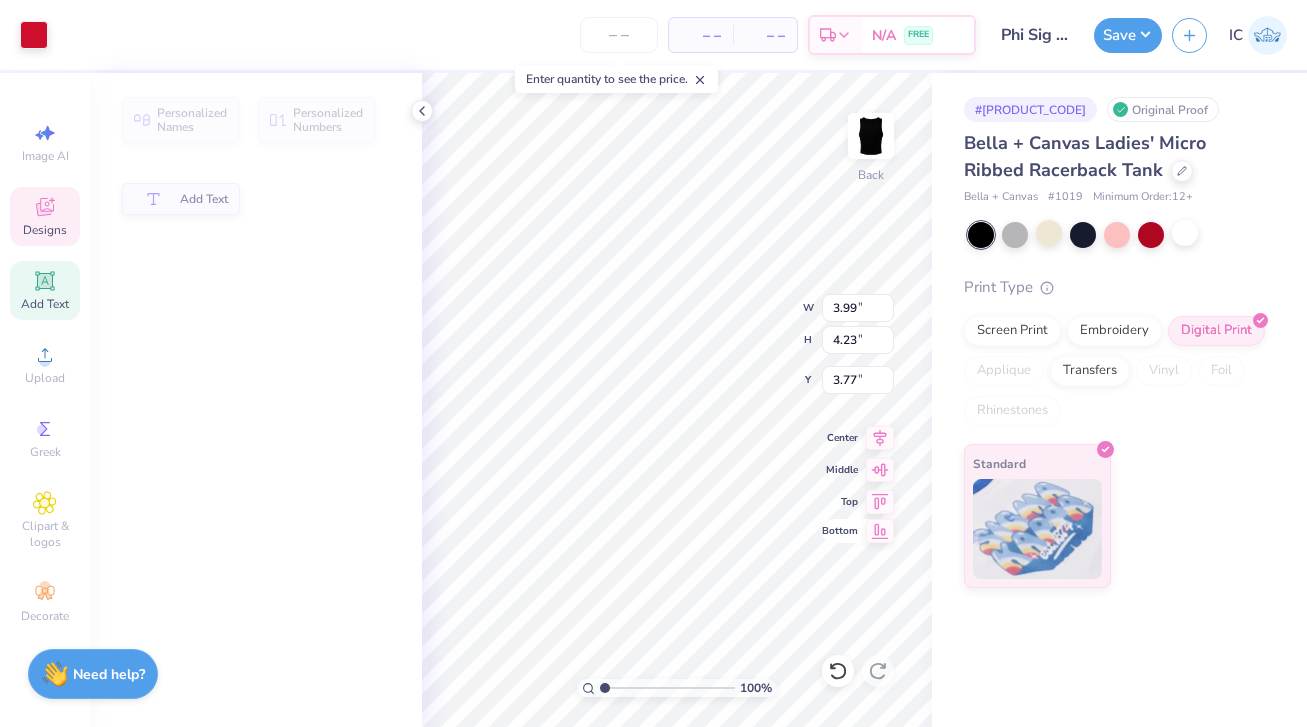 type on "3.99" 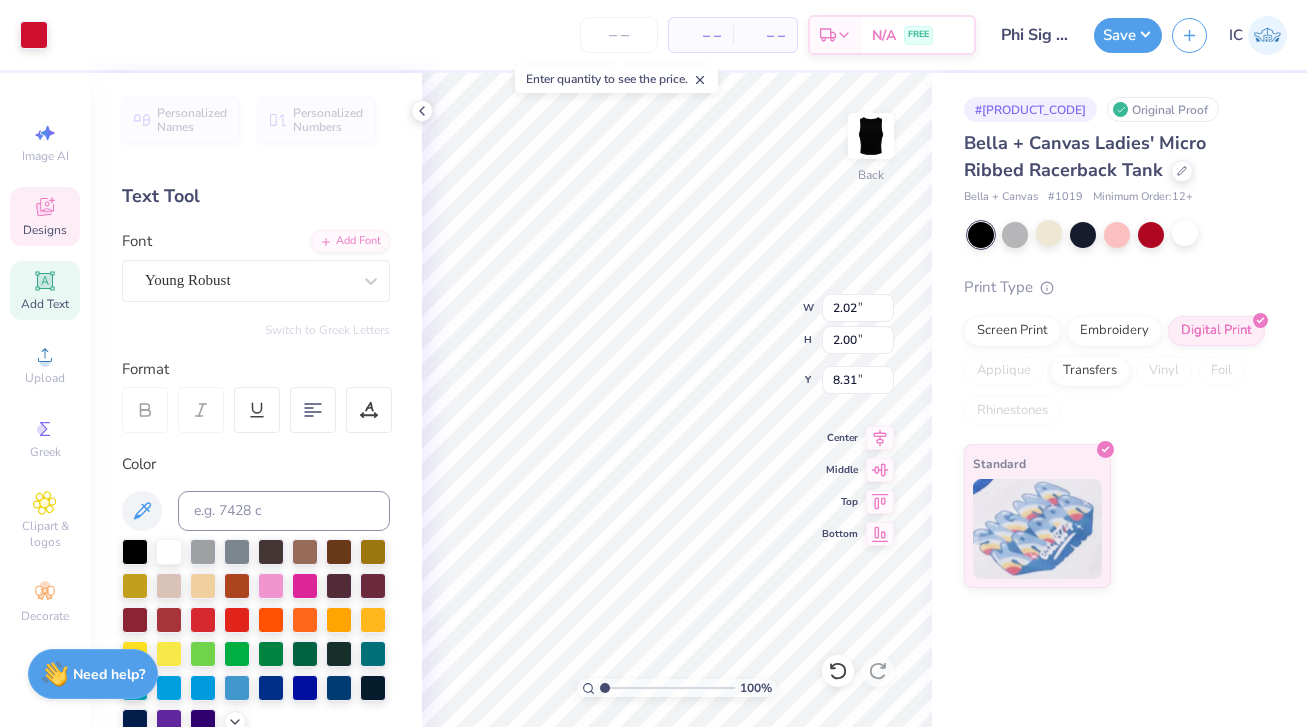 type on "2.02" 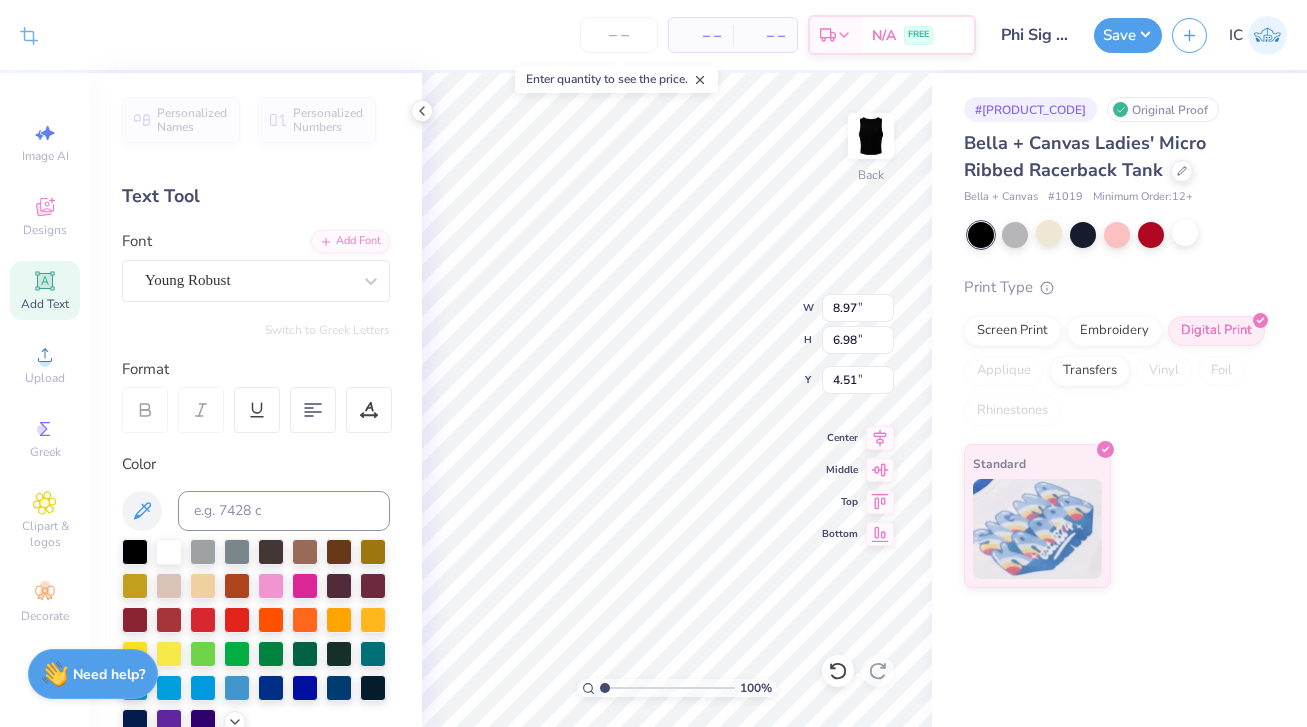 type on "1.23" 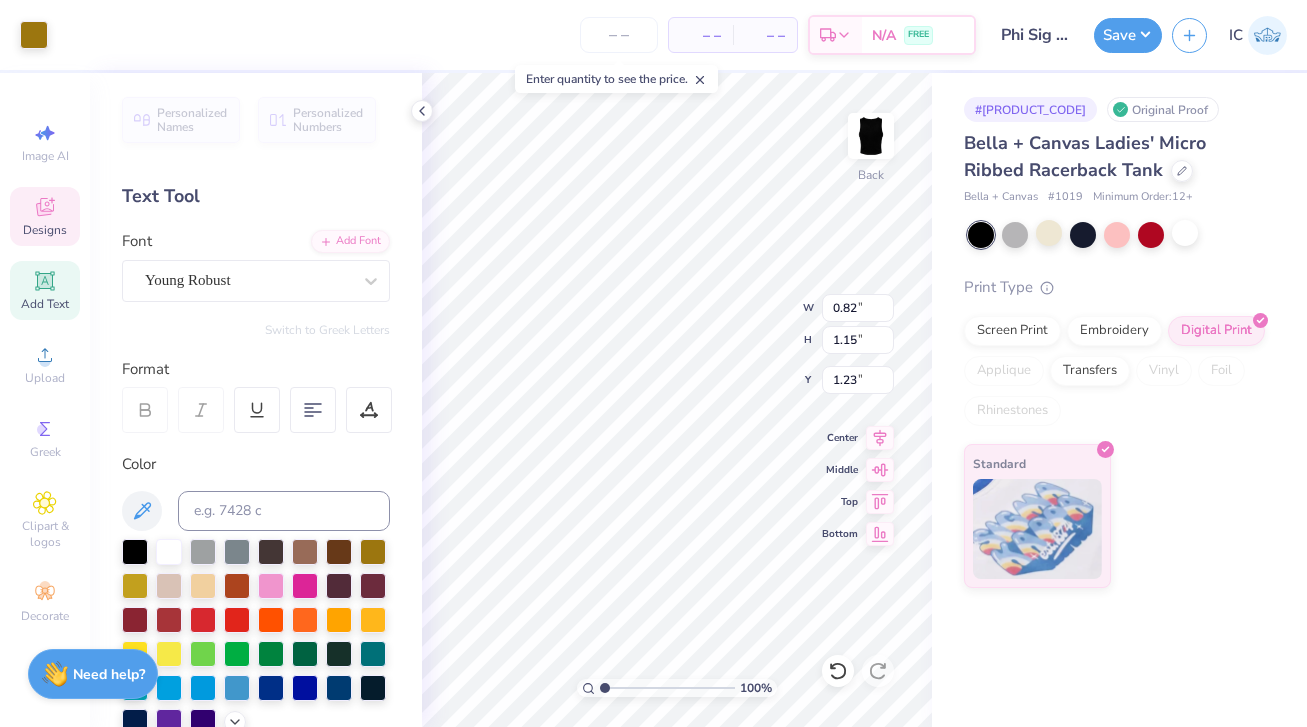 type on "0.82" 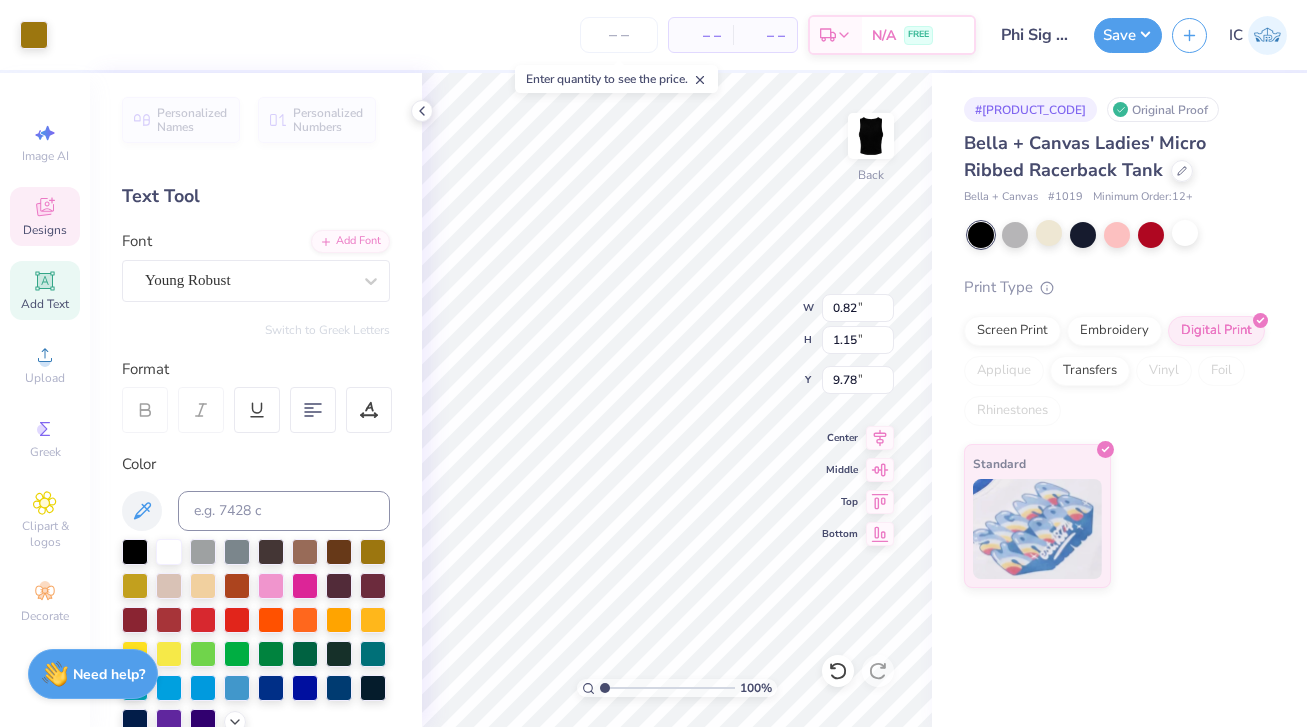 type on "9.85" 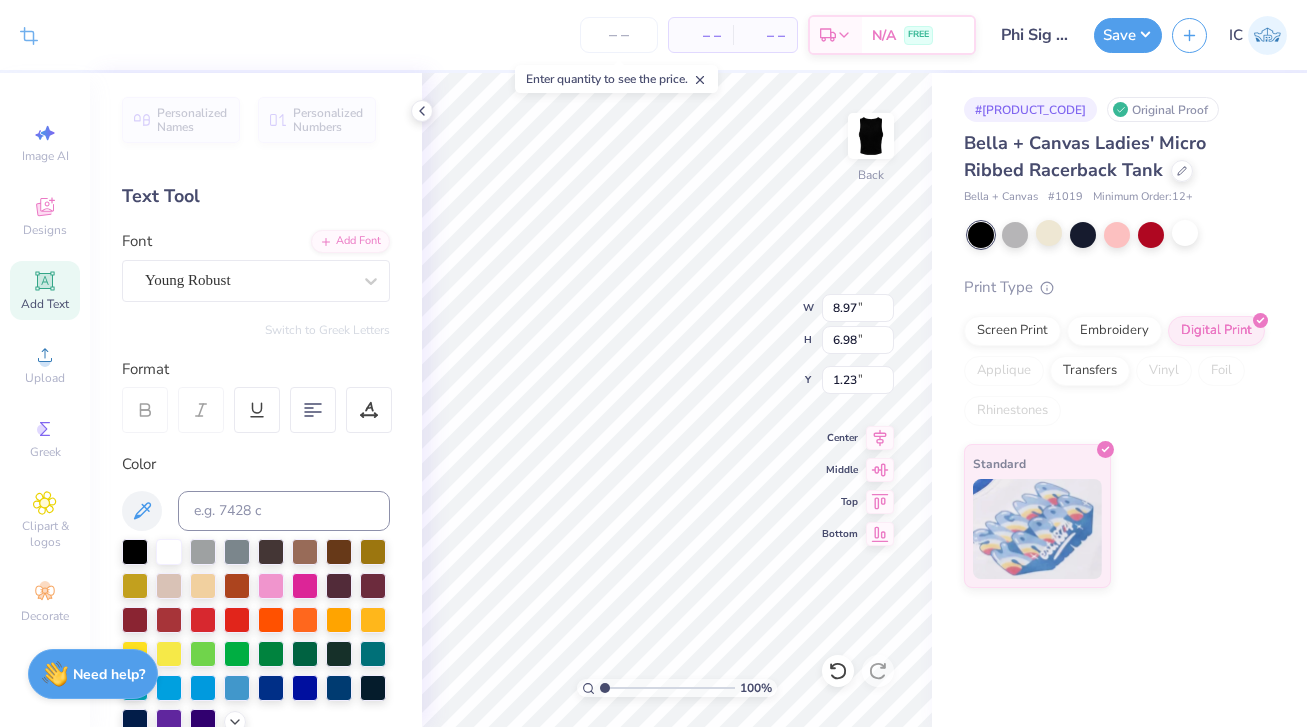 type on "1.24" 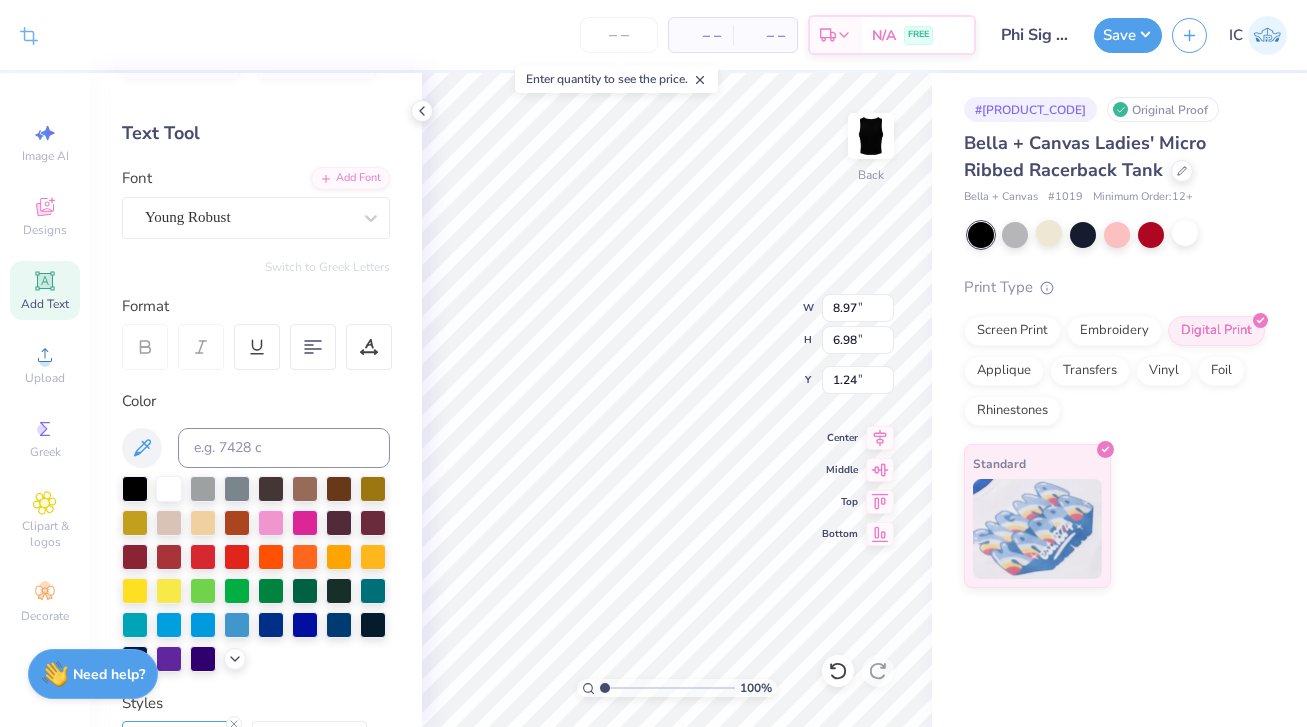 scroll, scrollTop: 93, scrollLeft: 0, axis: vertical 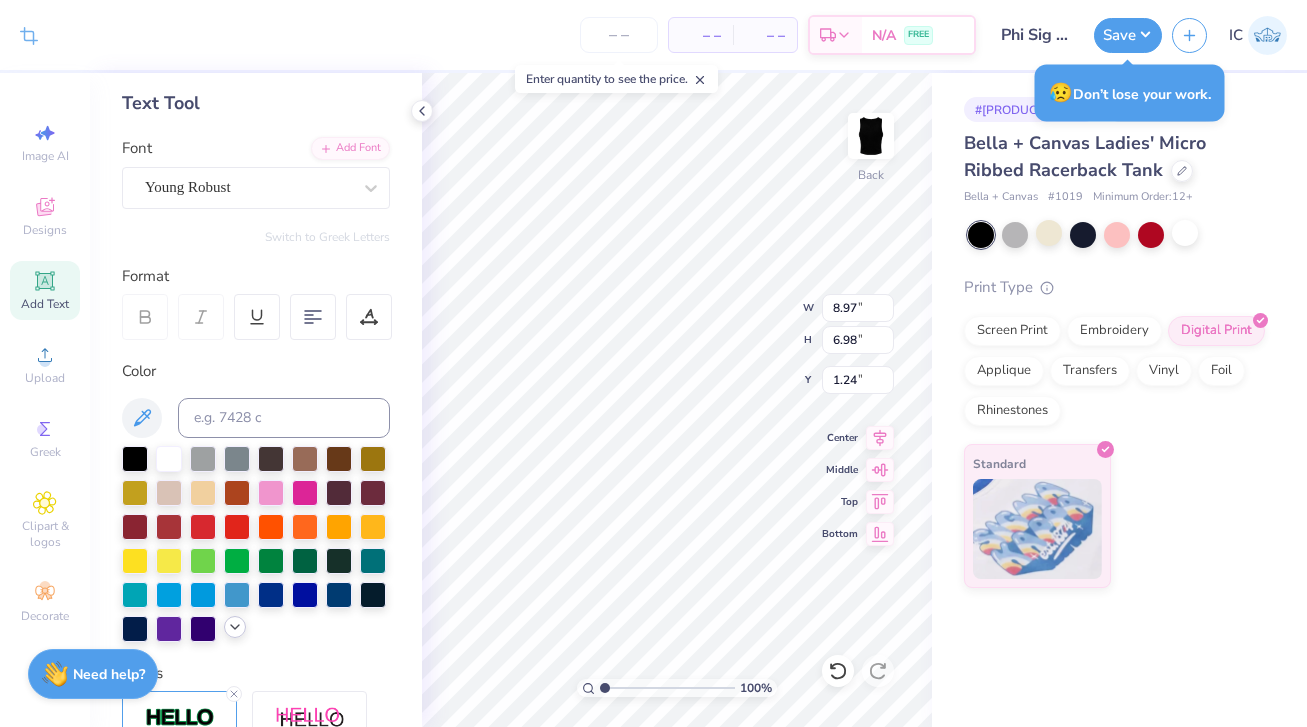 click 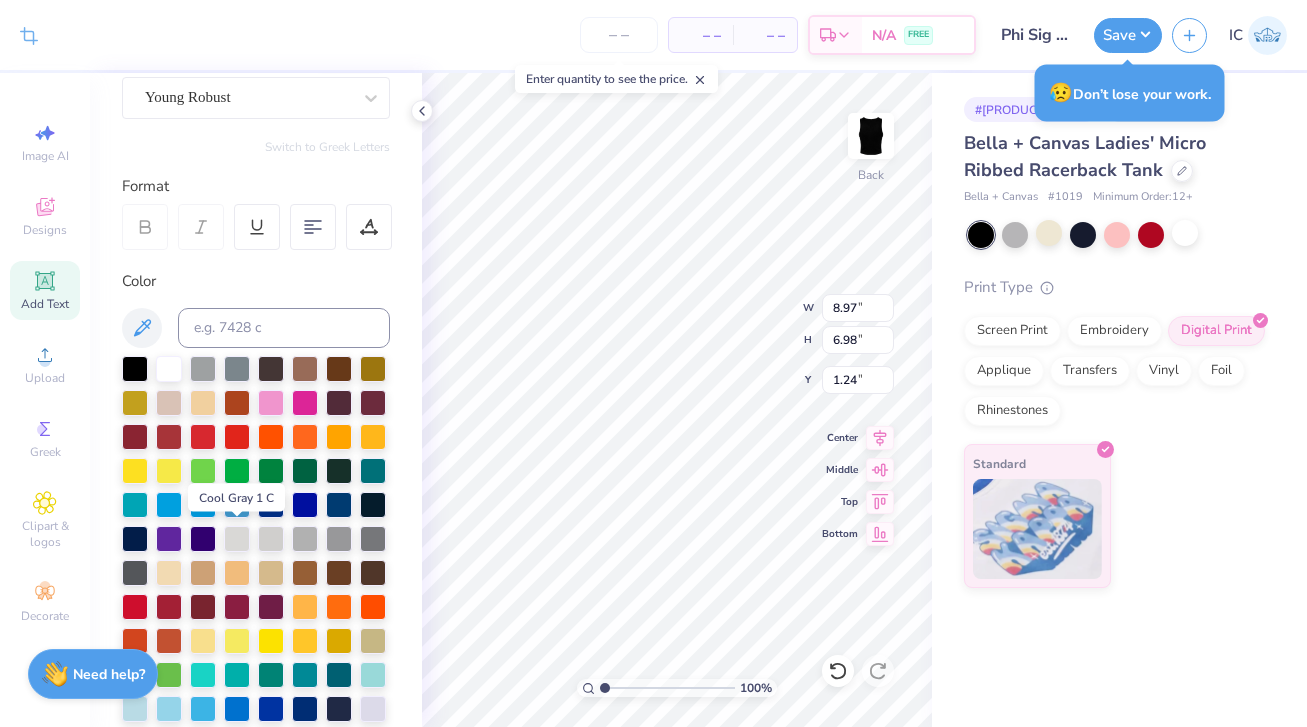 scroll, scrollTop: 194, scrollLeft: 0, axis: vertical 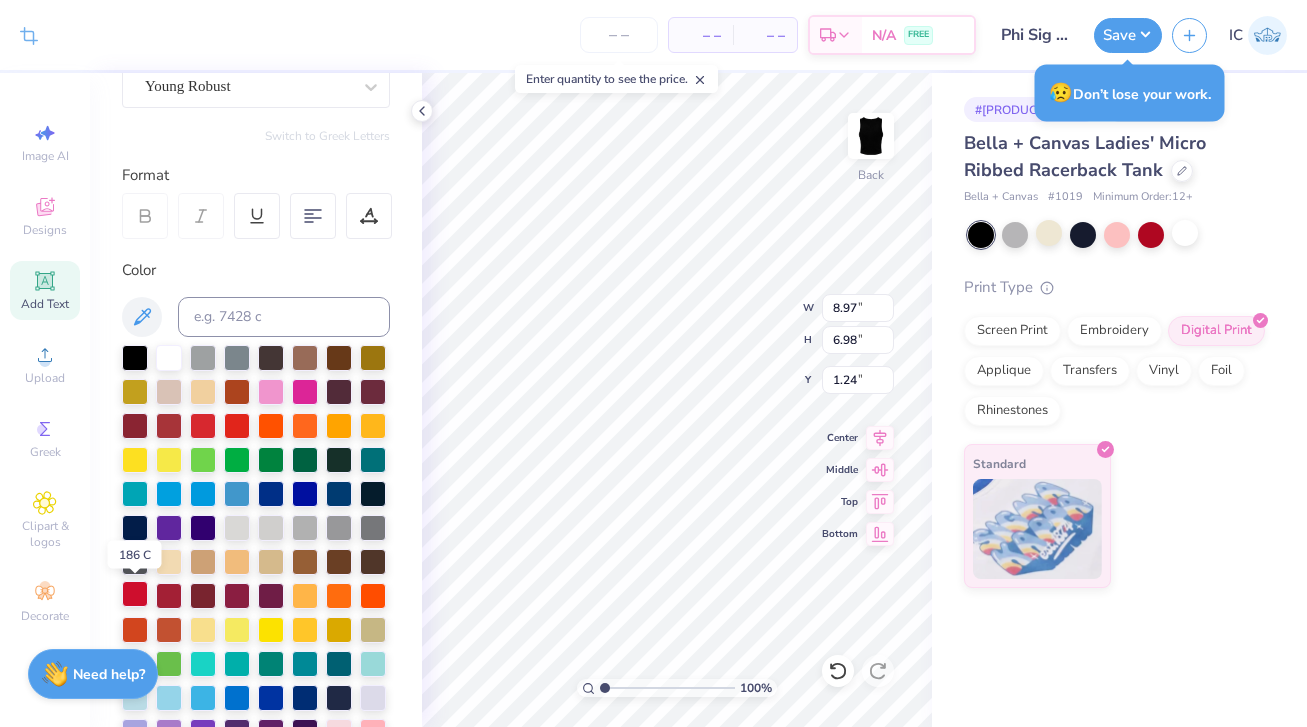 click at bounding box center [135, 594] 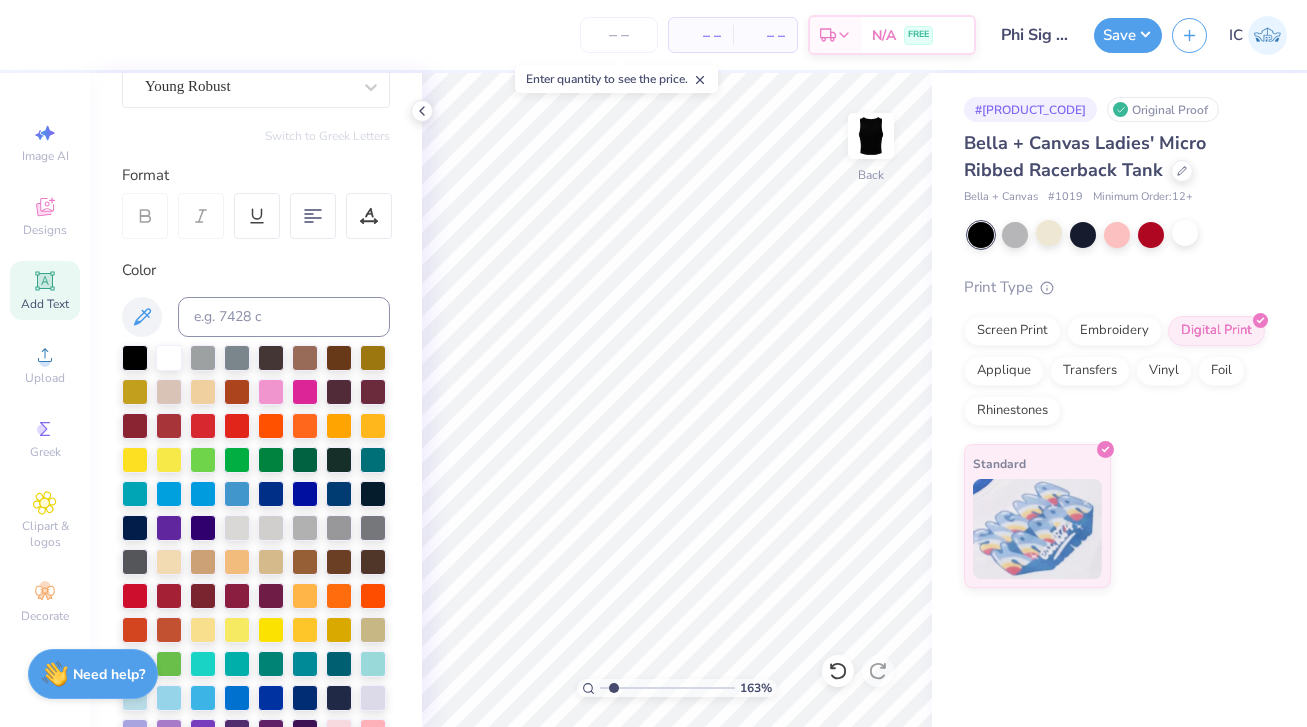 type on "1.63" 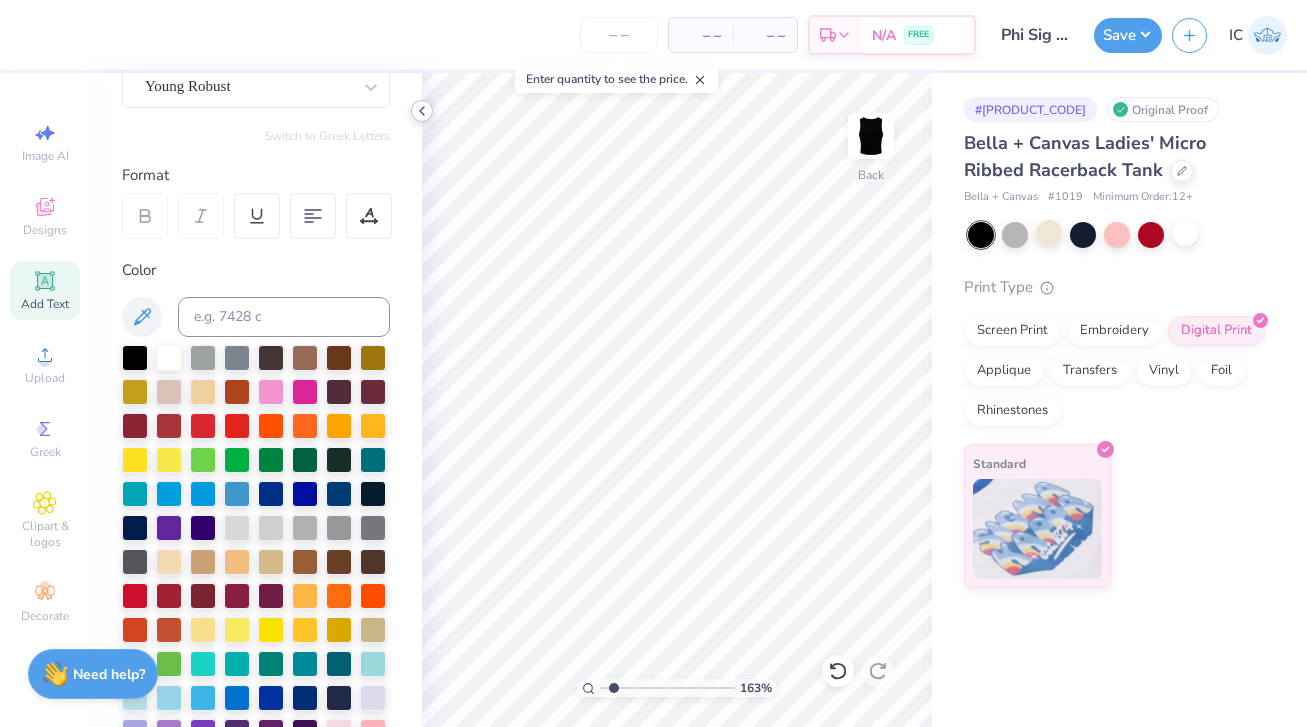click 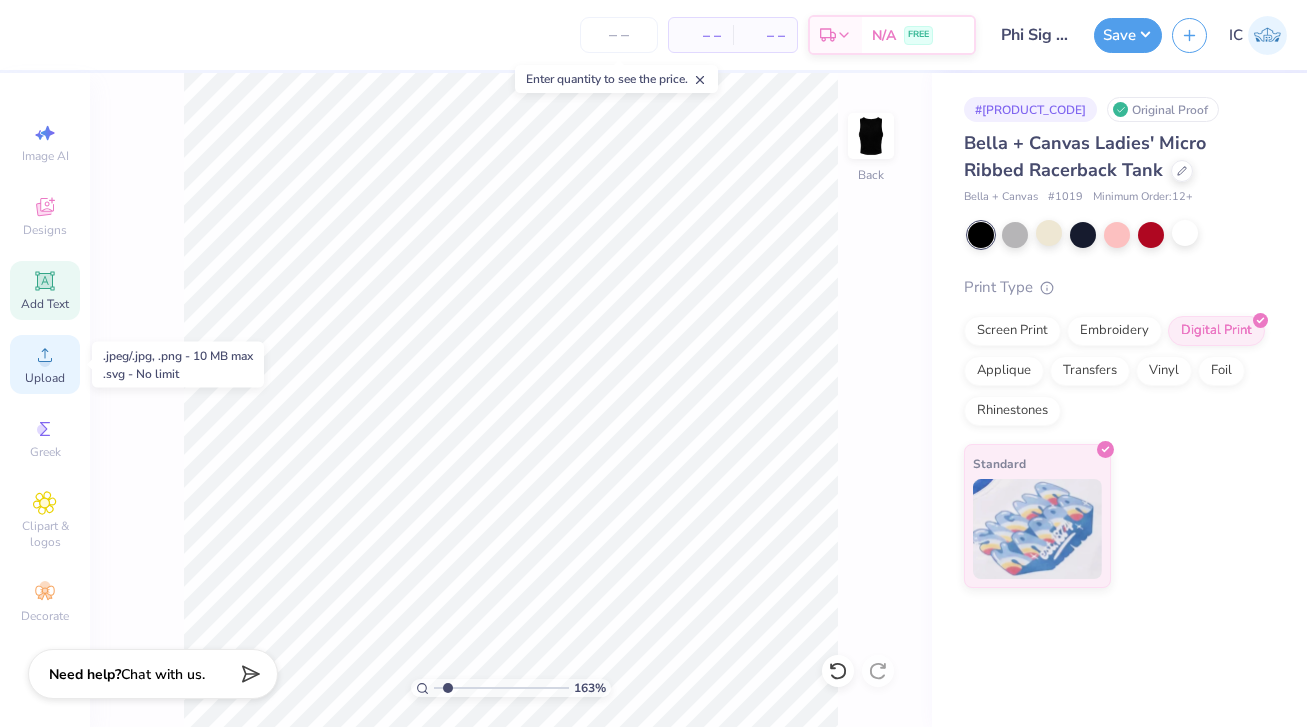 click on "Upload" at bounding box center [45, 378] 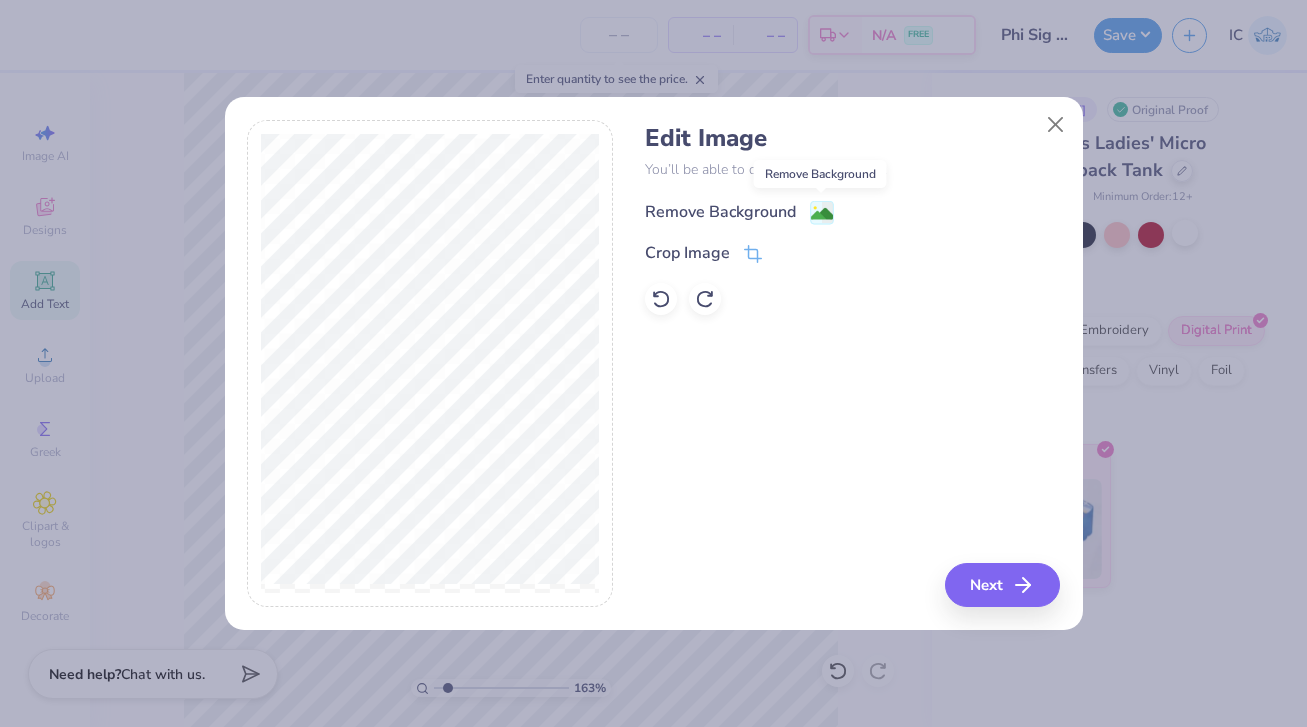 click 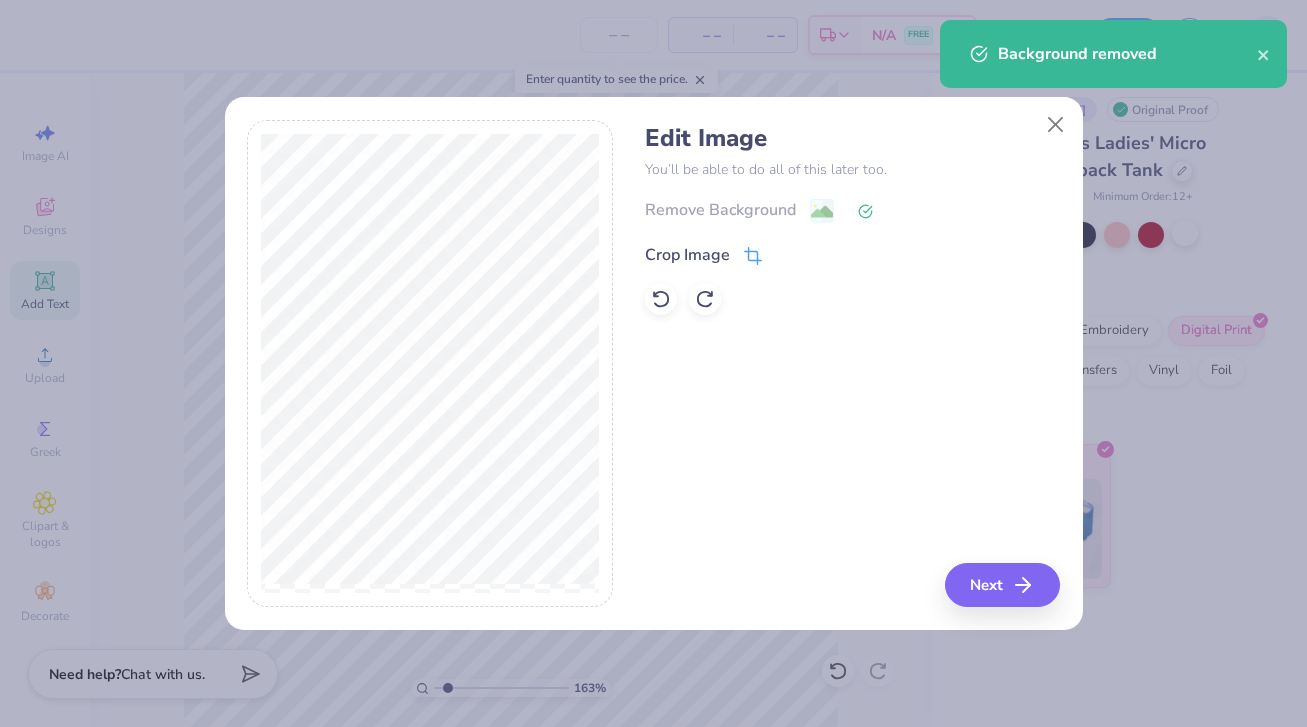 click 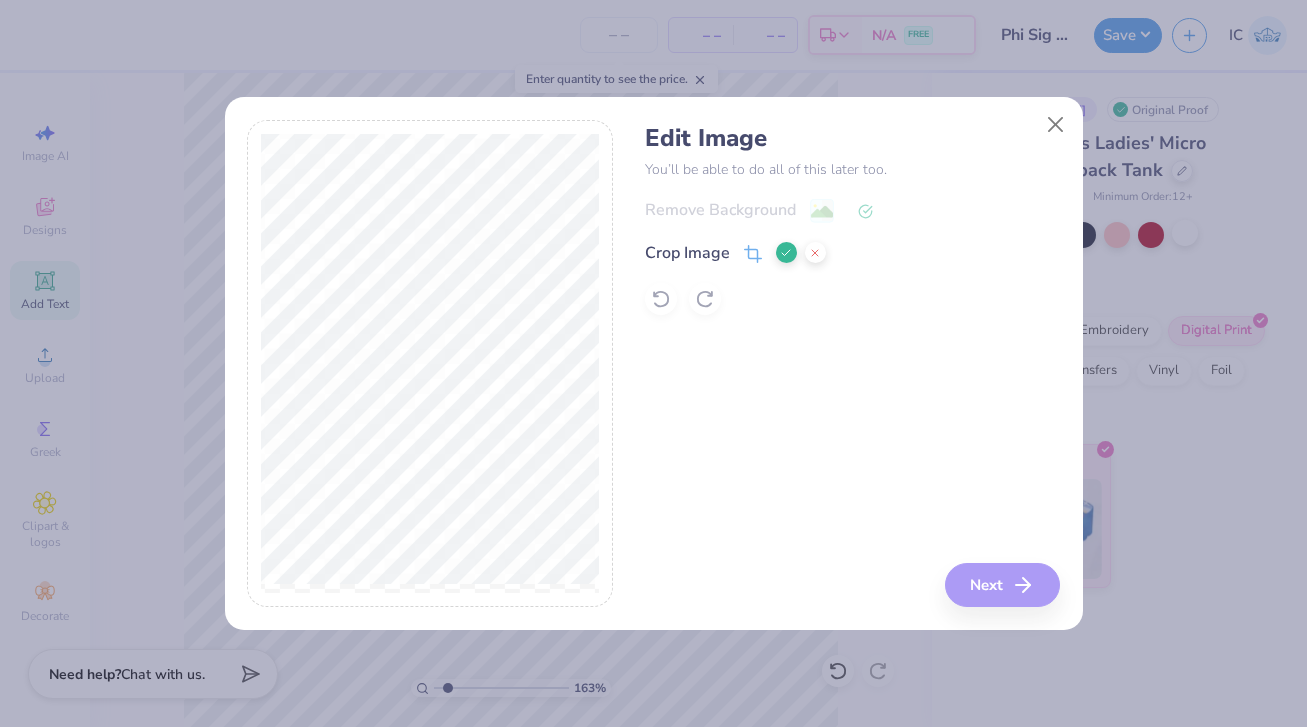 click on "Edit Image You’ll be able to do all of this later too. Remove Background Crop Image Next" at bounding box center (852, 364) 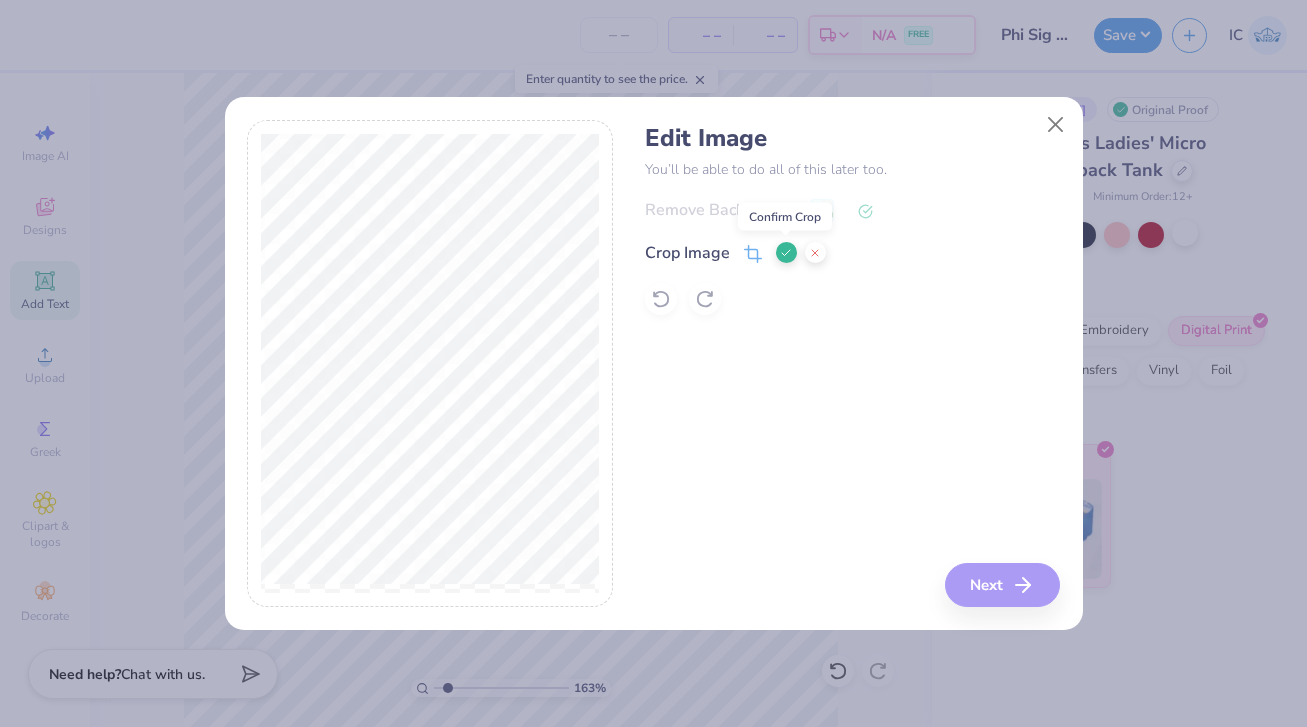 click 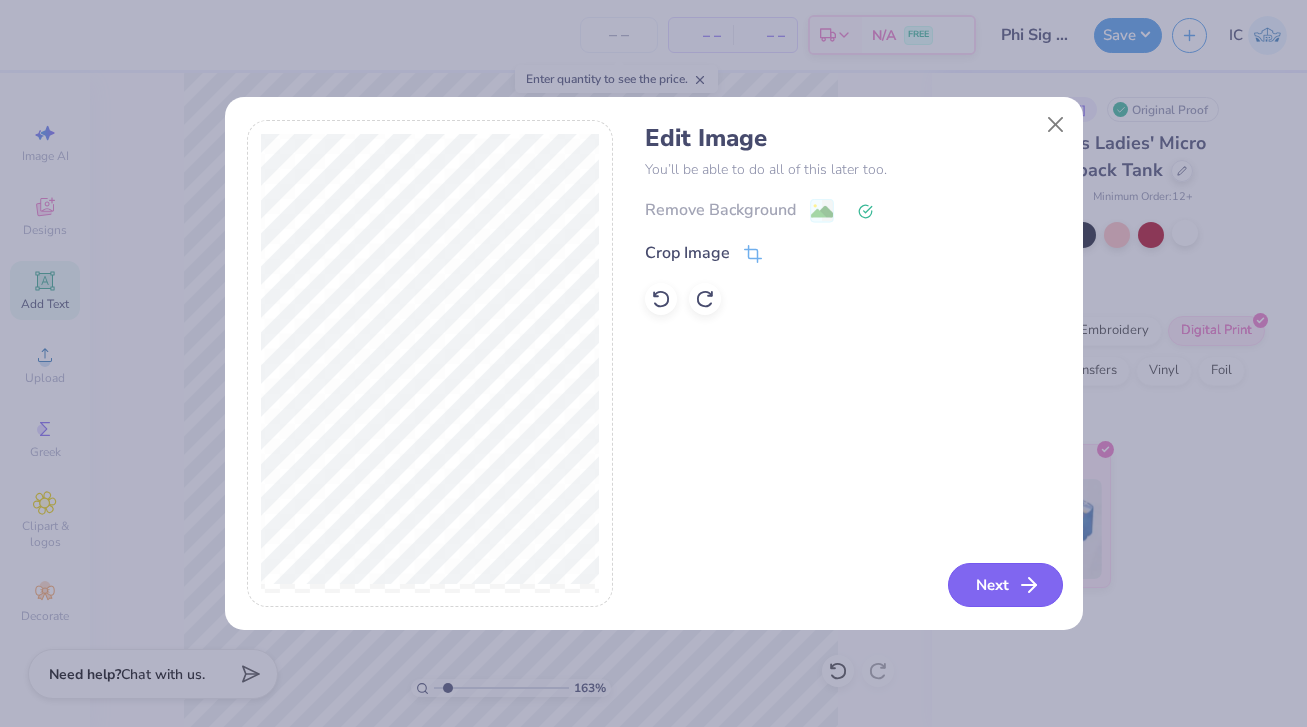 click on "Next" at bounding box center (1005, 585) 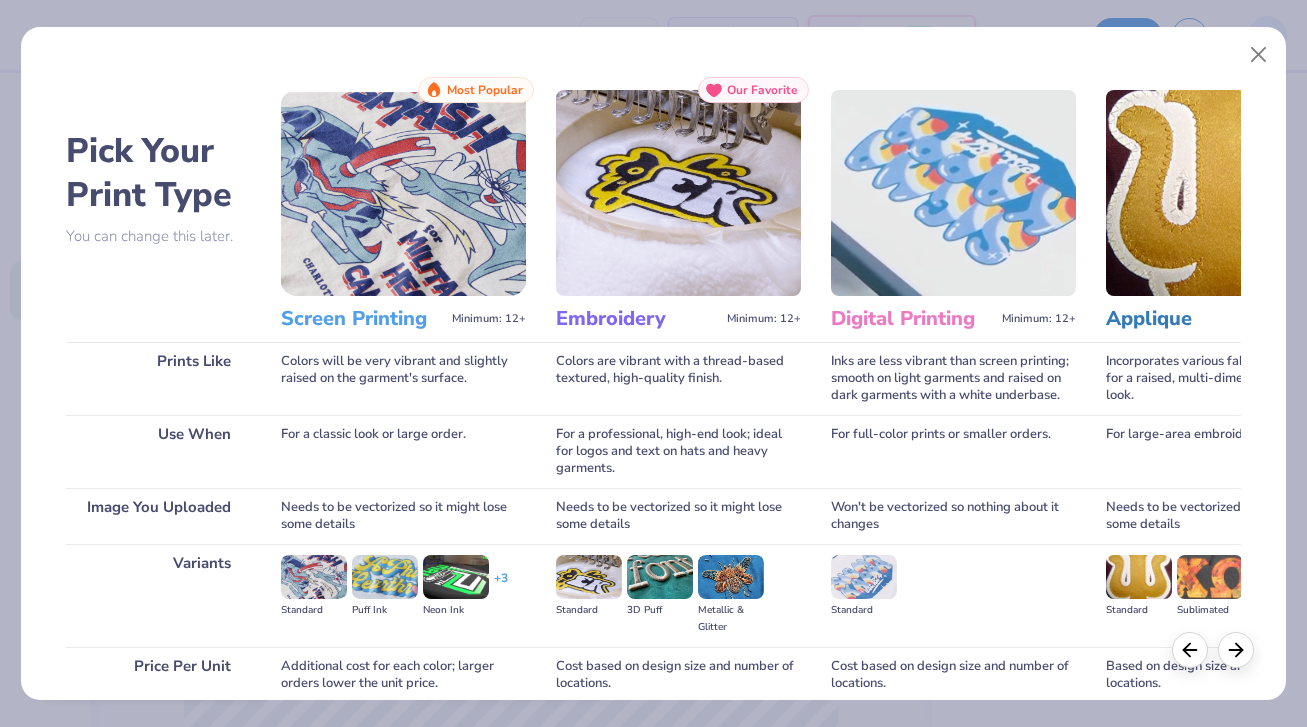 scroll, scrollTop: 170, scrollLeft: 0, axis: vertical 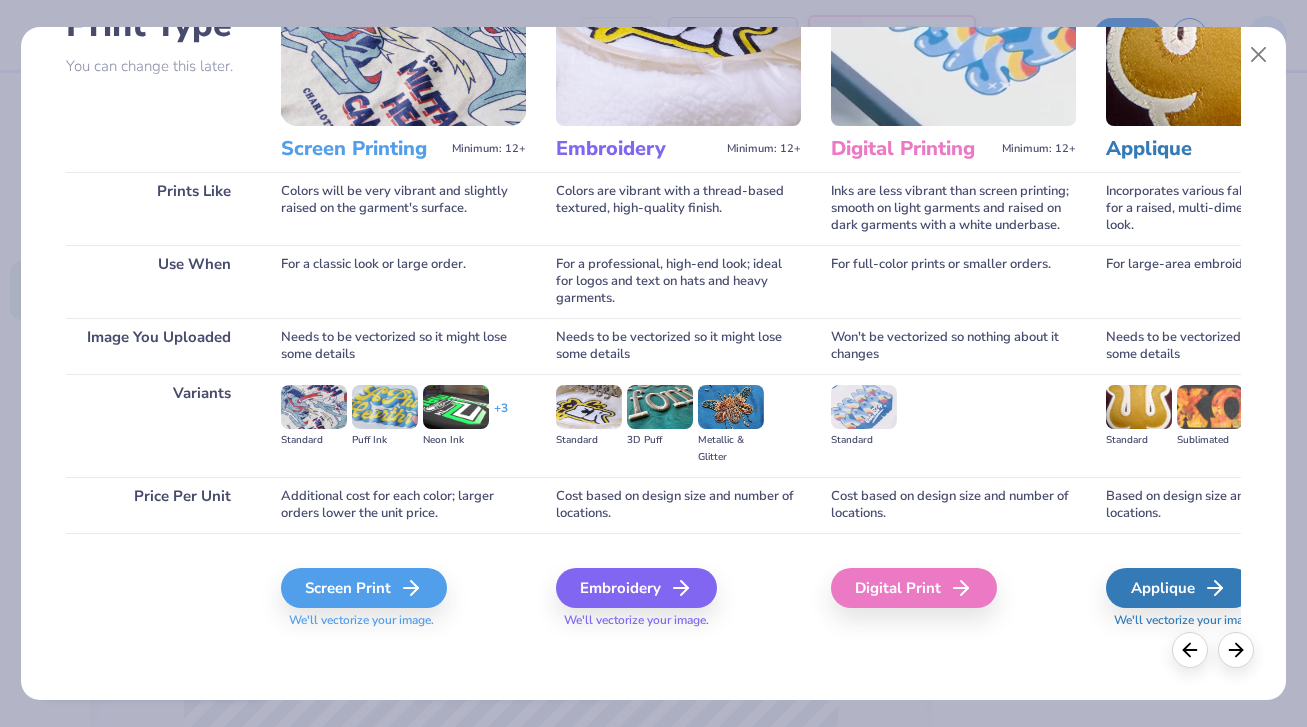 click 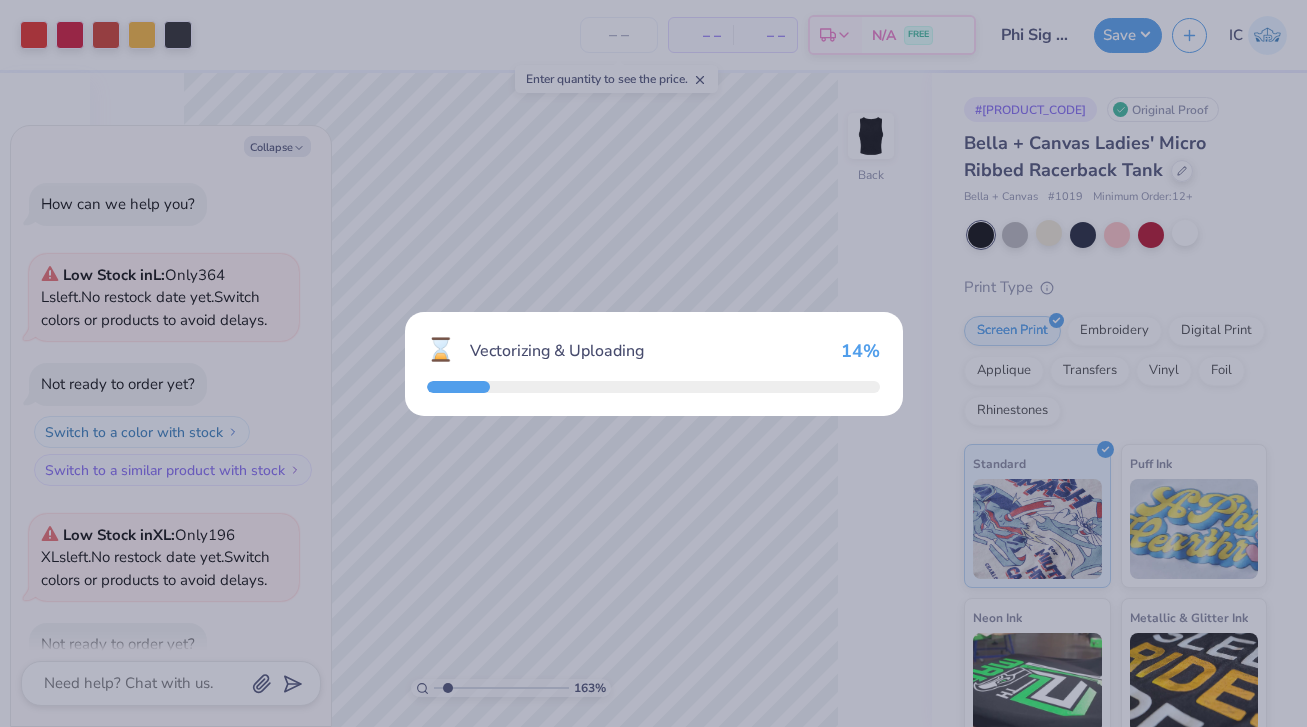 scroll, scrollTop: 903, scrollLeft: 0, axis: vertical 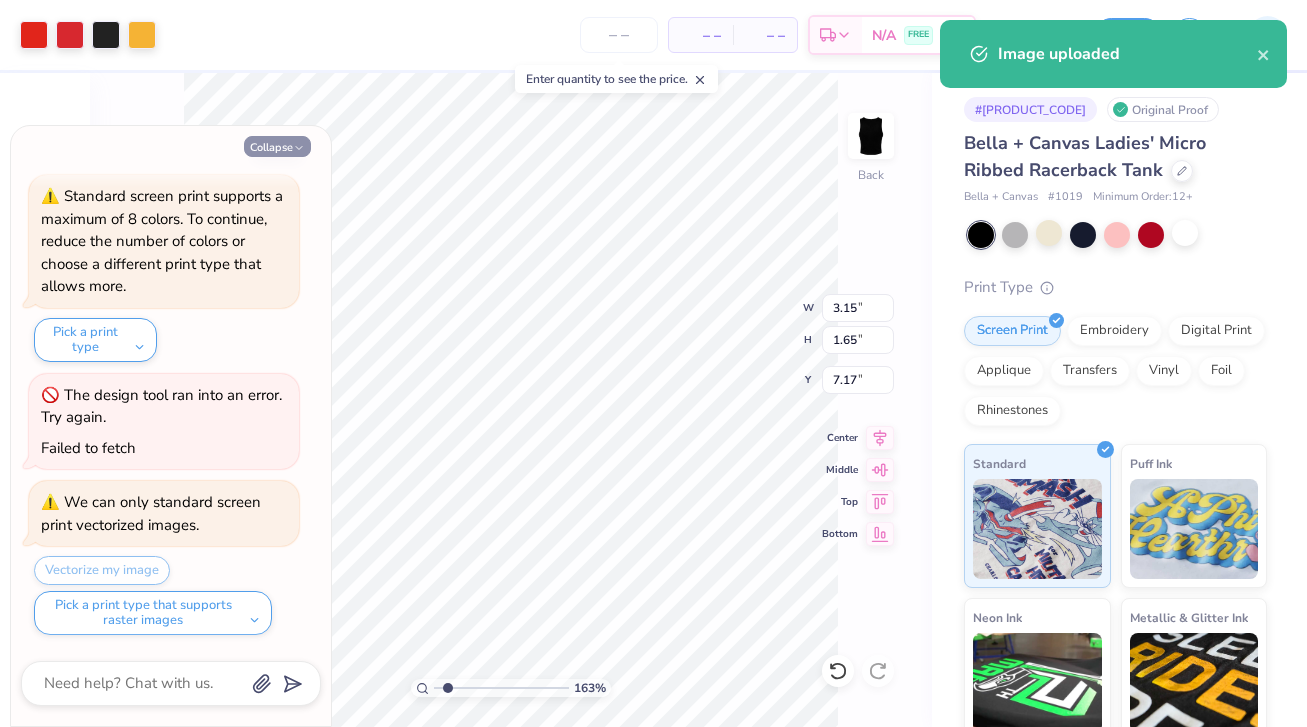 click on "Collapse" at bounding box center (277, 146) 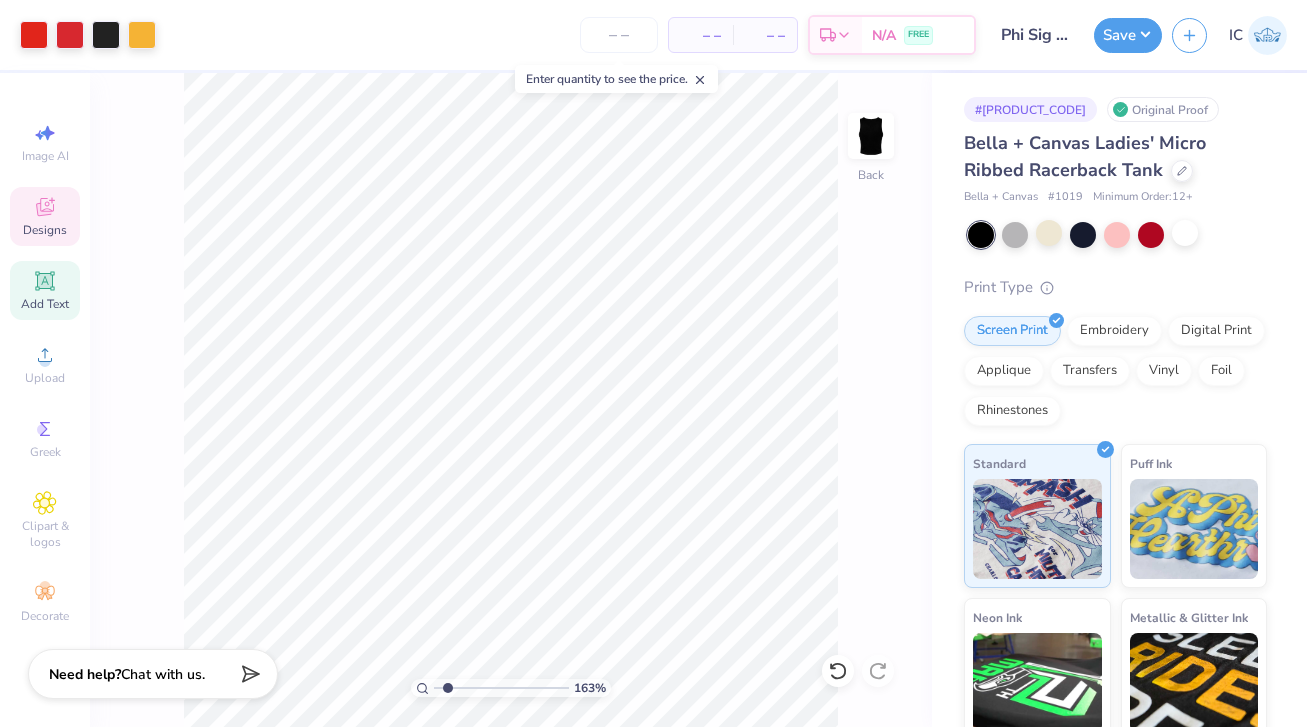 click 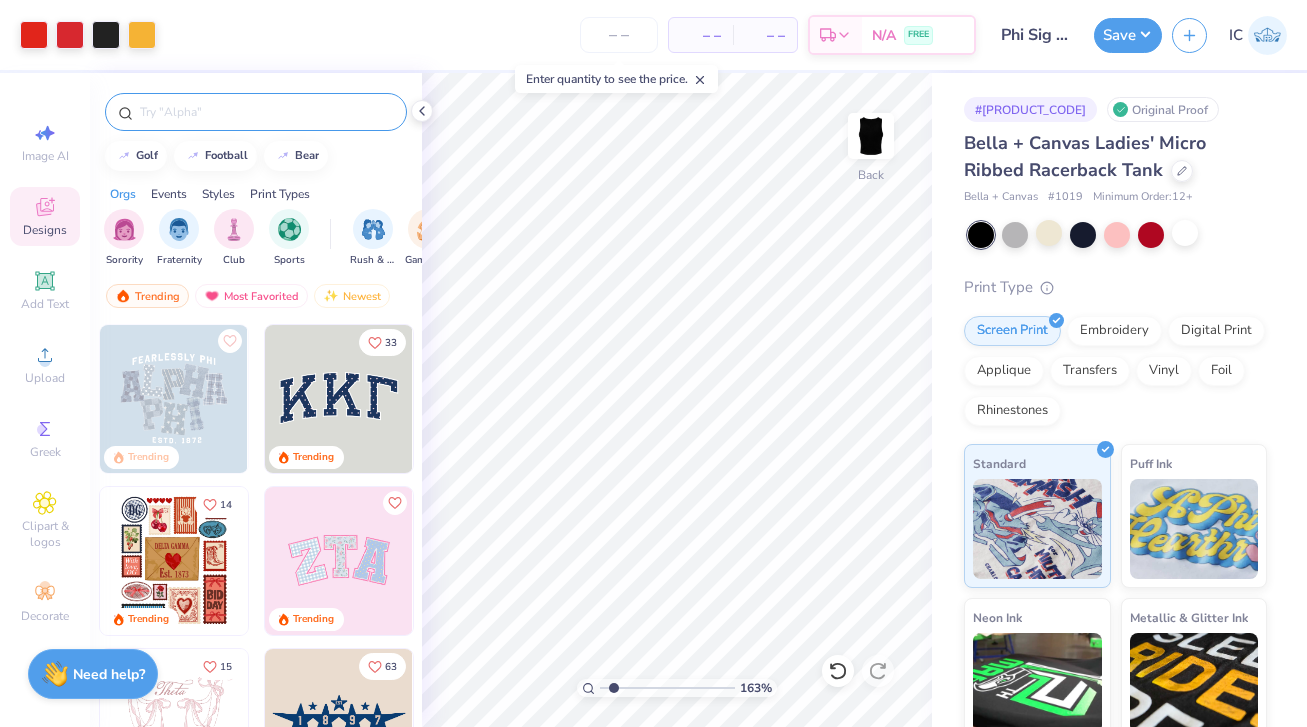 click at bounding box center (266, 112) 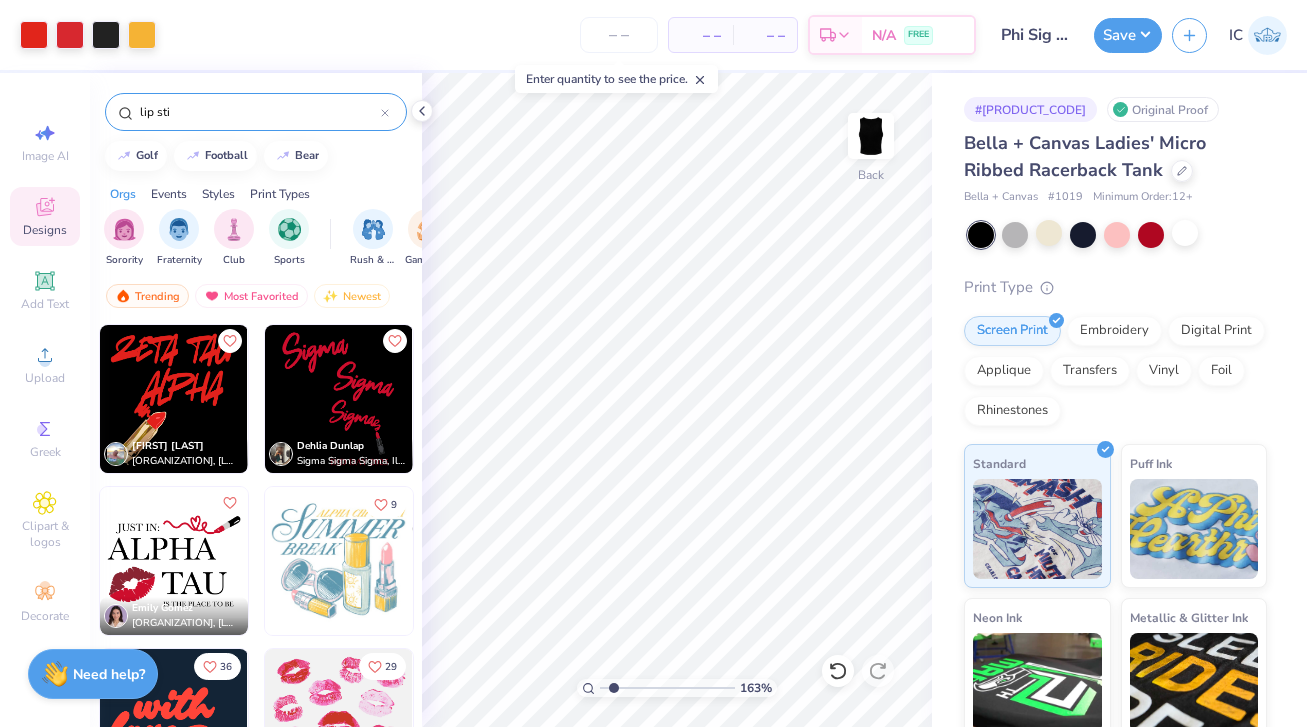 type on "lip sti" 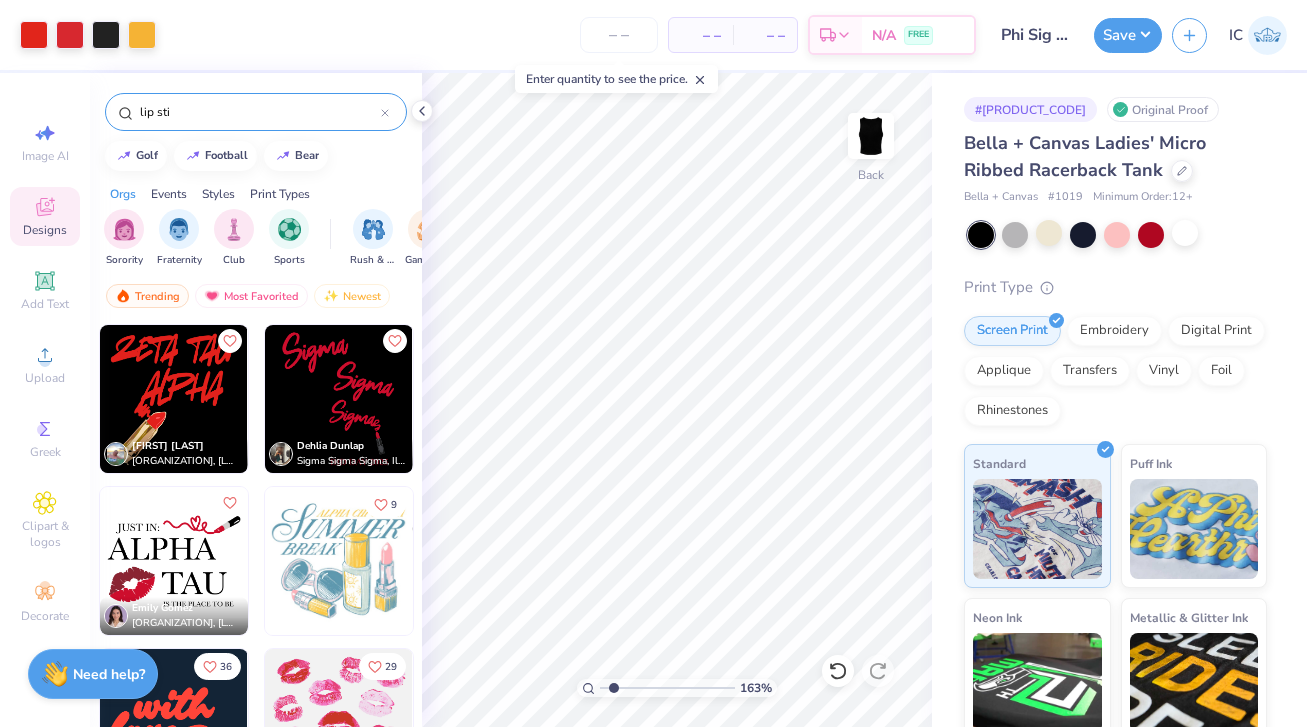click at bounding box center [339, 399] 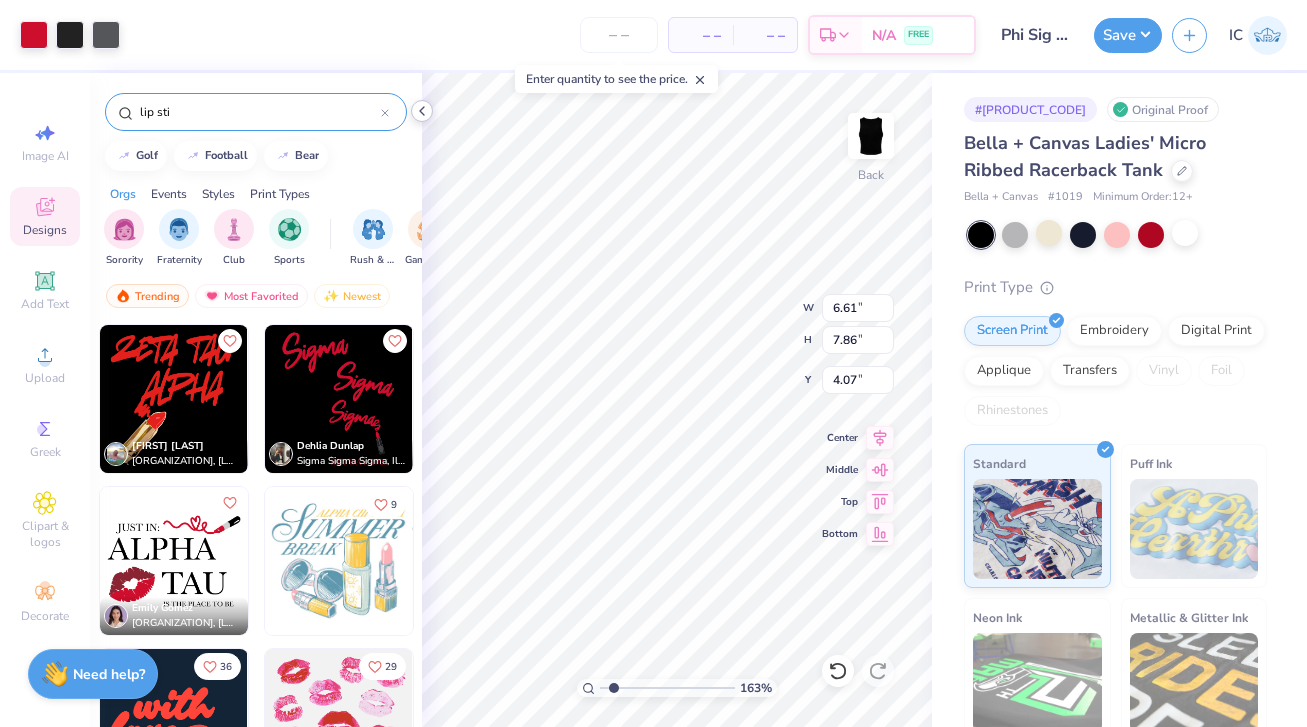 click 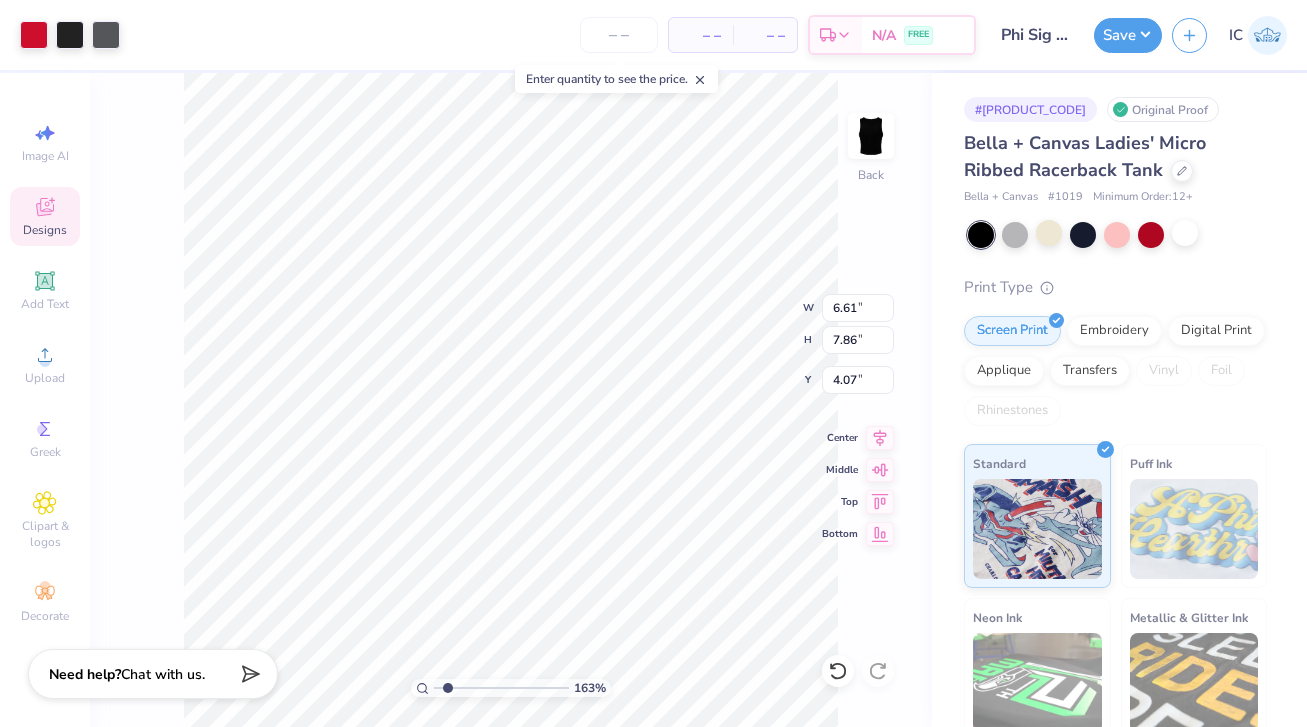 type on "1.00" 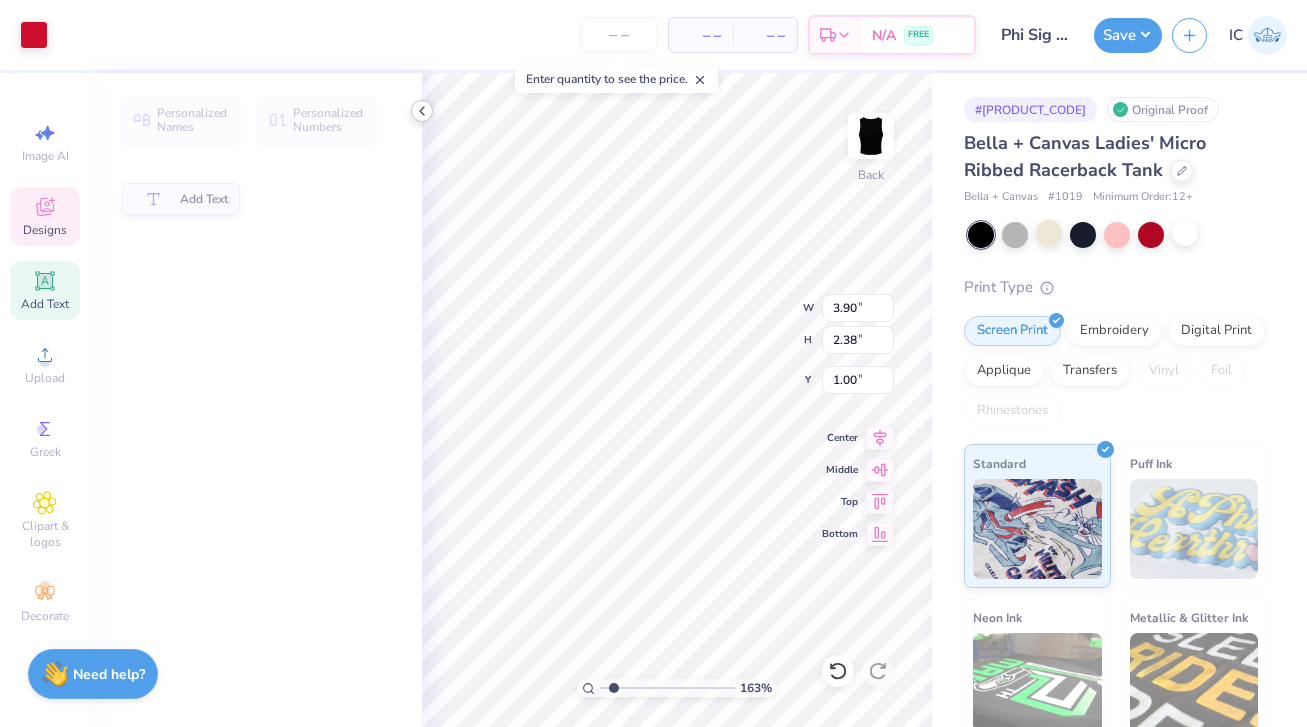 type on "3.90" 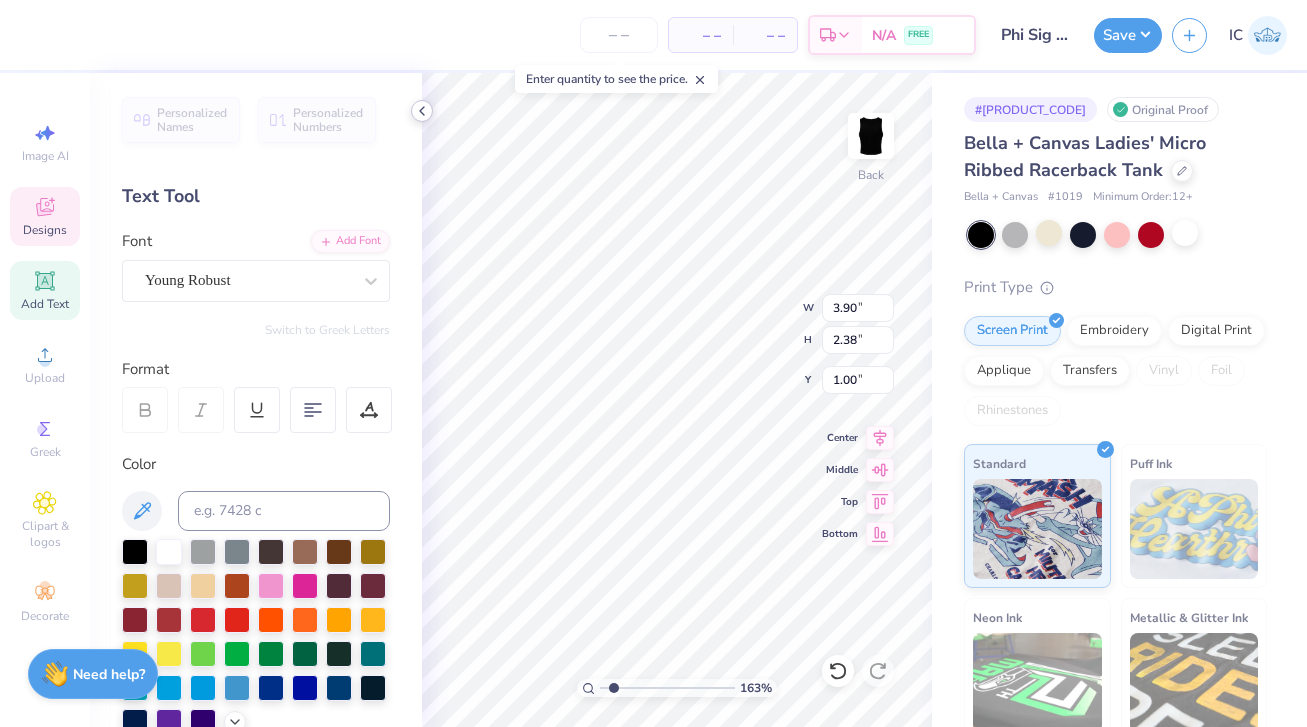 type on "S" 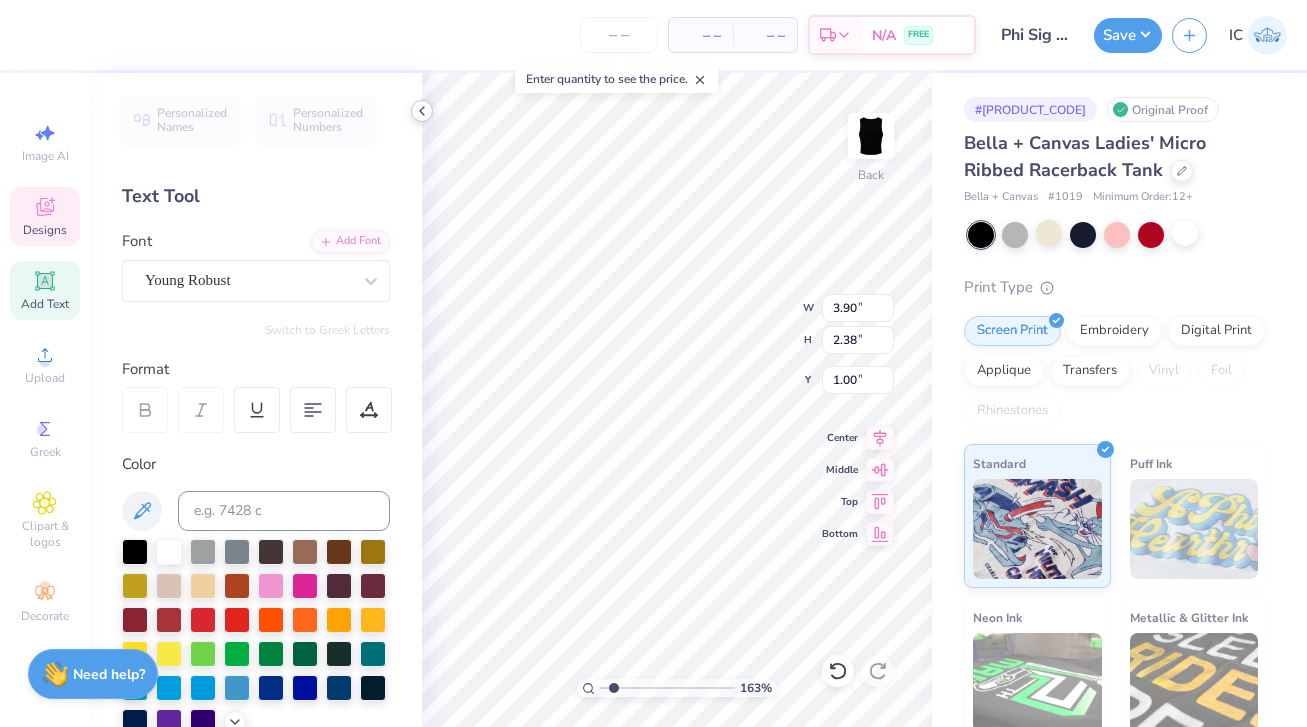 type on "Phia" 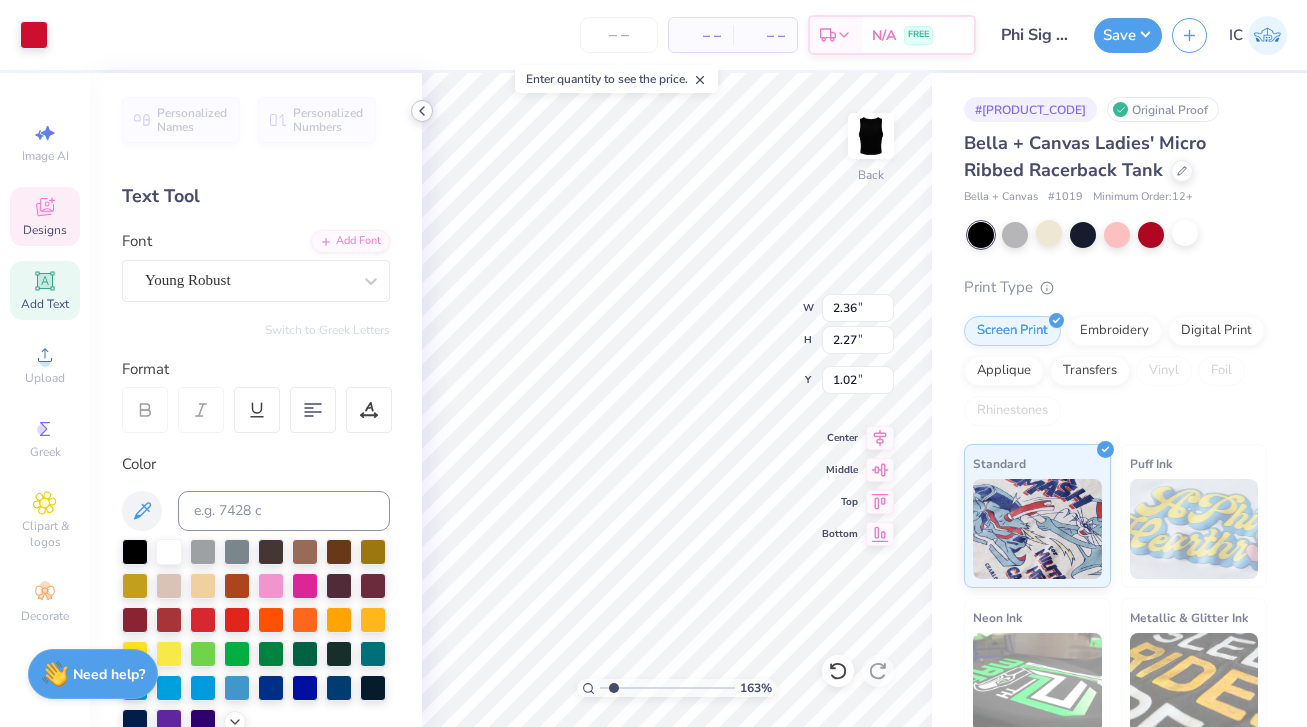 click 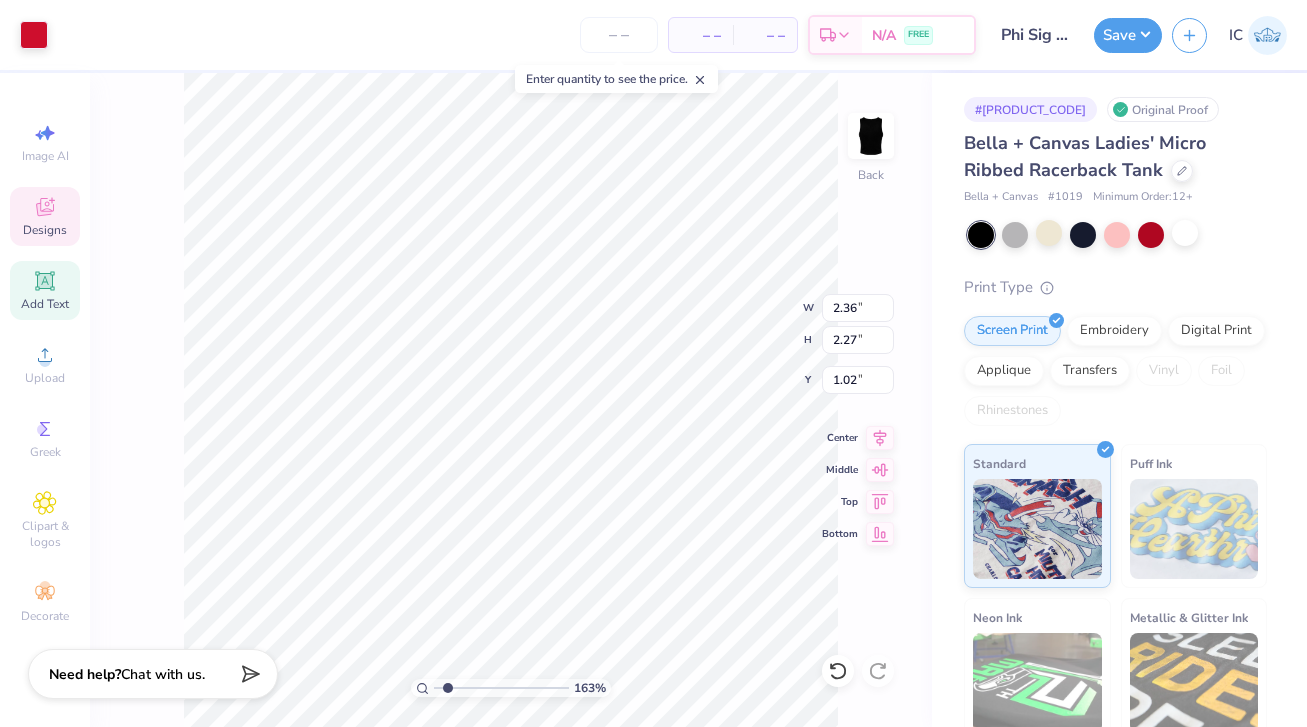 type on "2.88" 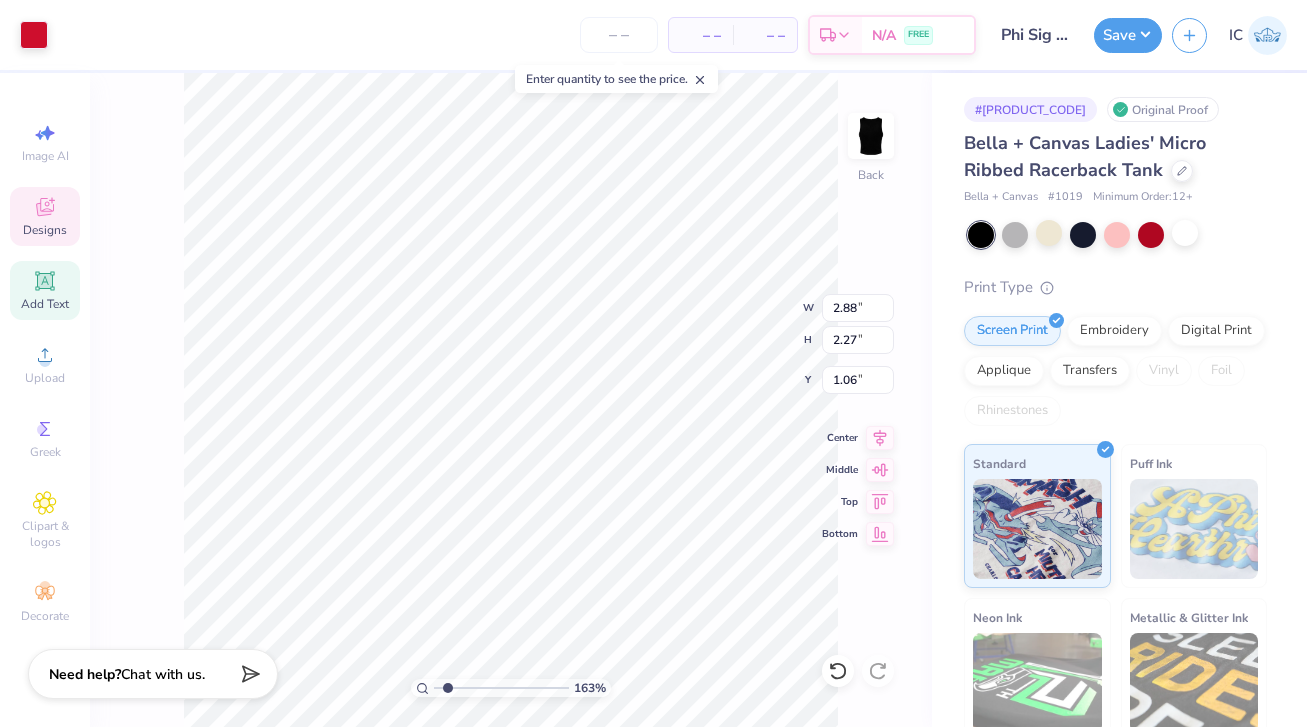type on "2.36" 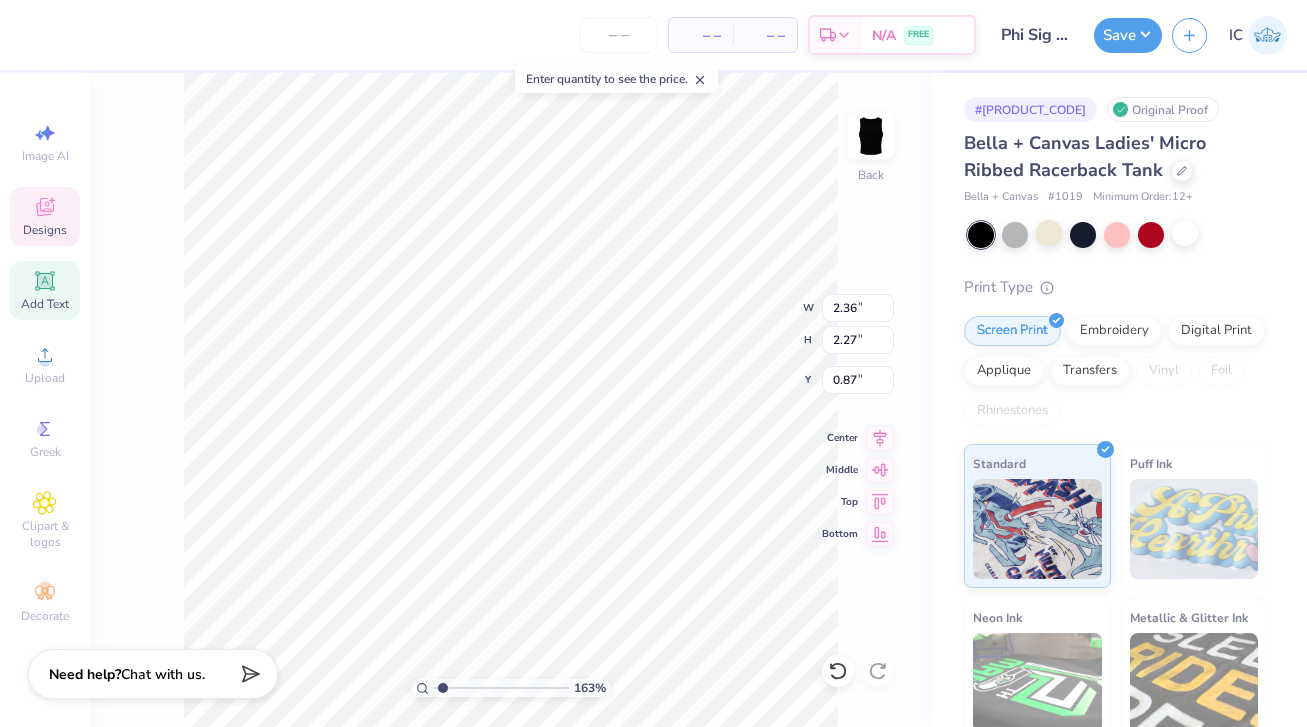 type on "1.12" 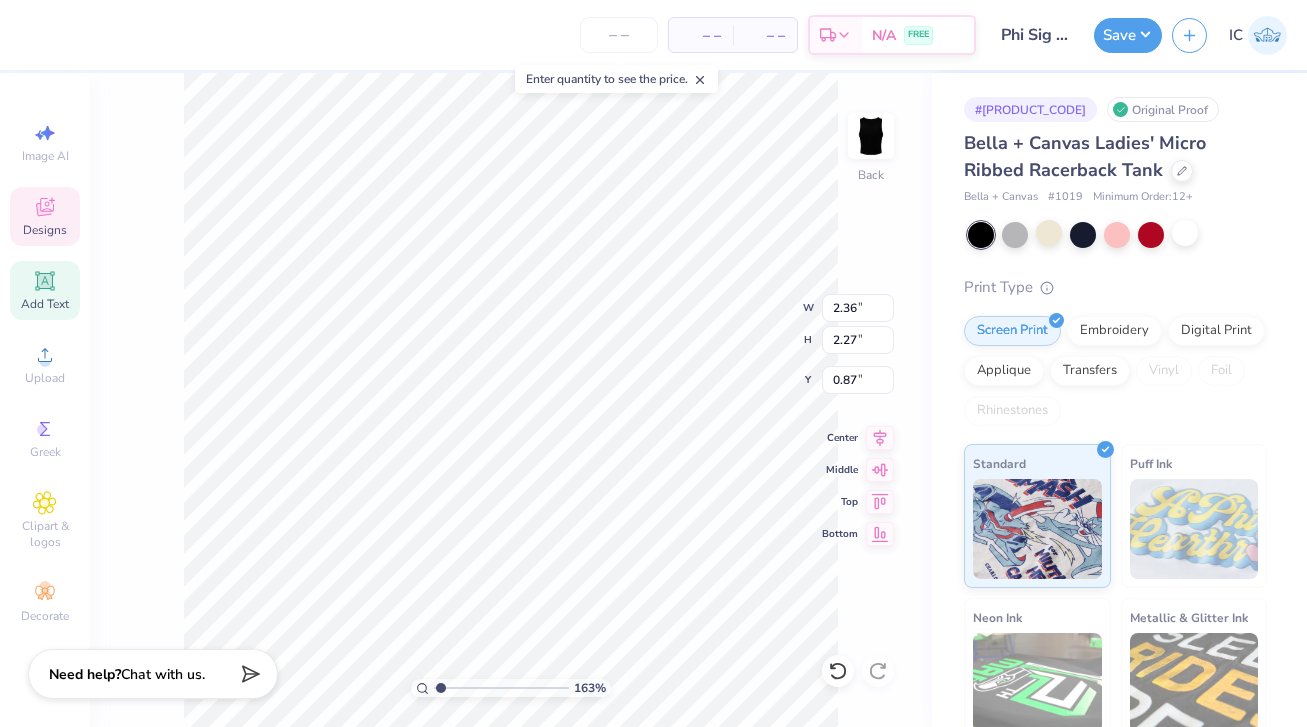 click at bounding box center [501, 688] 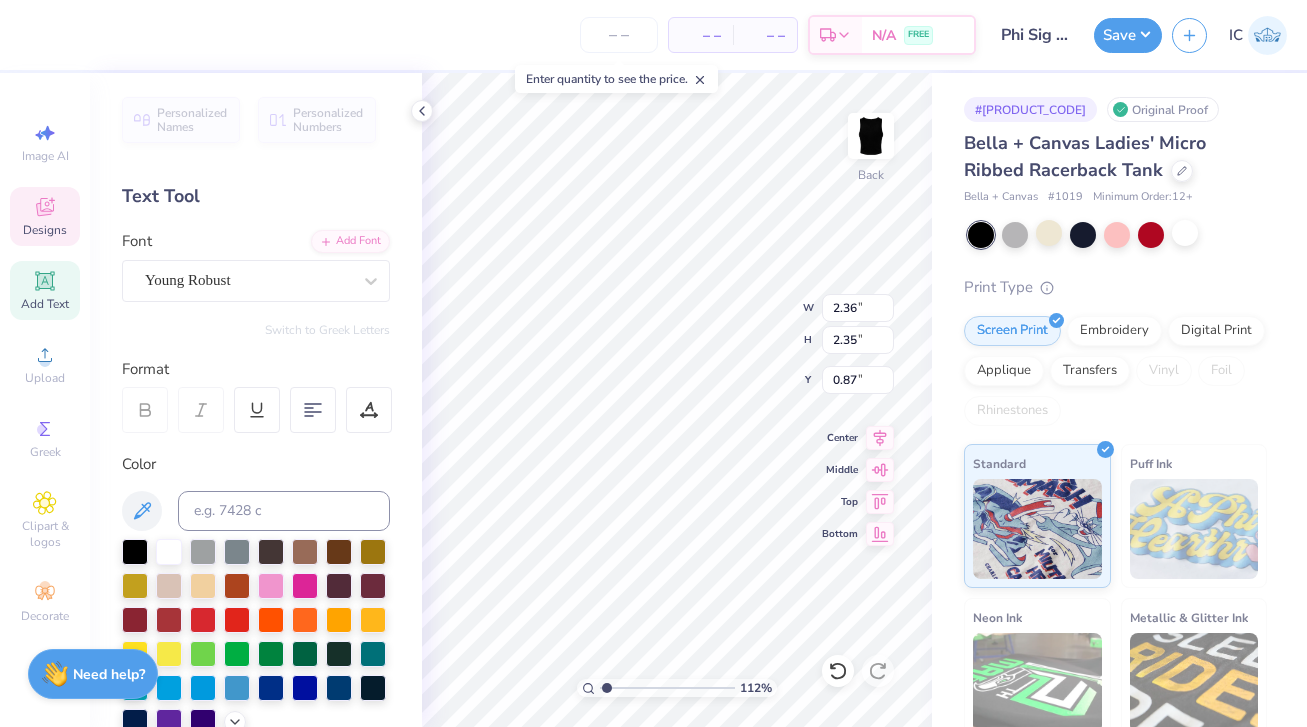 type on "3.57" 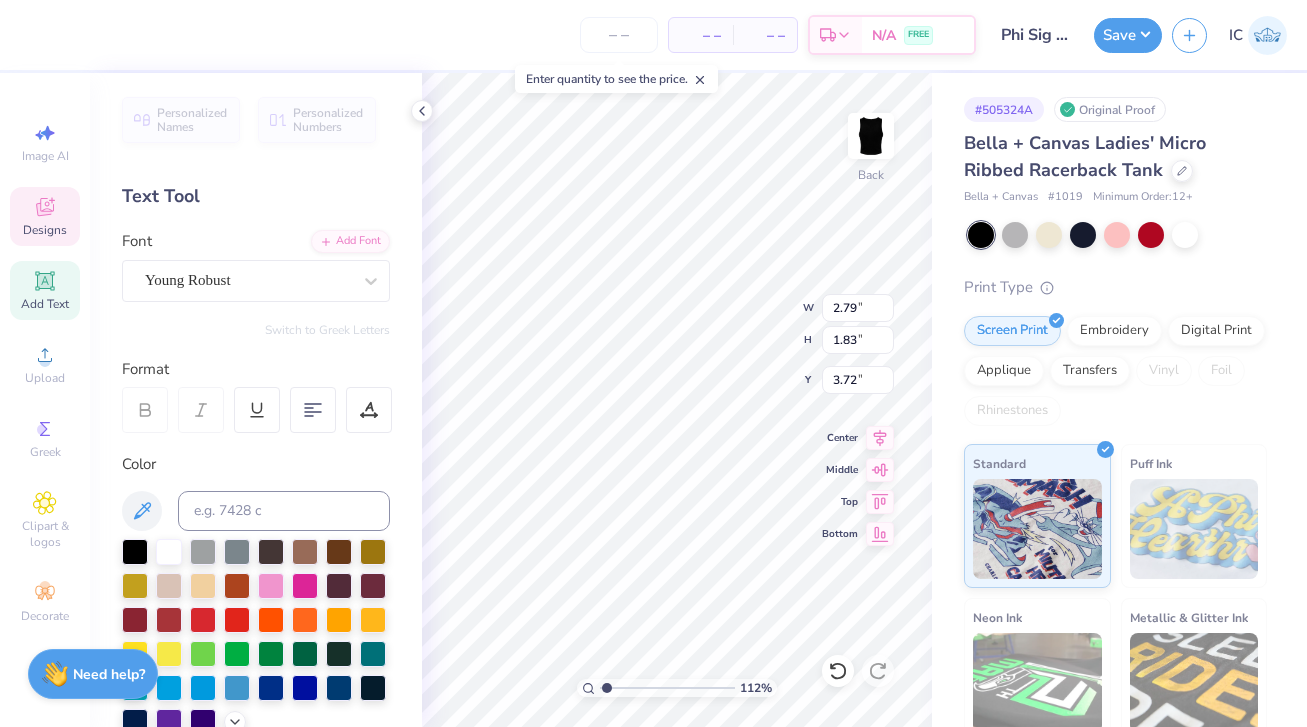 scroll, scrollTop: 0, scrollLeft: 0, axis: both 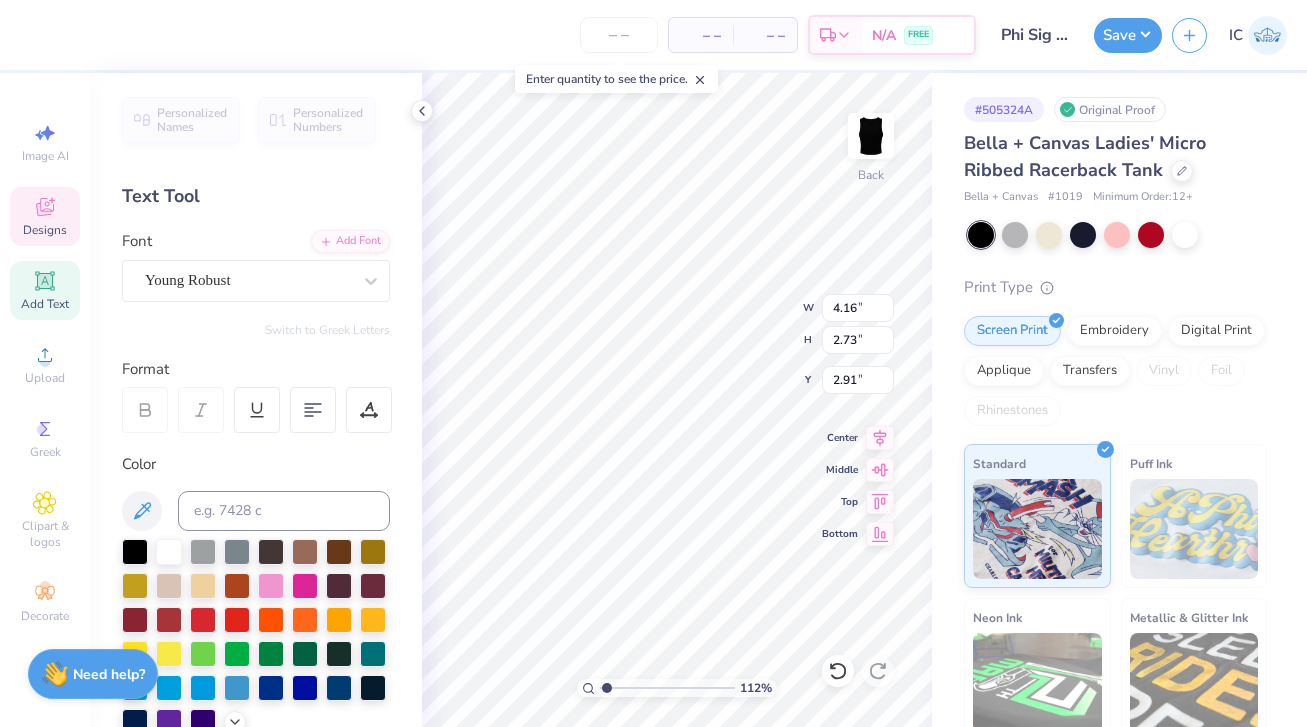 type on "Sig" 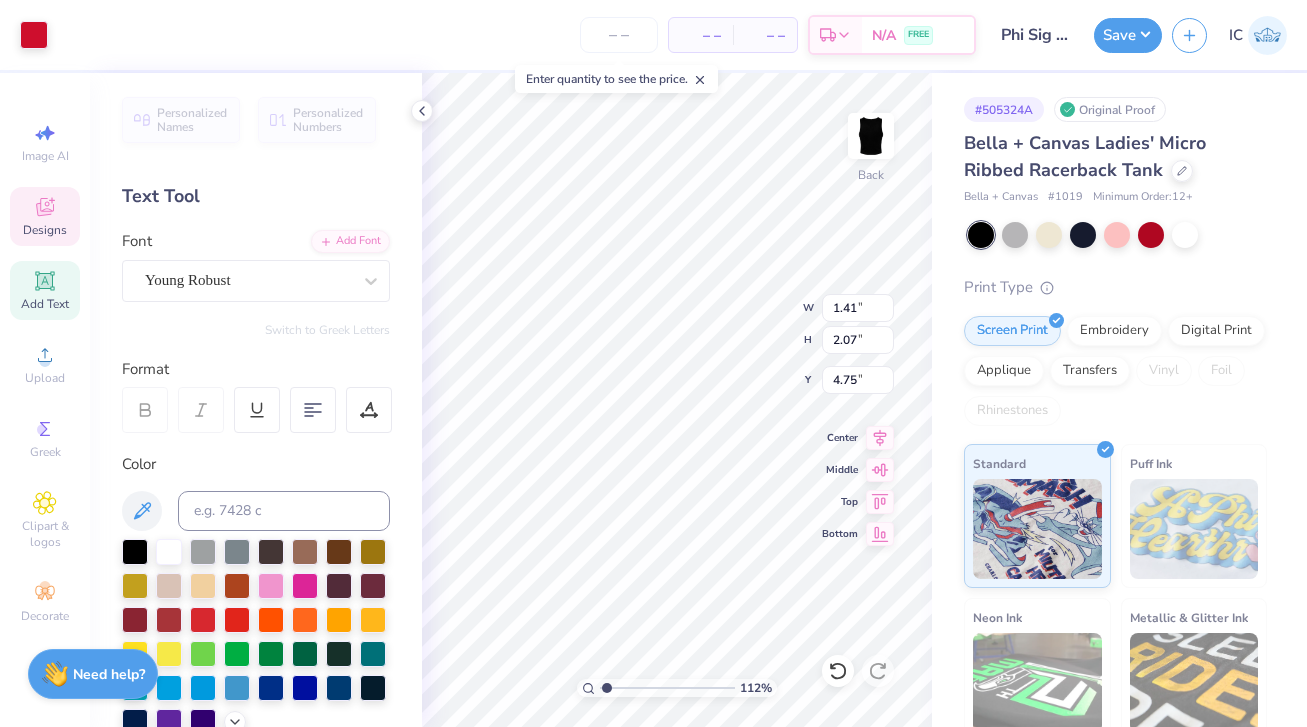 type on "1.41" 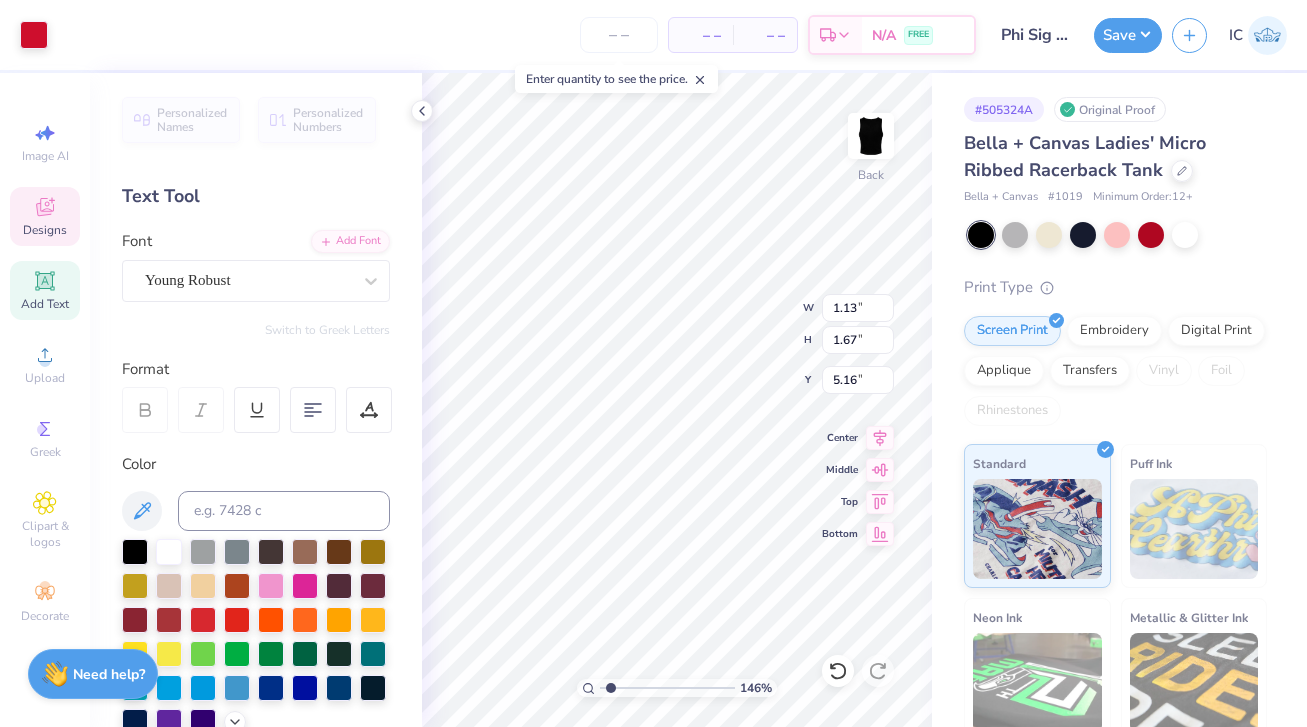 type on "1.46" 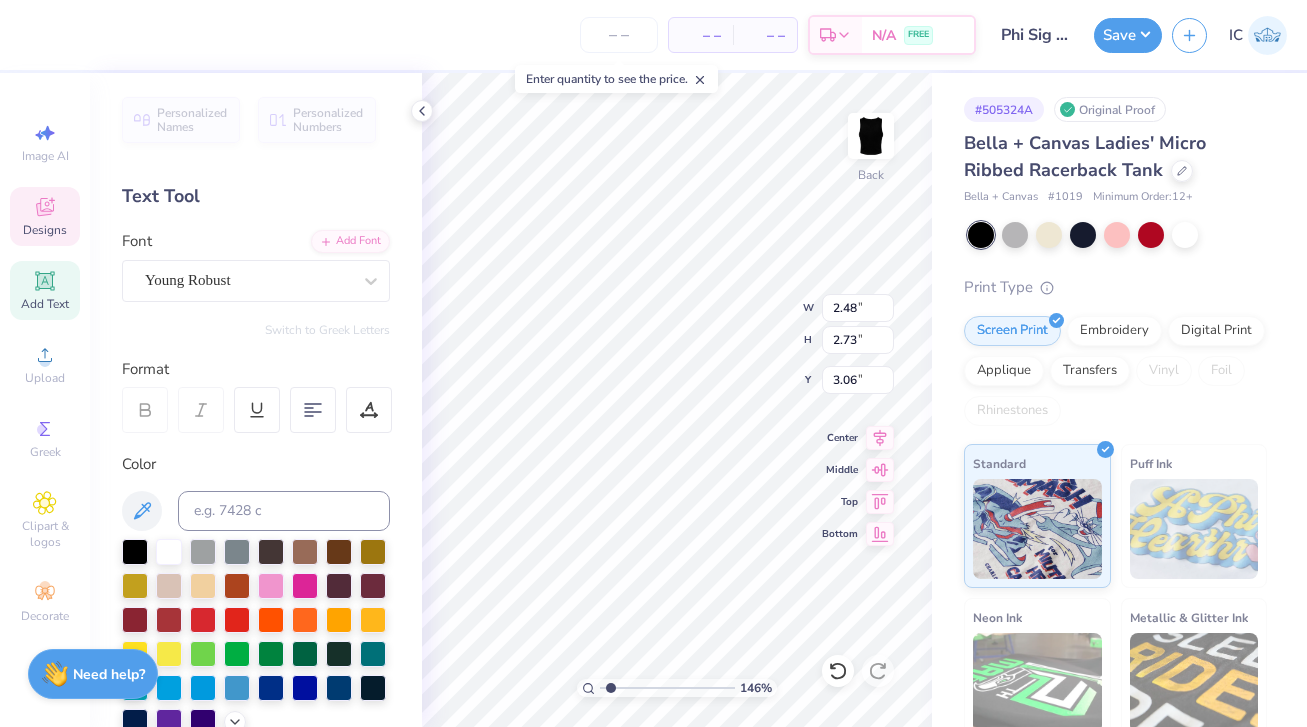 type on "2.62" 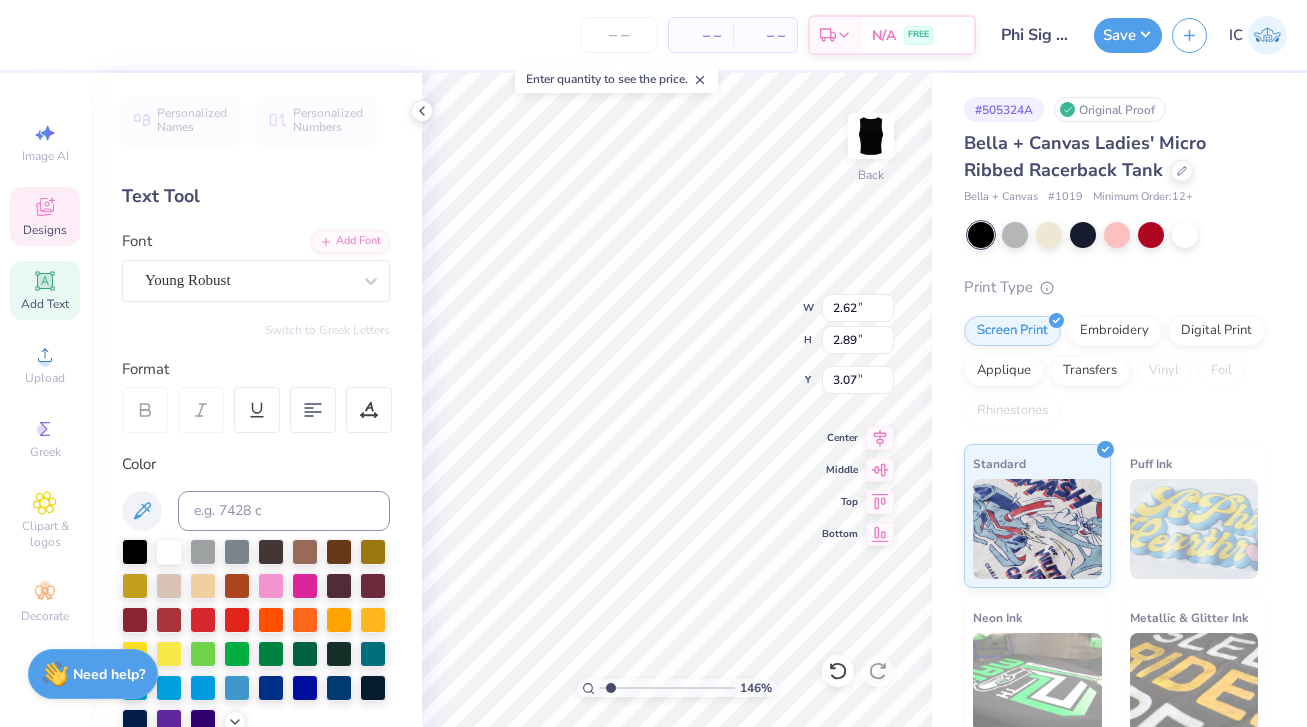 type on "3.02" 